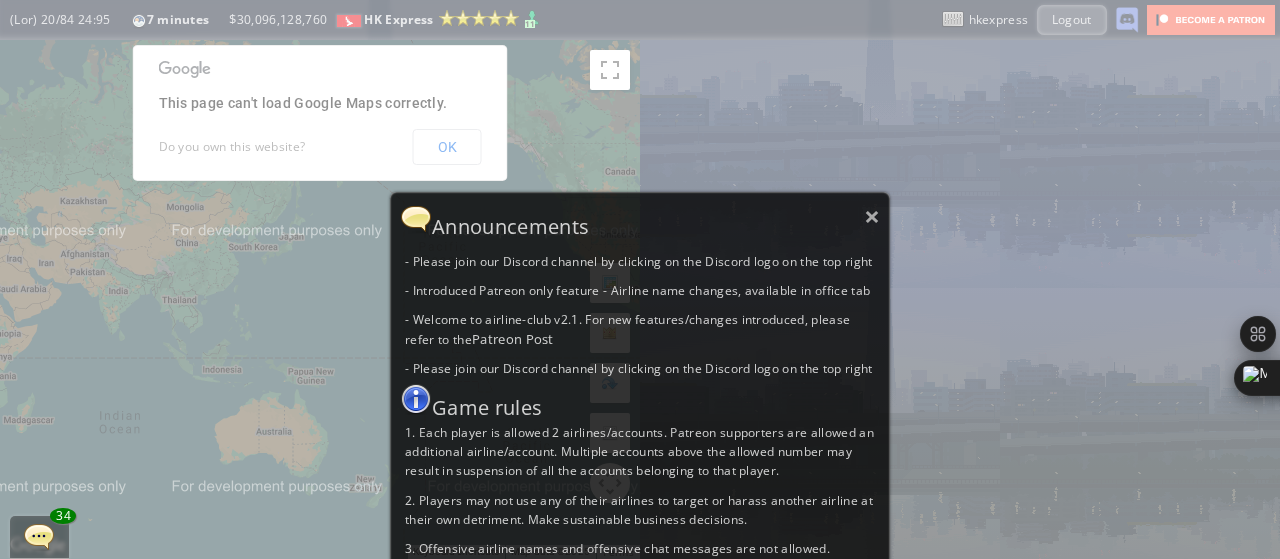 scroll, scrollTop: 0, scrollLeft: 0, axis: both 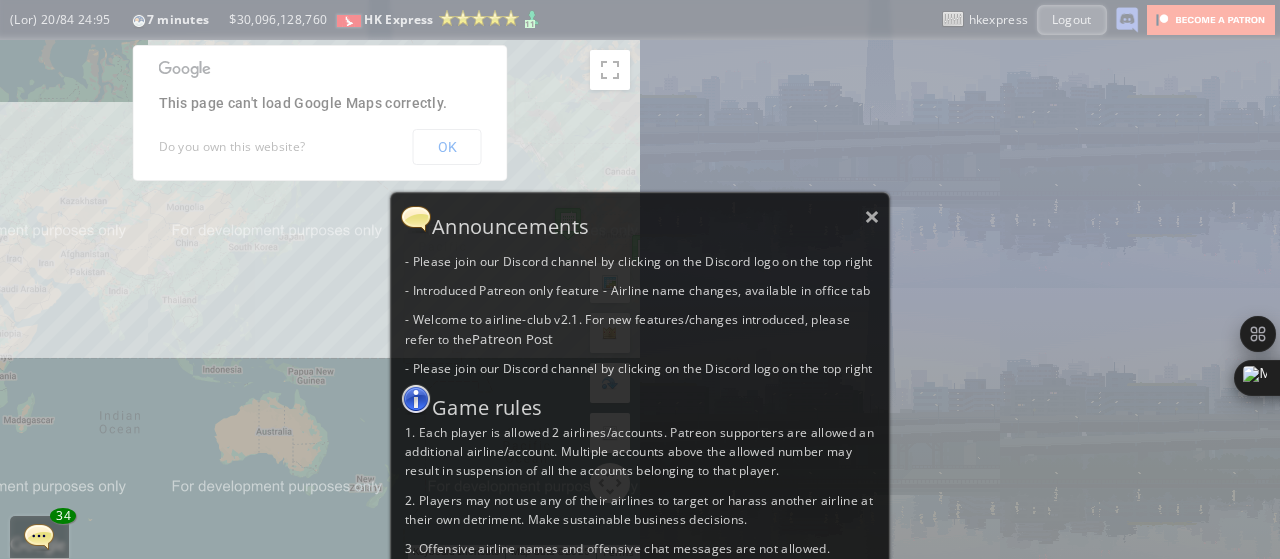 click on "×
Announcements
- Please join our Discord channel by clicking on the Discord logo on the top right
- Introduced Patreon only feature - Airline name changes, available in office tab
- Welcome to airline-club v2.1. For new features/changes introduced, please refer to the  Patreon Post
- Please join our Discord channel by clicking on the Discord logo on the top right
Game rules
1. Each player is allowed 2 airlines/accounts. Patreon supporters are allowed an additional airline/account. Multiple accounts above the allowed number may result in suspension of all the accounts belonging to that player.
2. Players may not use any of their airlines to target or harass another airline at their own detriment. Make sustainable business decisions.
3. Offensive airline names and offensive chat messages are not allowed.
4. Report any bugs or exploits in the discord, do not abuse the bug or exploit." at bounding box center [640, 470] 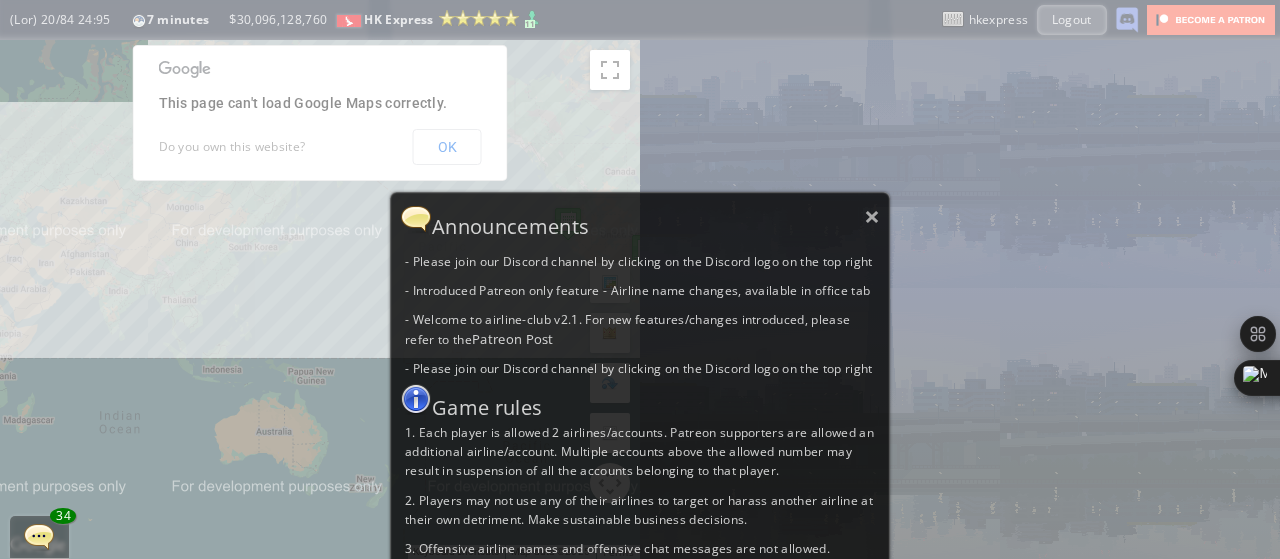 click on "×
Announcements
- Please join our Discord channel by clicking on the Discord logo on the top right
- Introduced Patreon only feature - Airline name changes, available in office tab
- Welcome to airline-club v2.1. For new features/changes introduced, please refer to the  Patreon Post
- Please join our Discord channel by clicking on the Discord logo on the top right
Game rules
1. Each player is allowed 2 airlines/accounts. Patreon supporters are allowed an additional airline/account. Multiple accounts above the allowed number may result in suspension of all the accounts belonging to that player.
2. Players may not use any of their airlines to target or harass another airline at their own detriment. Make sustainable business decisions.
3. Offensive airline names and offensive chat messages are not allowed.
4. Report any bugs or exploits in the discord, do not abuse the bug or exploit." at bounding box center [640, 279] 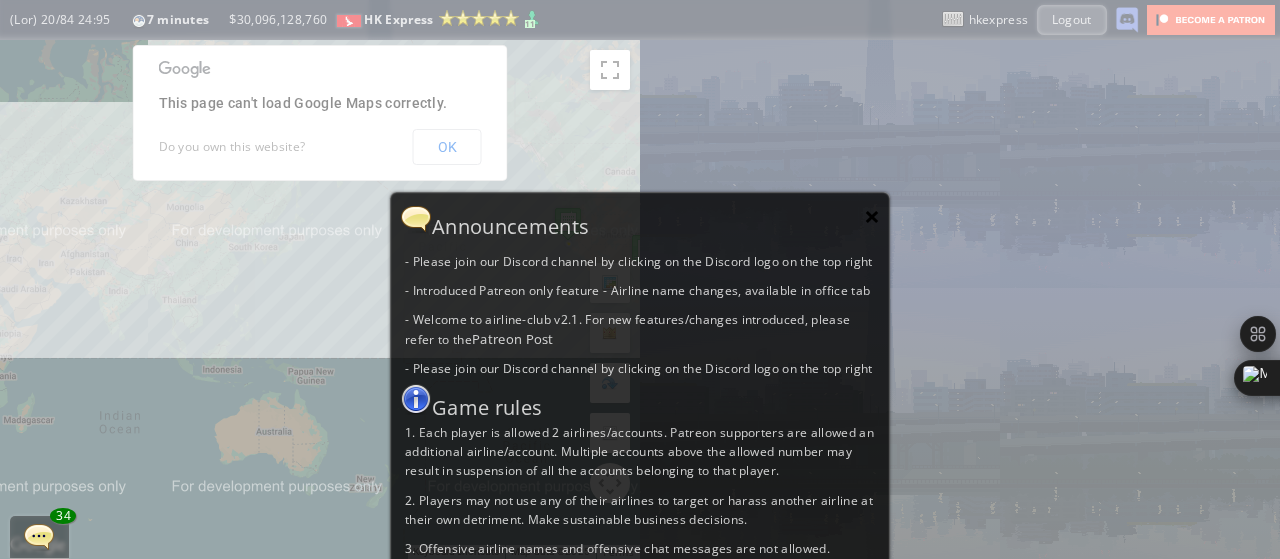 click on "×" at bounding box center (872, 216) 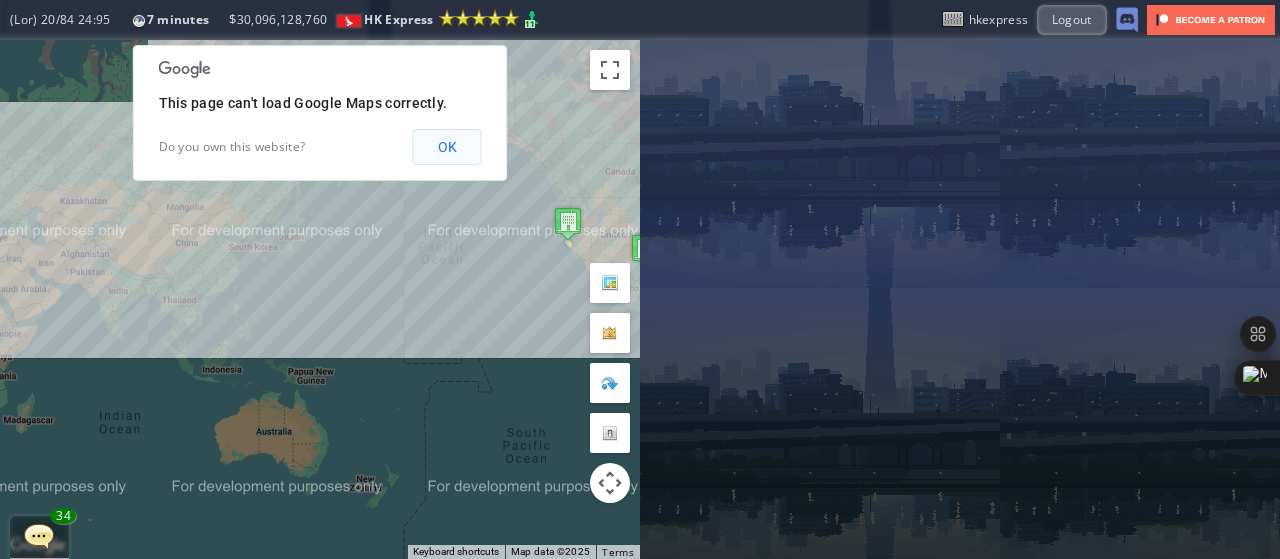 click on "OK" at bounding box center (447, 147) 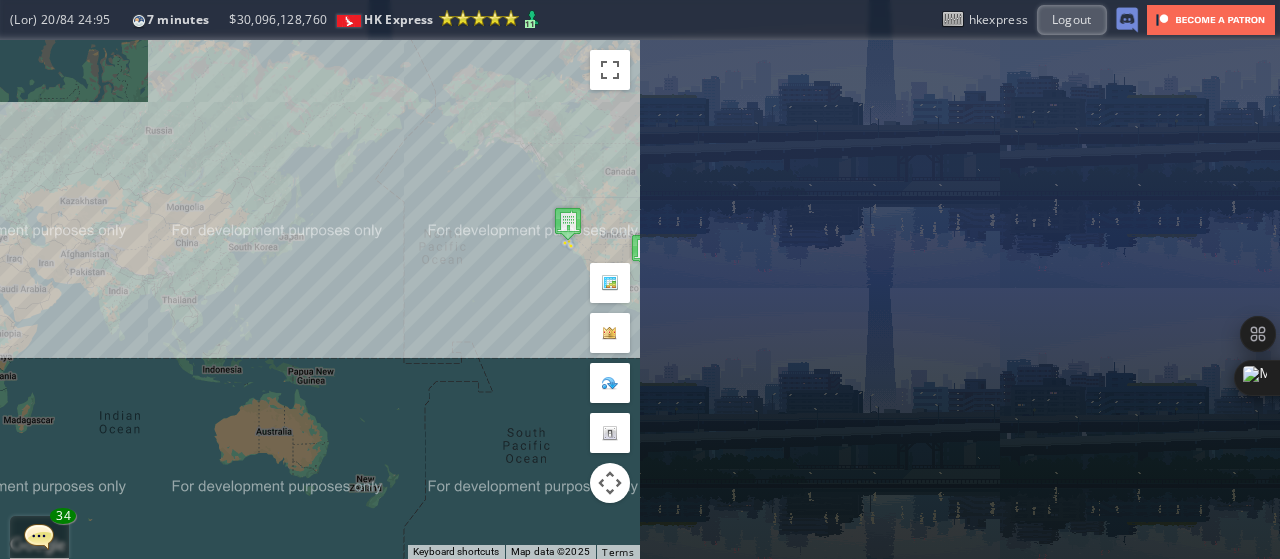 click at bounding box center [7, 279] 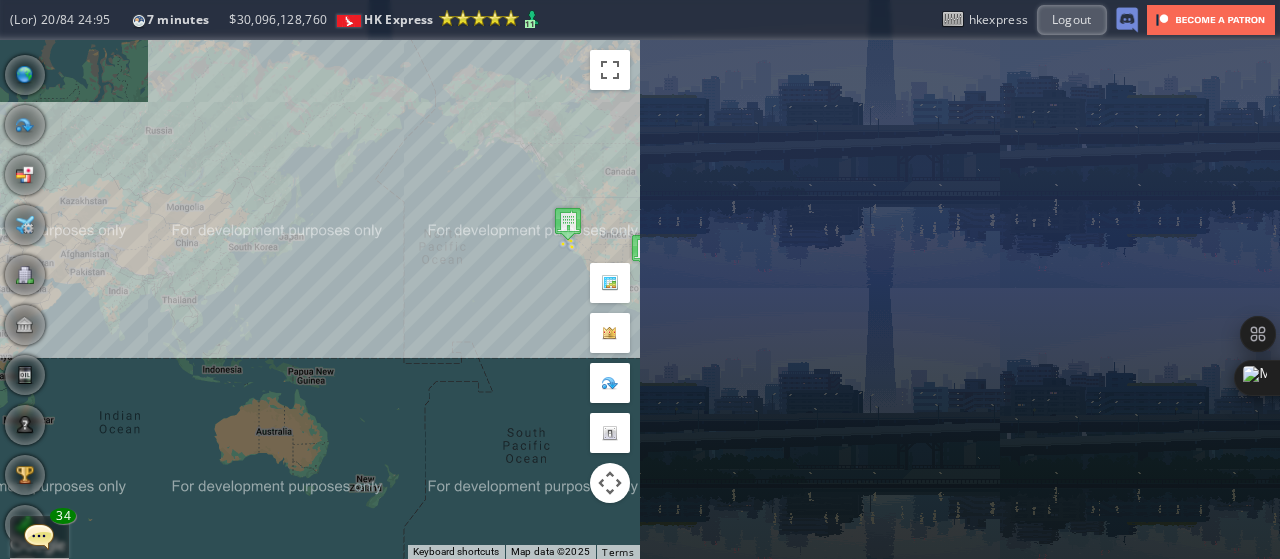 click at bounding box center (7, 279) 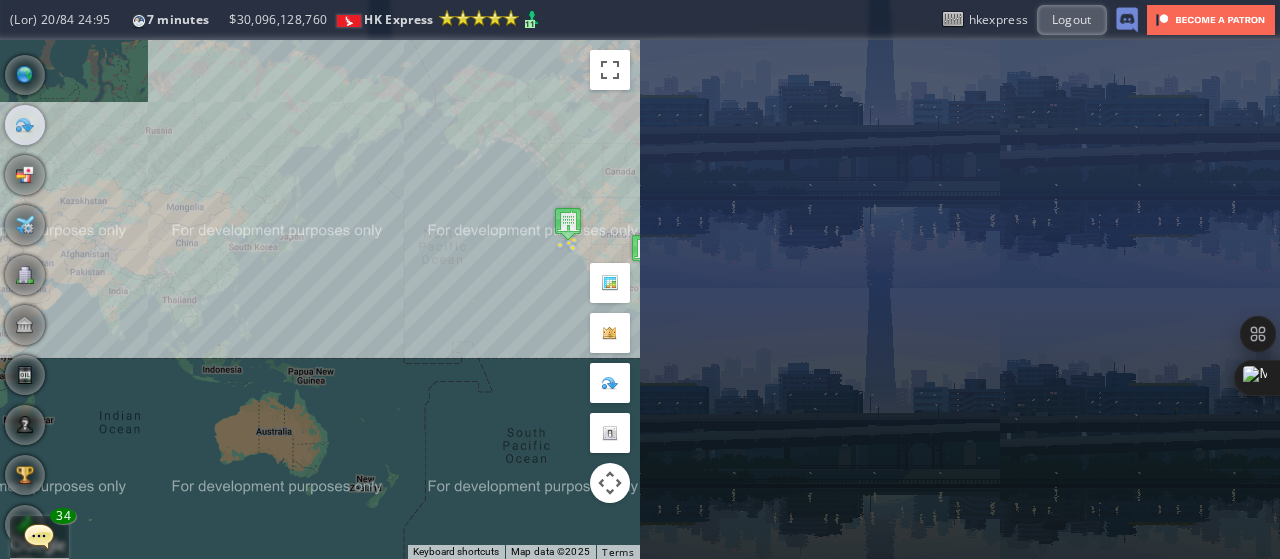 click at bounding box center (25, 125) 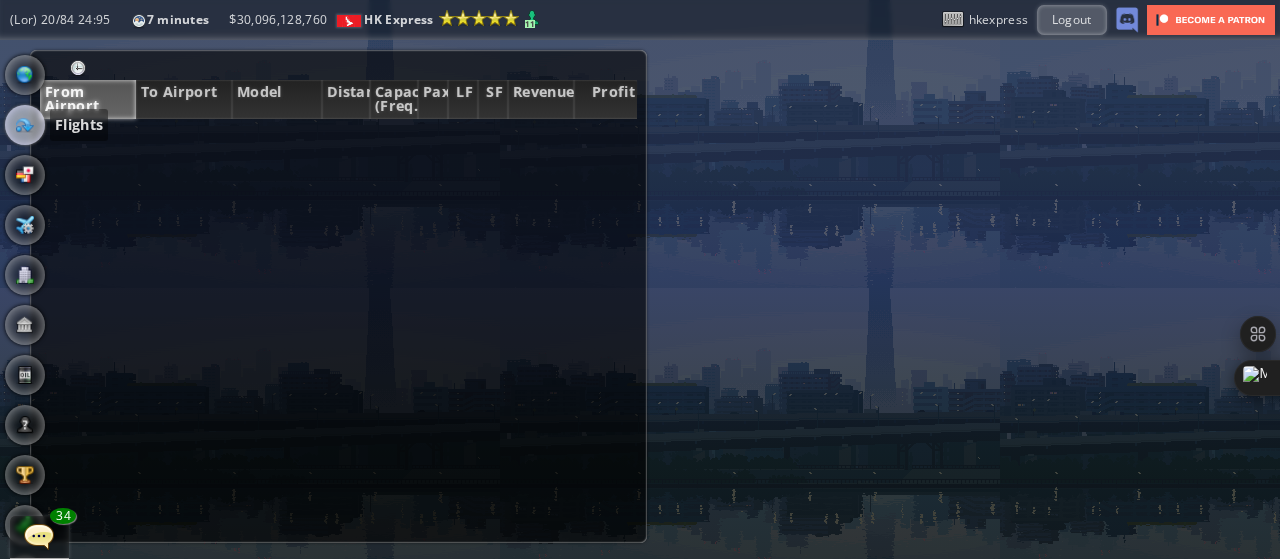 click on "From Airport
To Airport
Model
Distance
Capacity (Freq.)
Pax
LF
SF
Revenue
Profit
No flights yet
First build your Headquarters
Then select the Destination Airport from the world map" at bounding box center (338, 296) 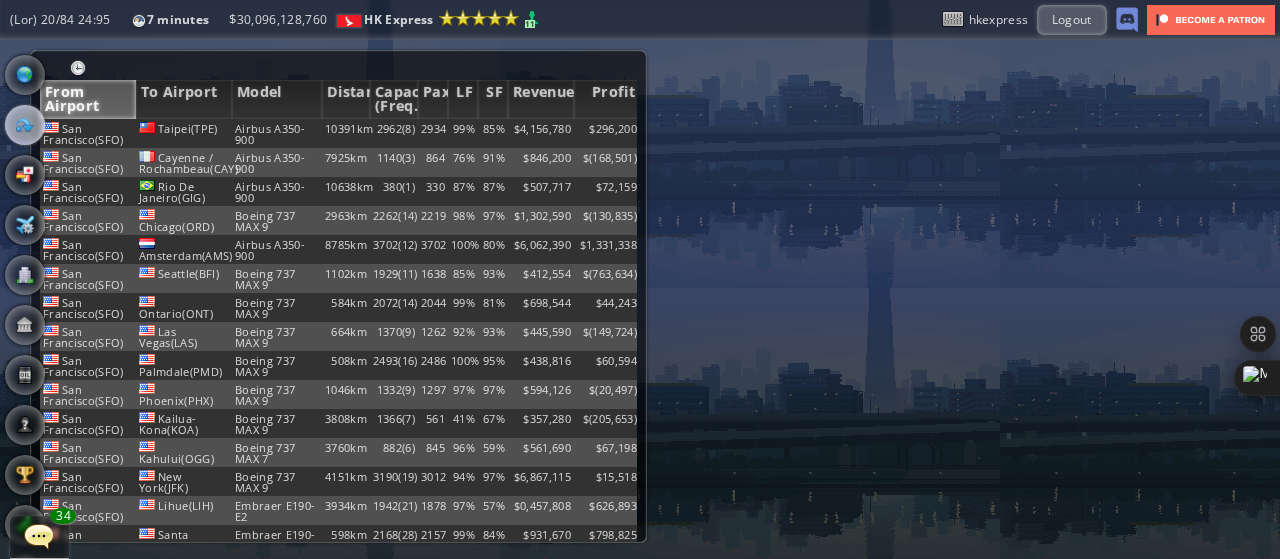 click at bounding box center (78, 68) 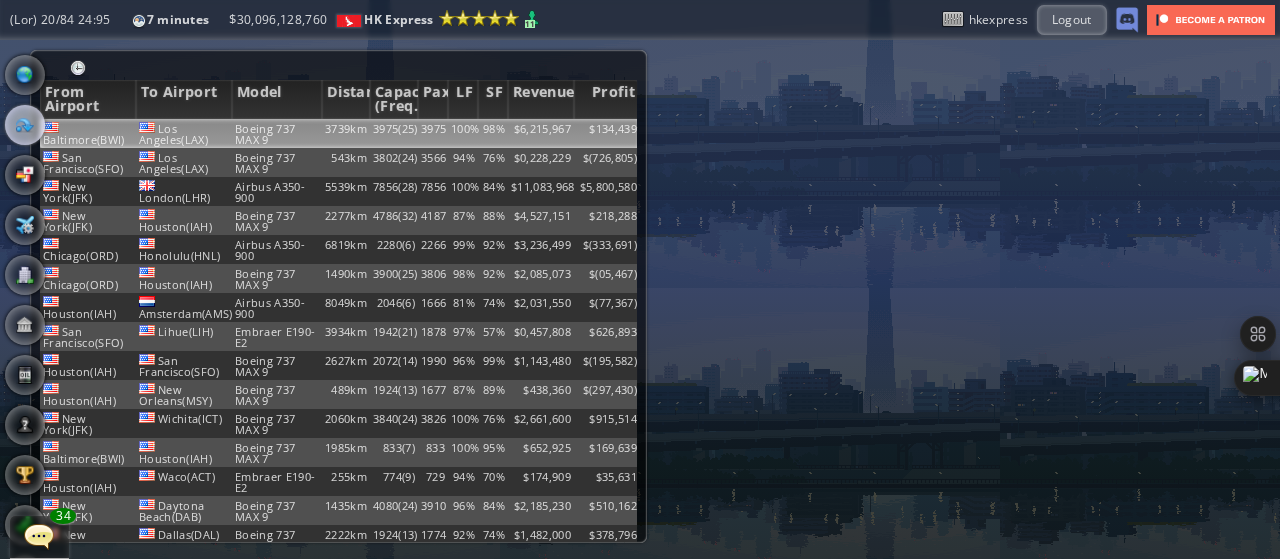 click on "Los Angeles(LAX)" at bounding box center [184, 133] 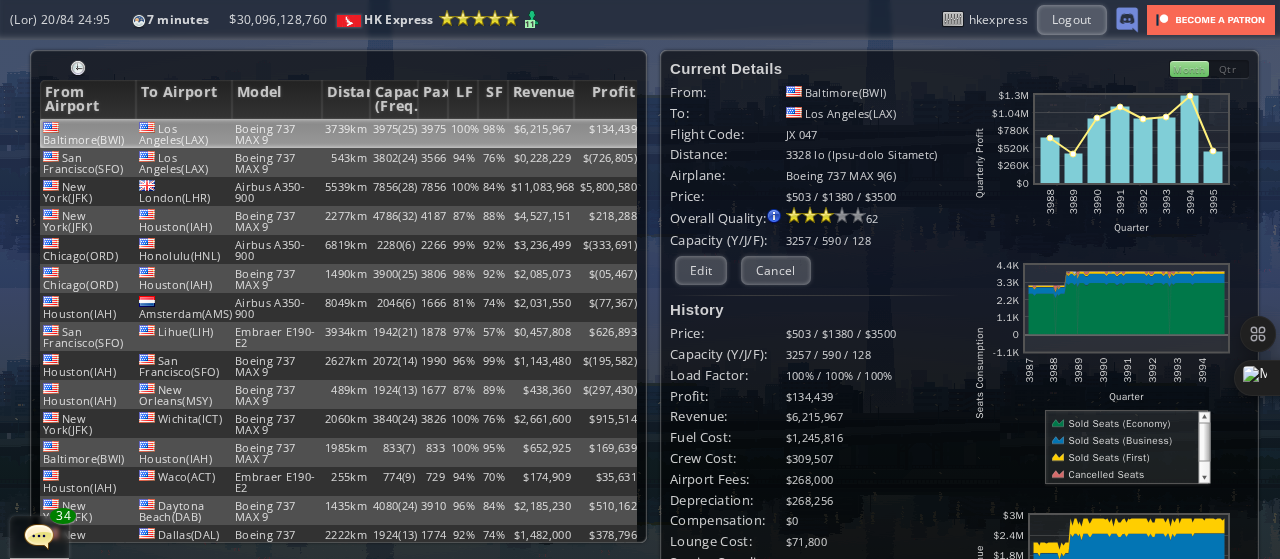 click at bounding box center [1120, 423] 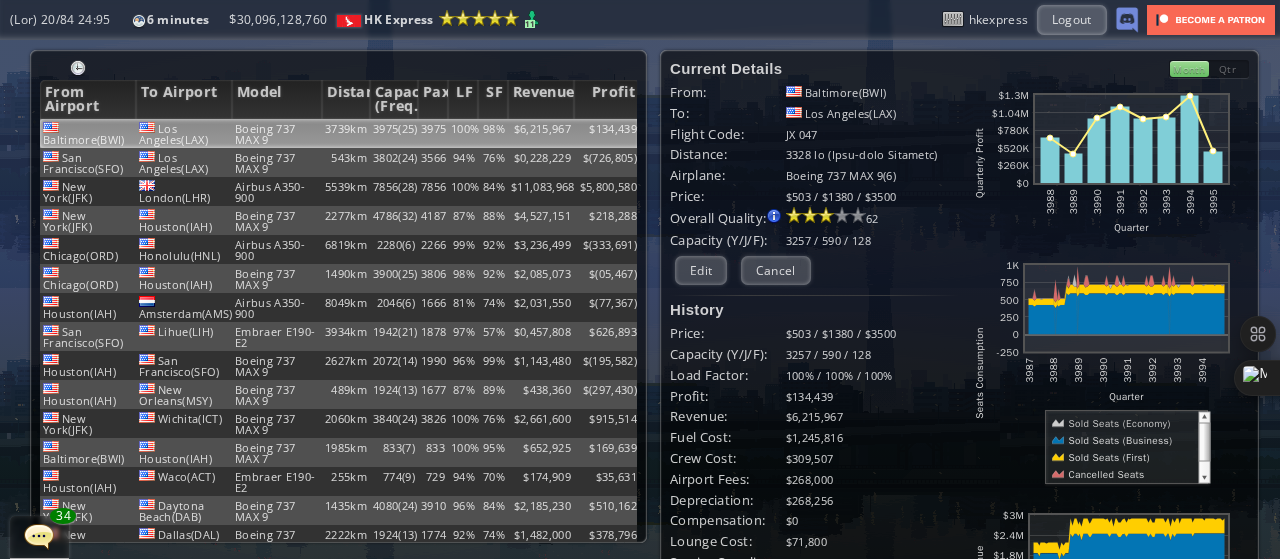 click at bounding box center (1119, 440) 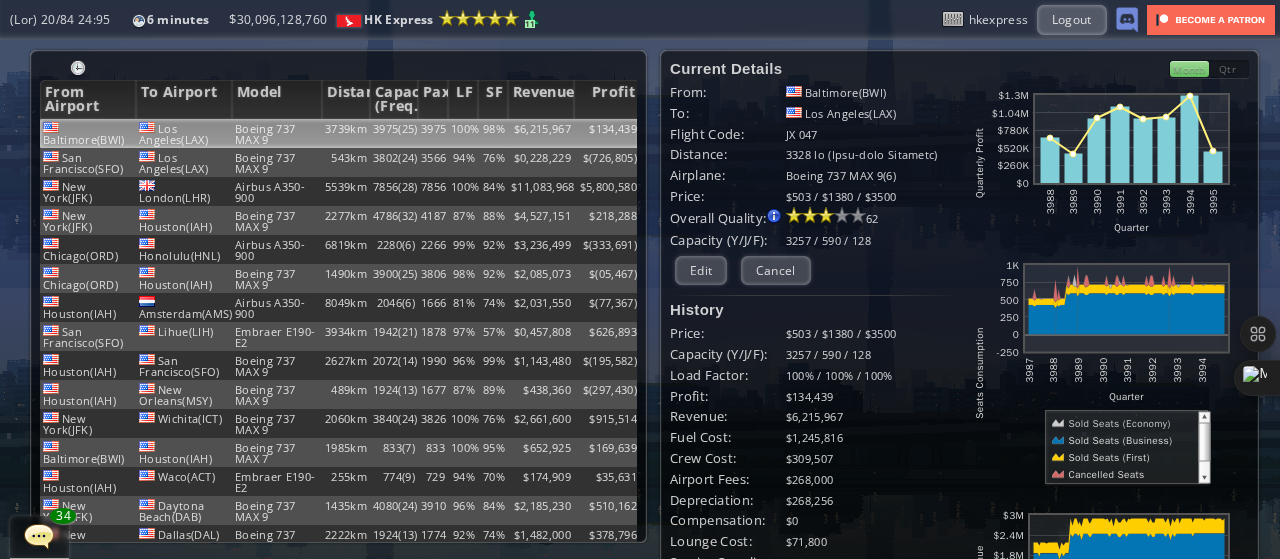 click at bounding box center (1107, 457) 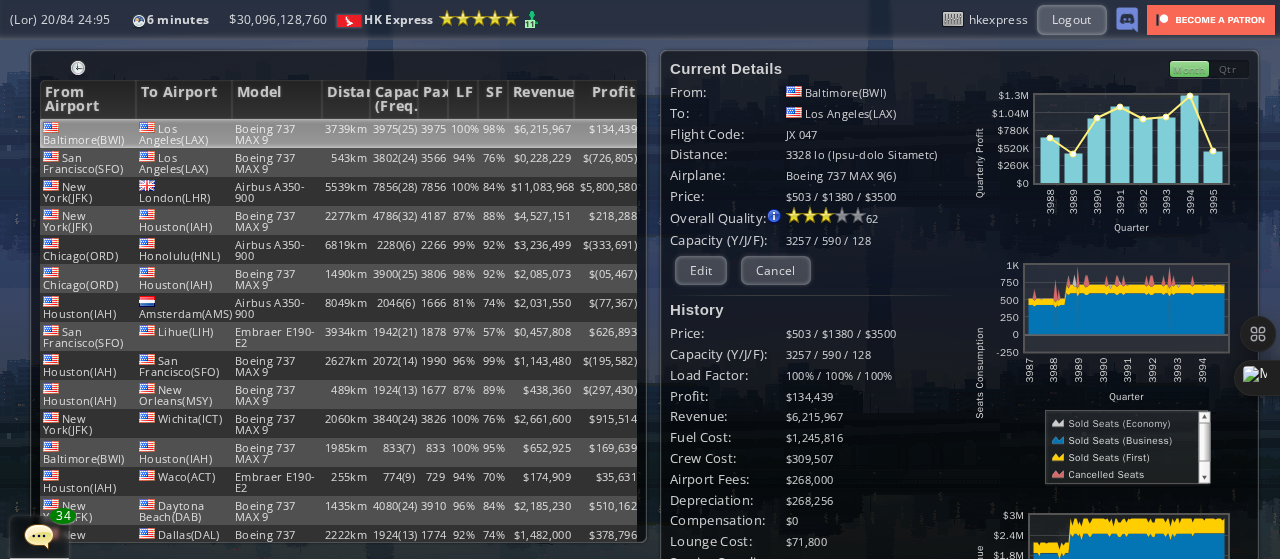 click at bounding box center (1103, 474) 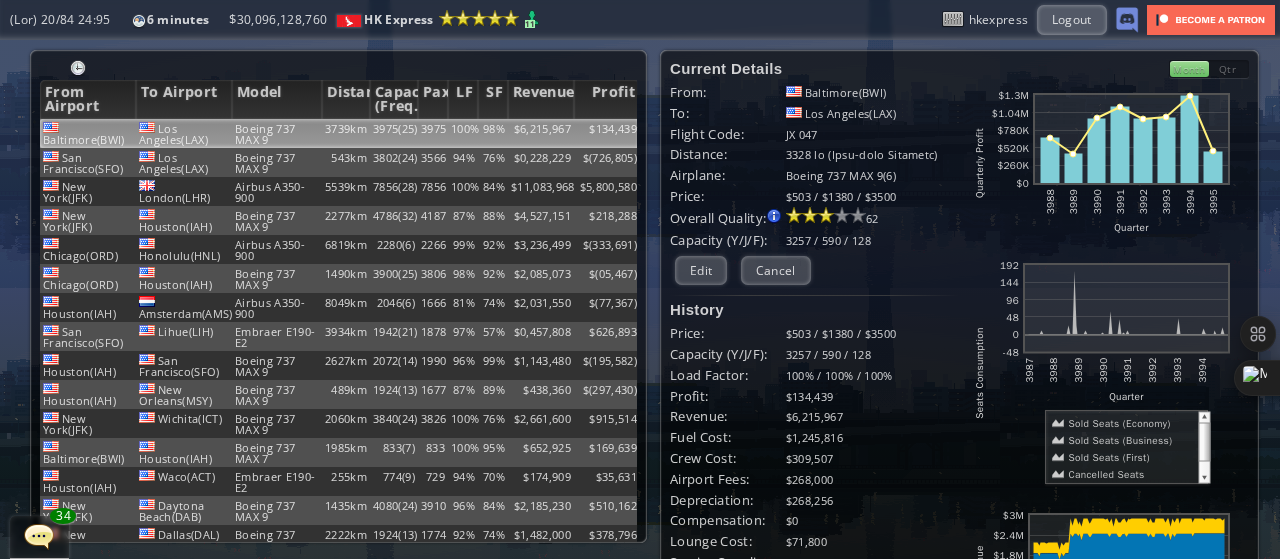 click at bounding box center [1103, 474] 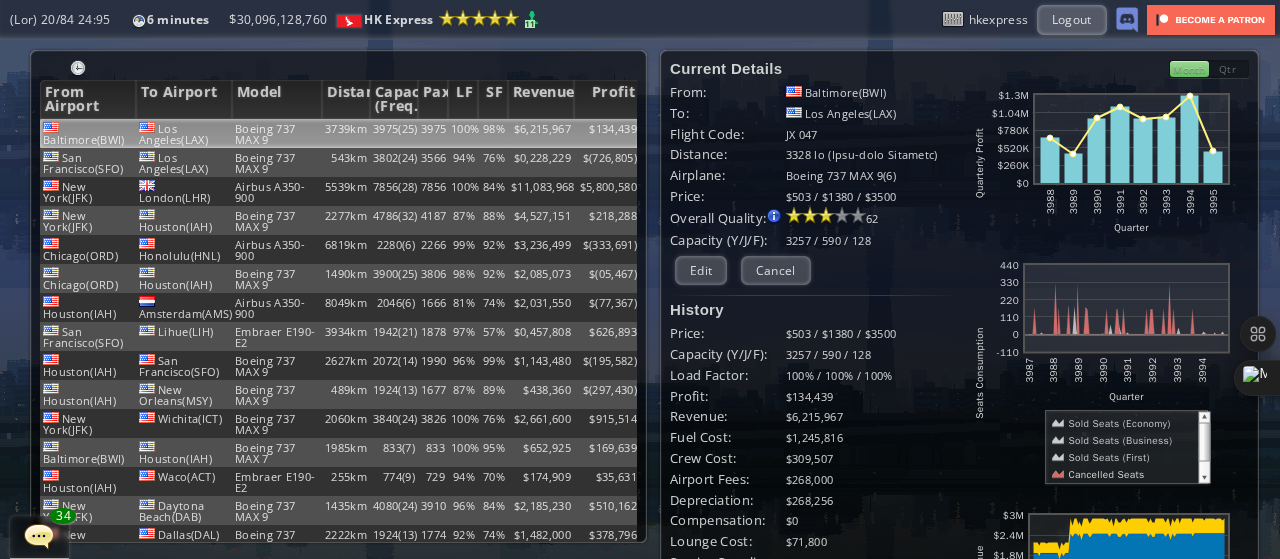 click at bounding box center [1107, 457] 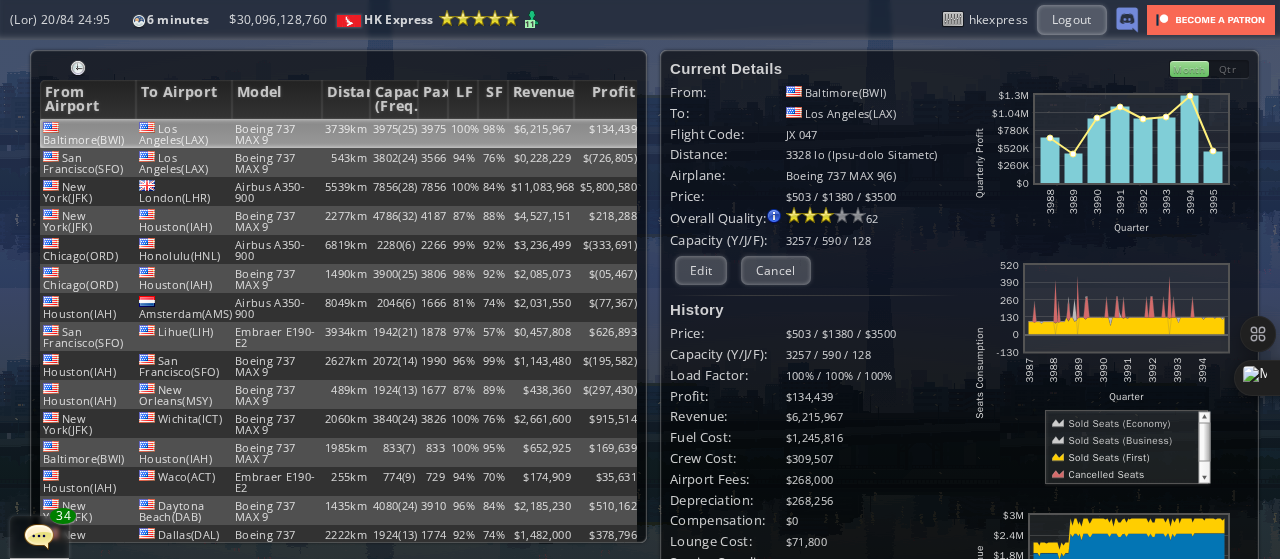click at bounding box center [1103, 474] 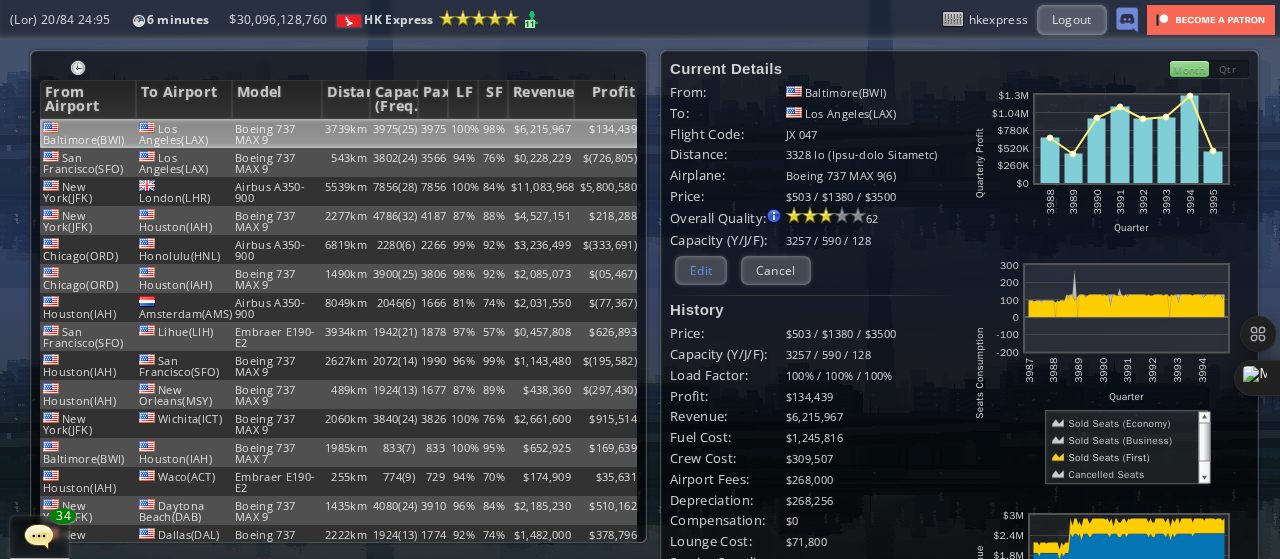 click on "Edit" at bounding box center (701, 270) 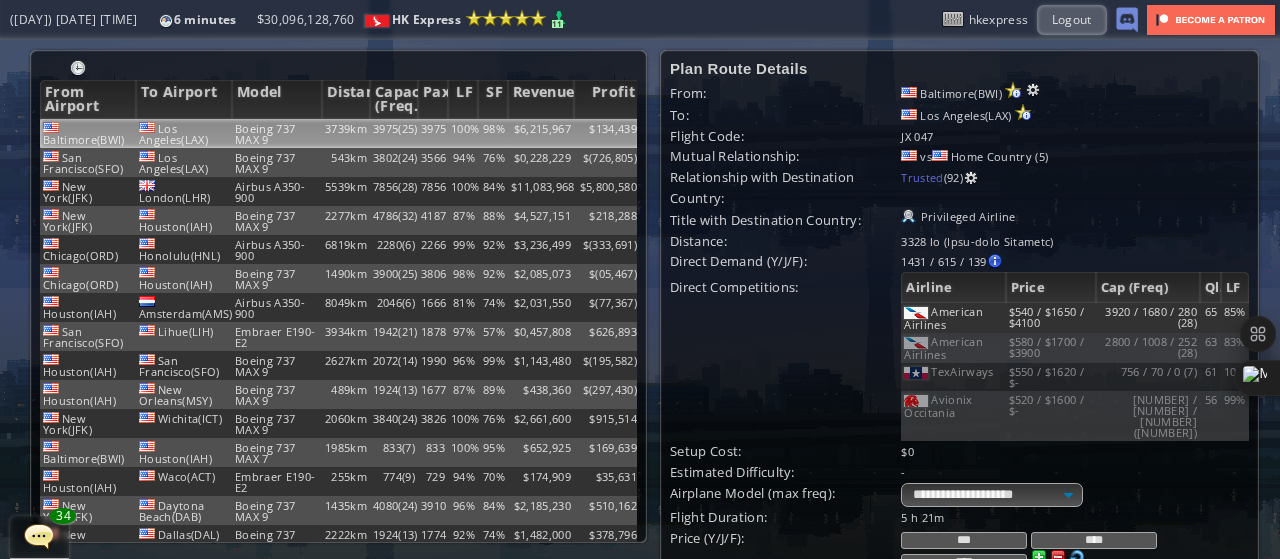 scroll, scrollTop: 177, scrollLeft: 0, axis: vertical 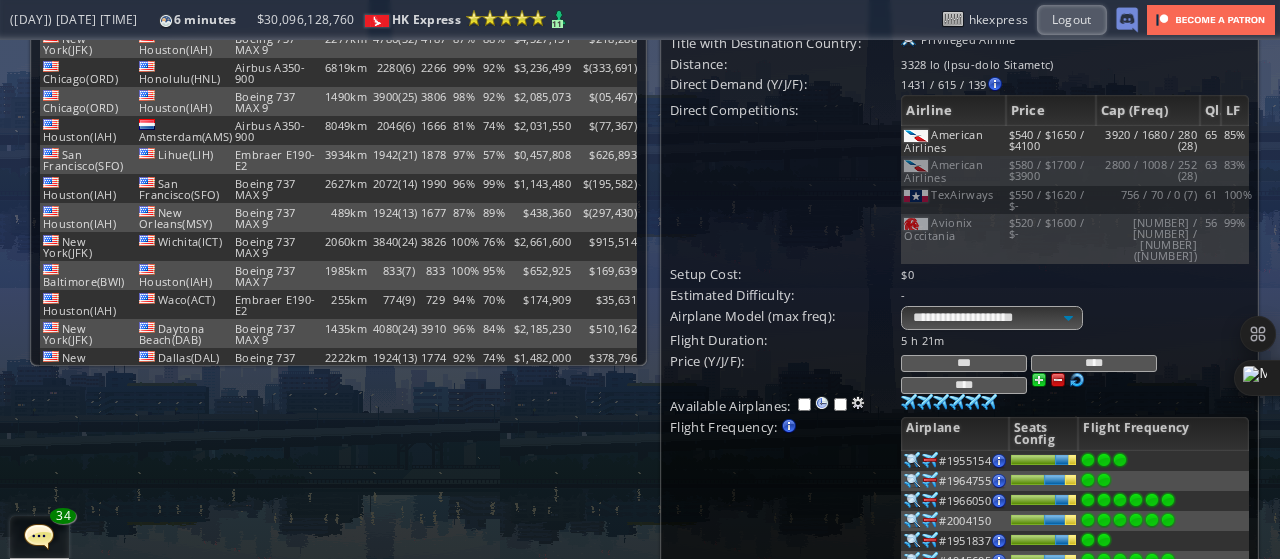 click on "***" at bounding box center [964, 363] 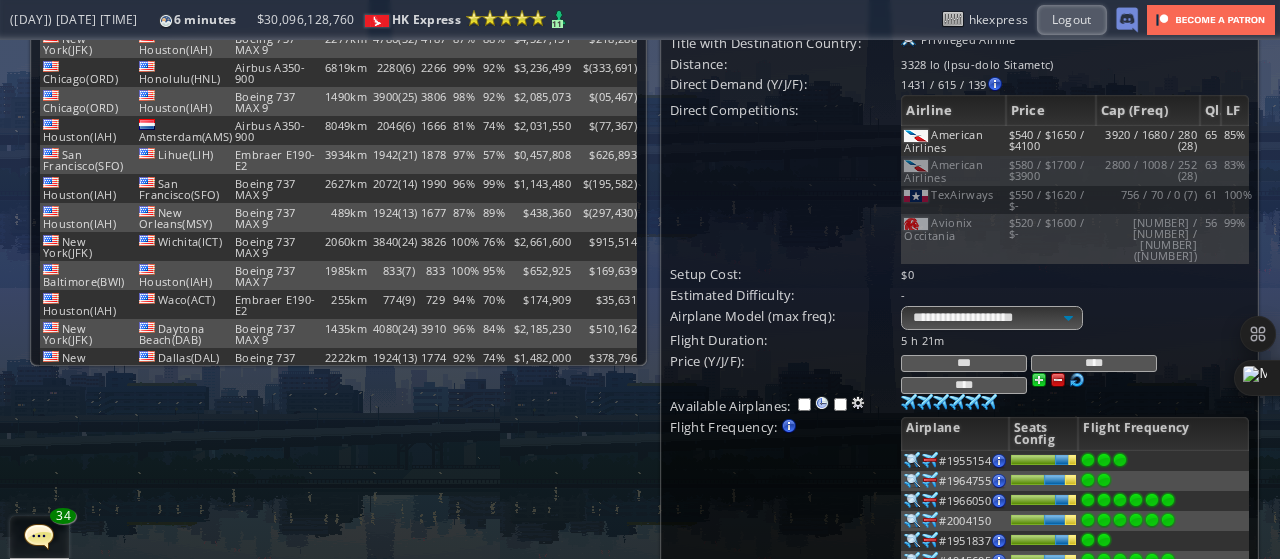 type on "***" 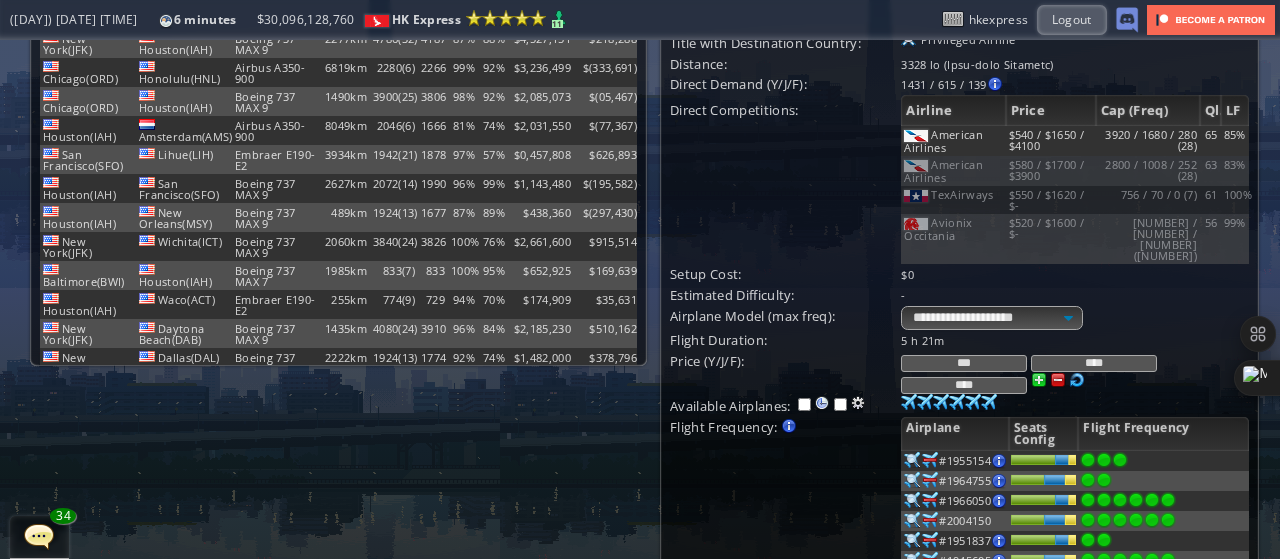 click on "****" at bounding box center (1094, 363) 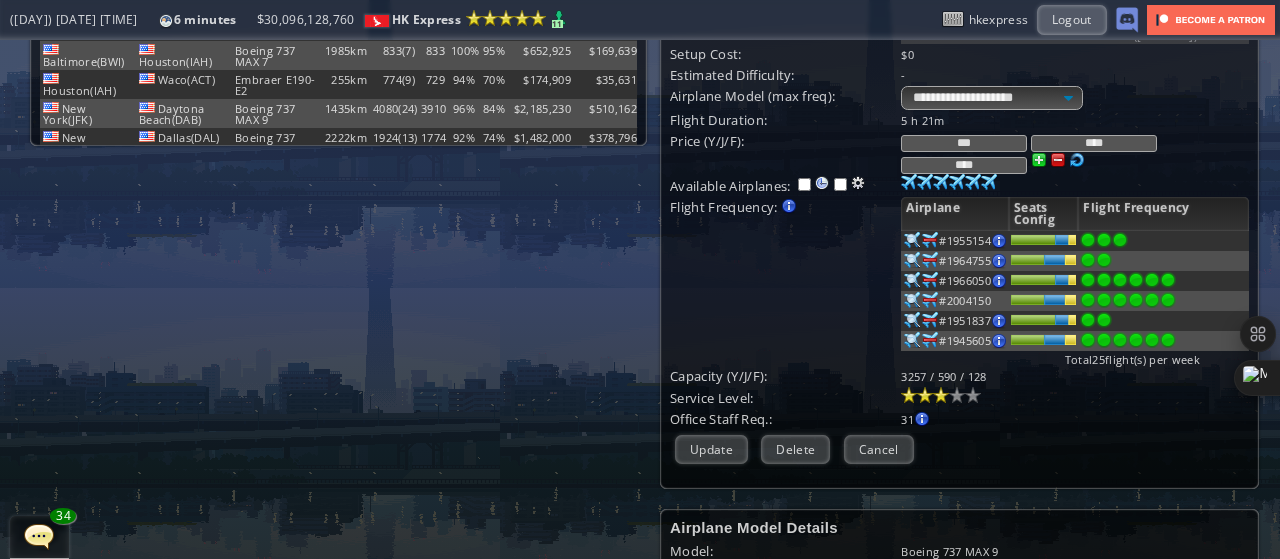 scroll, scrollTop: 433, scrollLeft: 0, axis: vertical 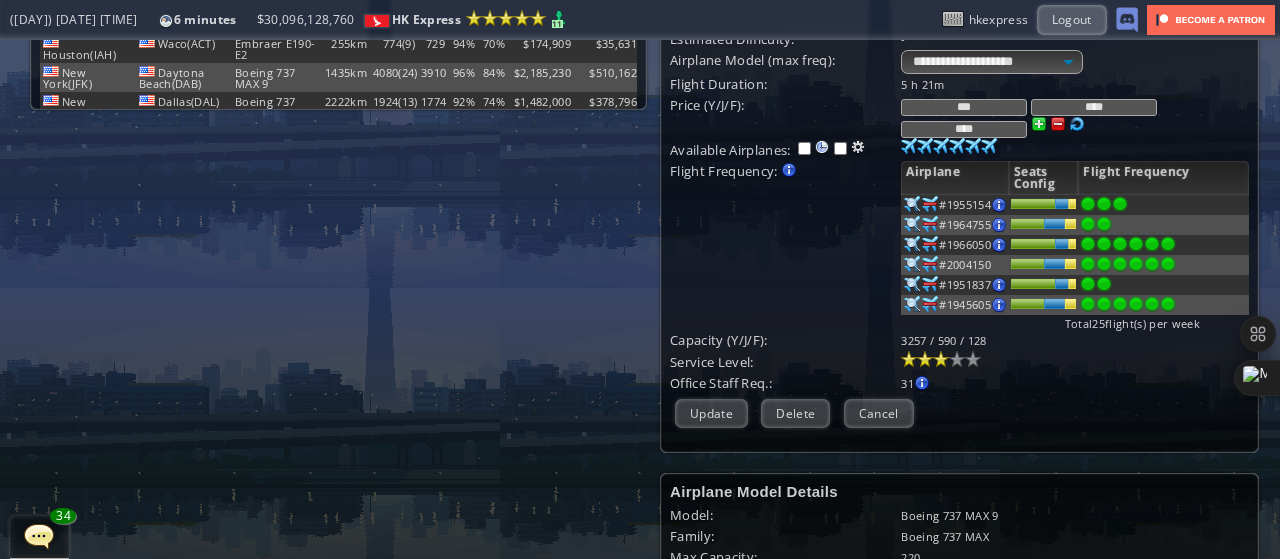 type on "****" 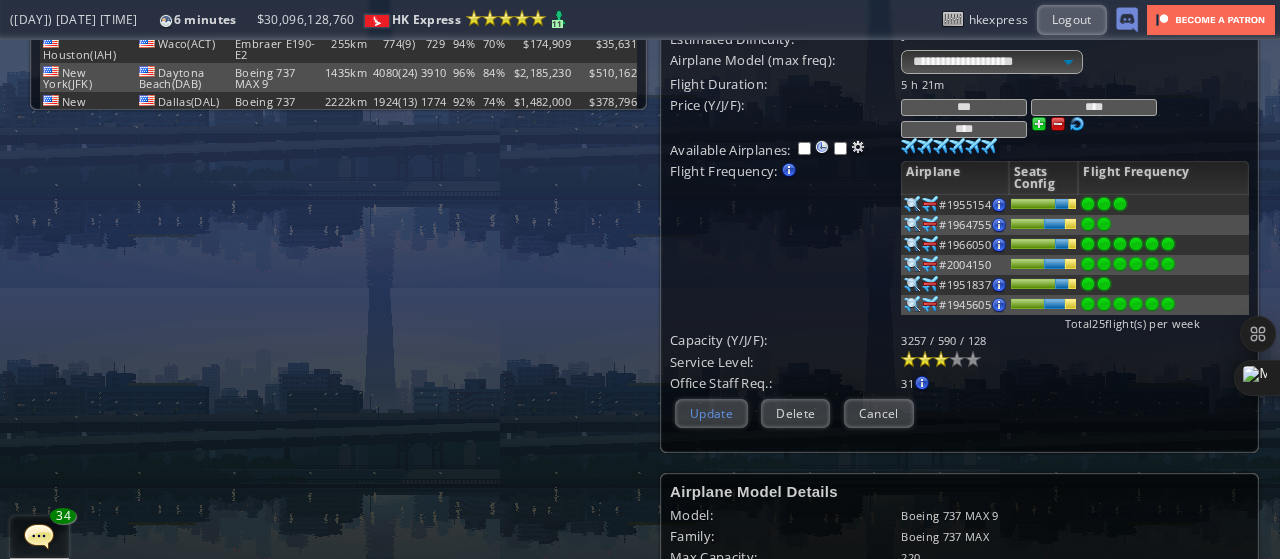 click on "Update" at bounding box center [711, 413] 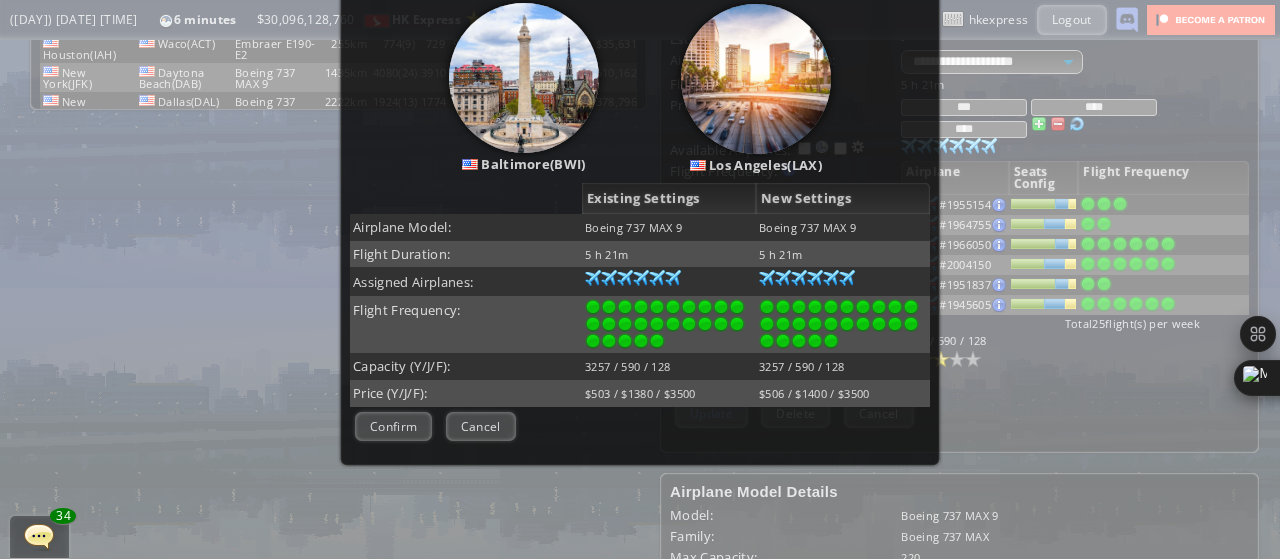 scroll, scrollTop: 228, scrollLeft: 0, axis: vertical 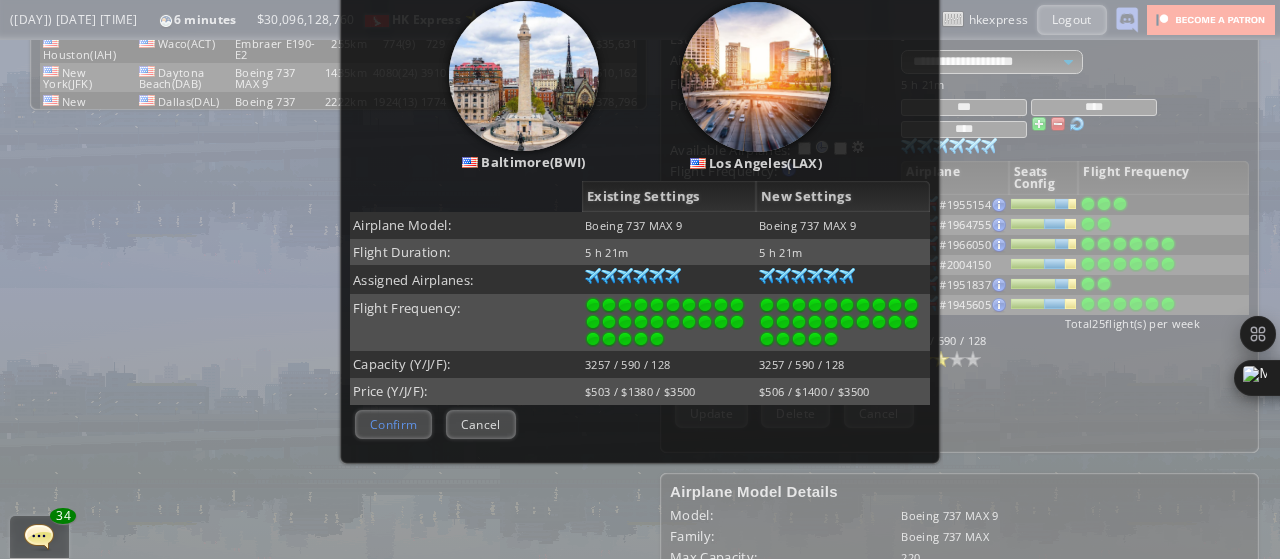 click on "Confirm" at bounding box center (393, 424) 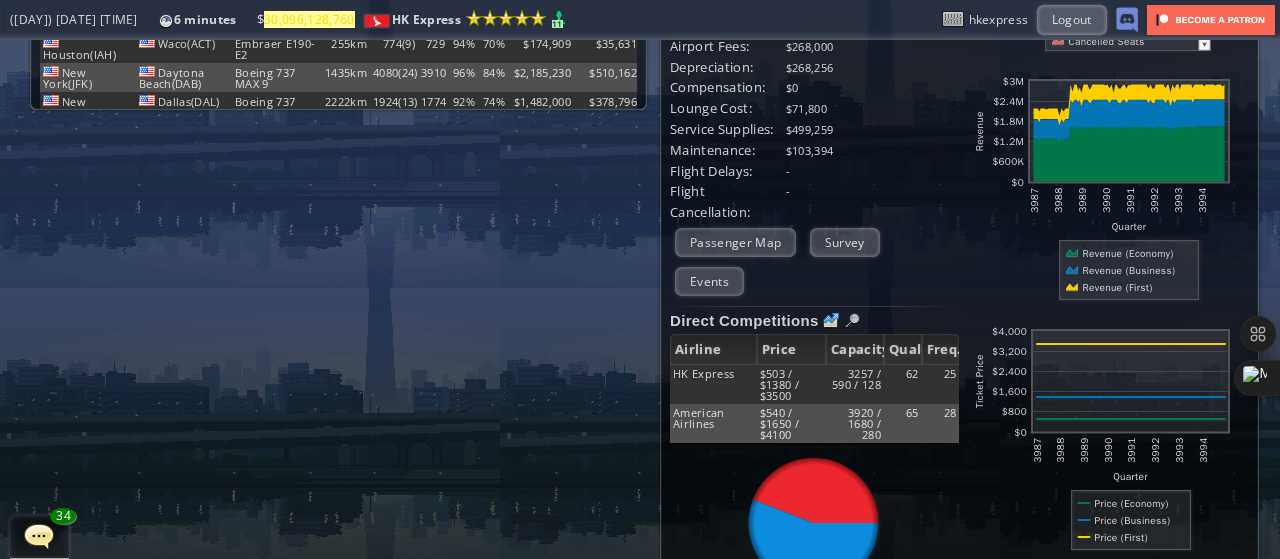 scroll, scrollTop: 0, scrollLeft: 0, axis: both 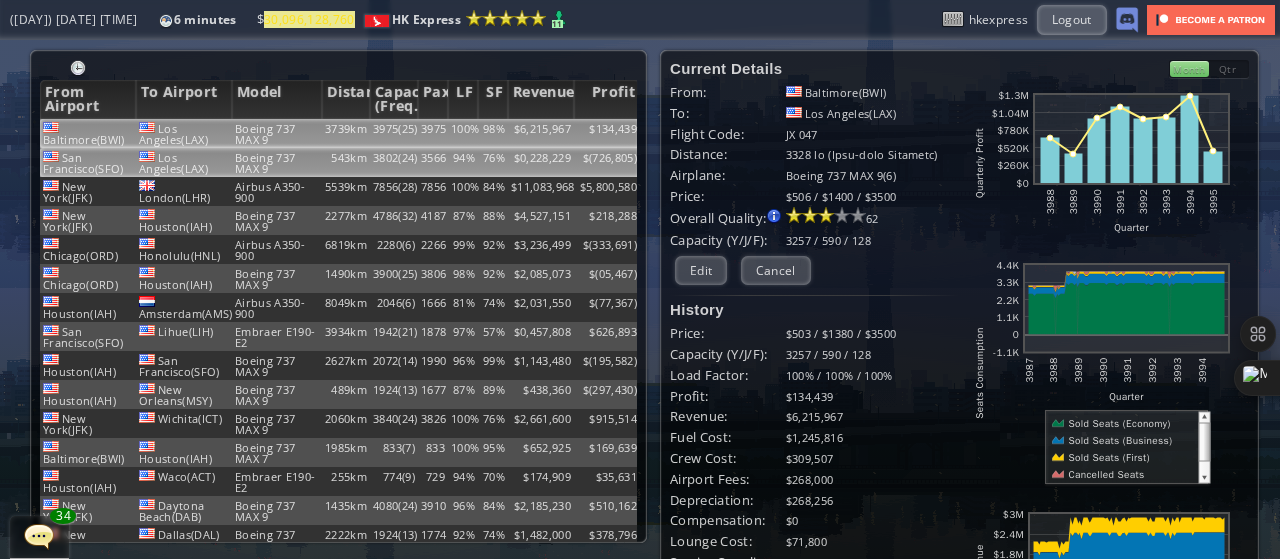 click on "Los Angeles(LAX)" at bounding box center [184, 133] 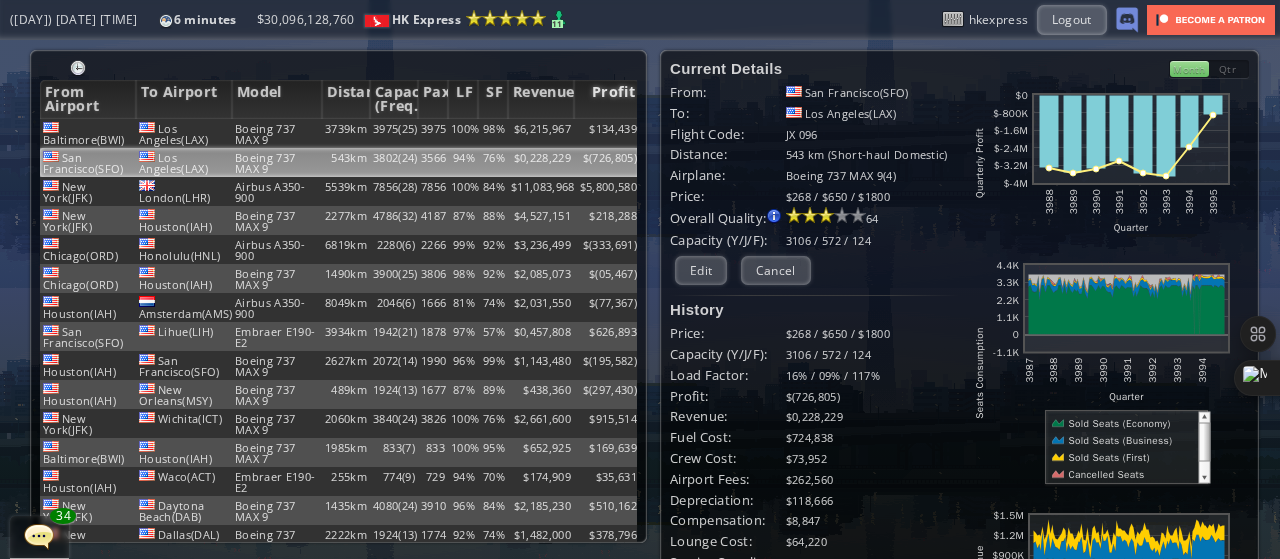 click on "Profit" at bounding box center [607, 99] 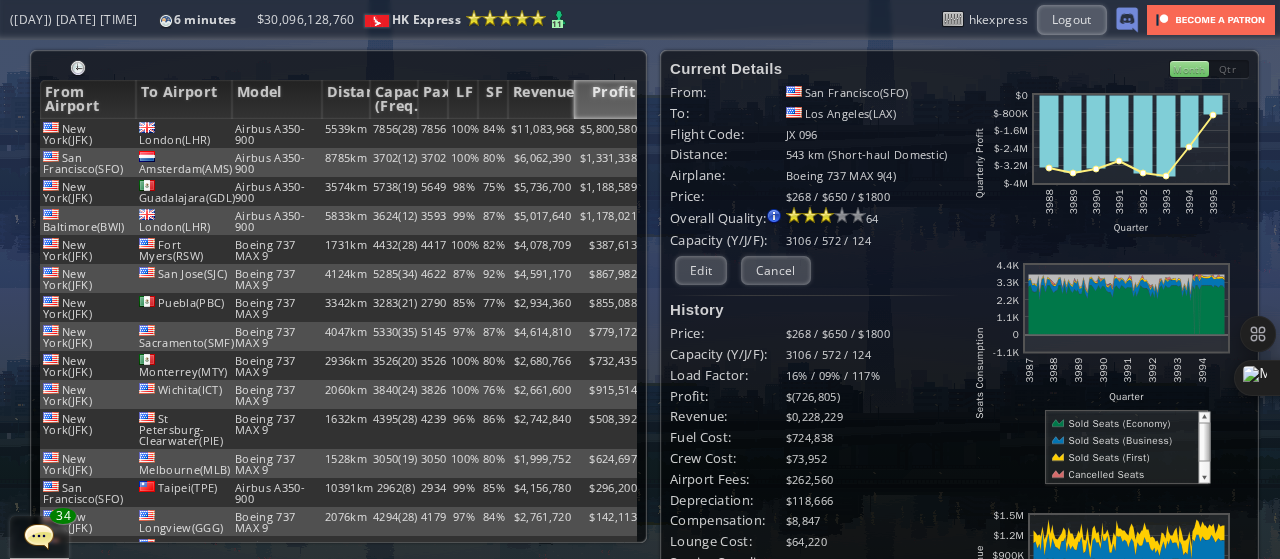 click on "Profit" at bounding box center [607, 99] 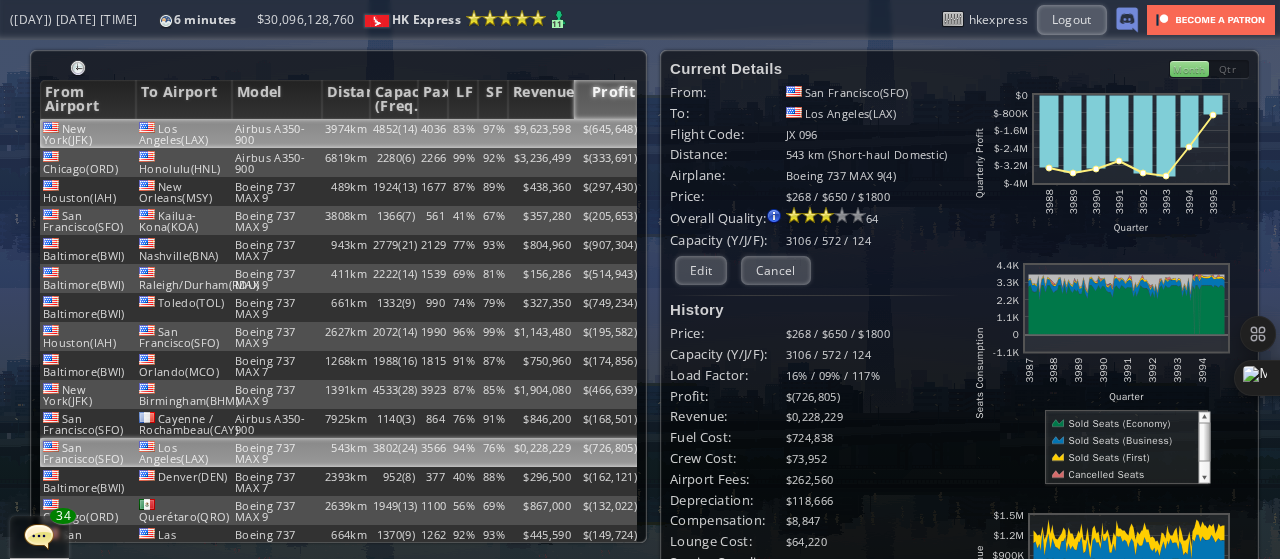click on "83%" at bounding box center [463, 133] 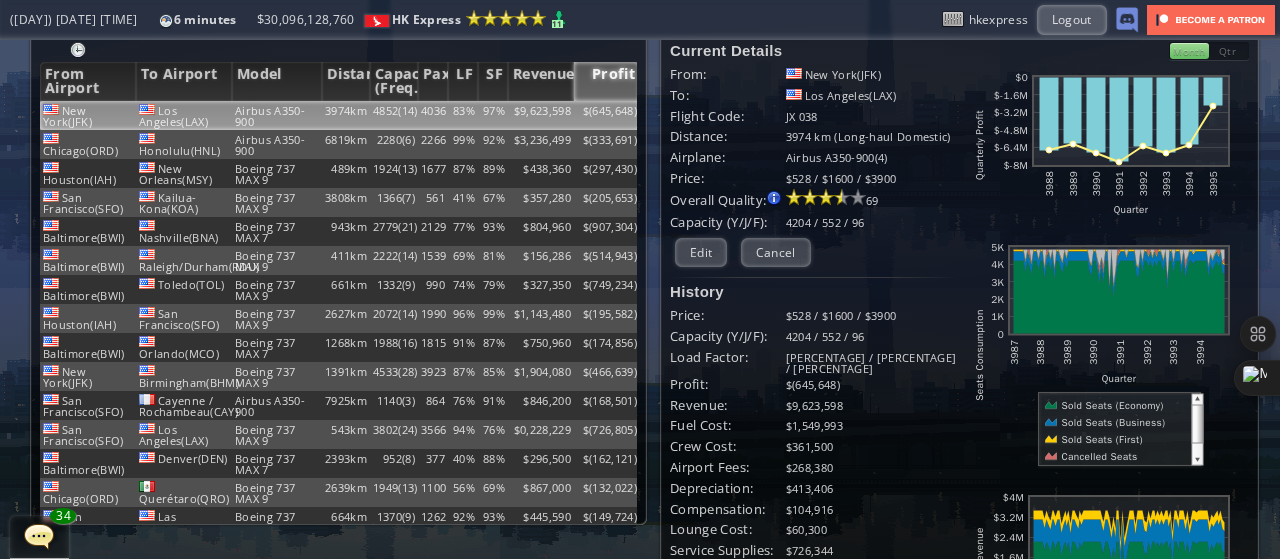 scroll, scrollTop: 0, scrollLeft: 0, axis: both 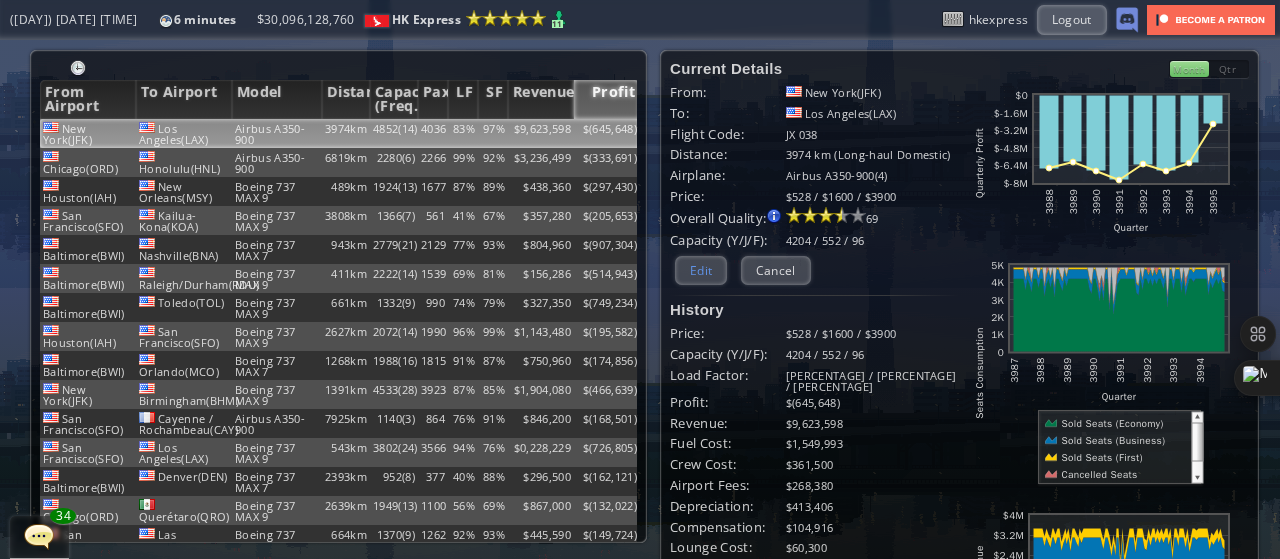 click on "Edit" at bounding box center [701, 270] 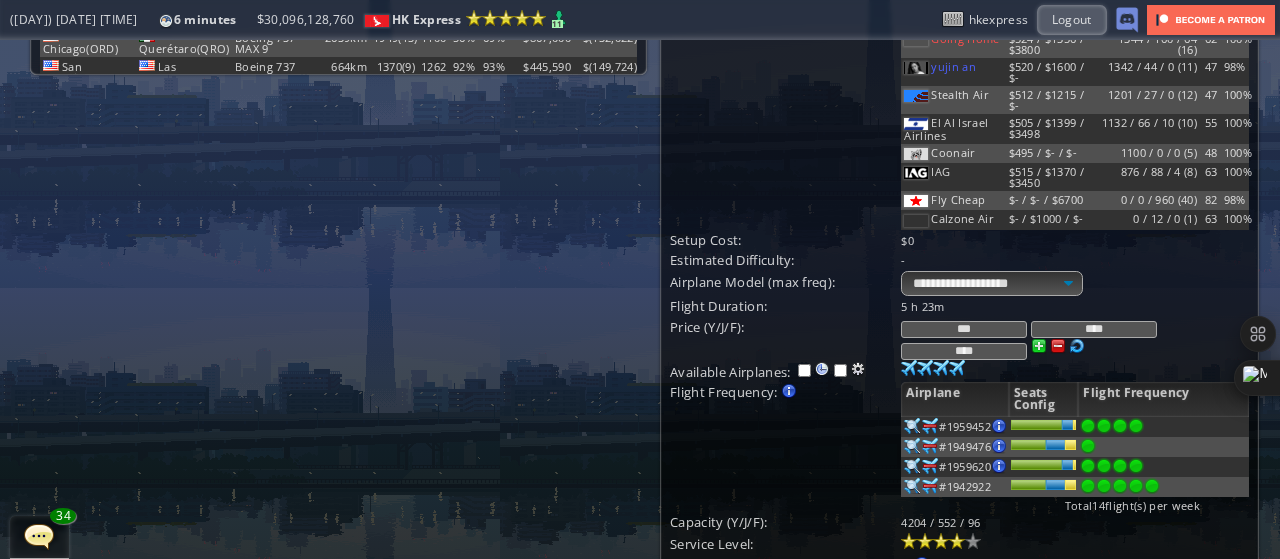 scroll, scrollTop: 506, scrollLeft: 0, axis: vertical 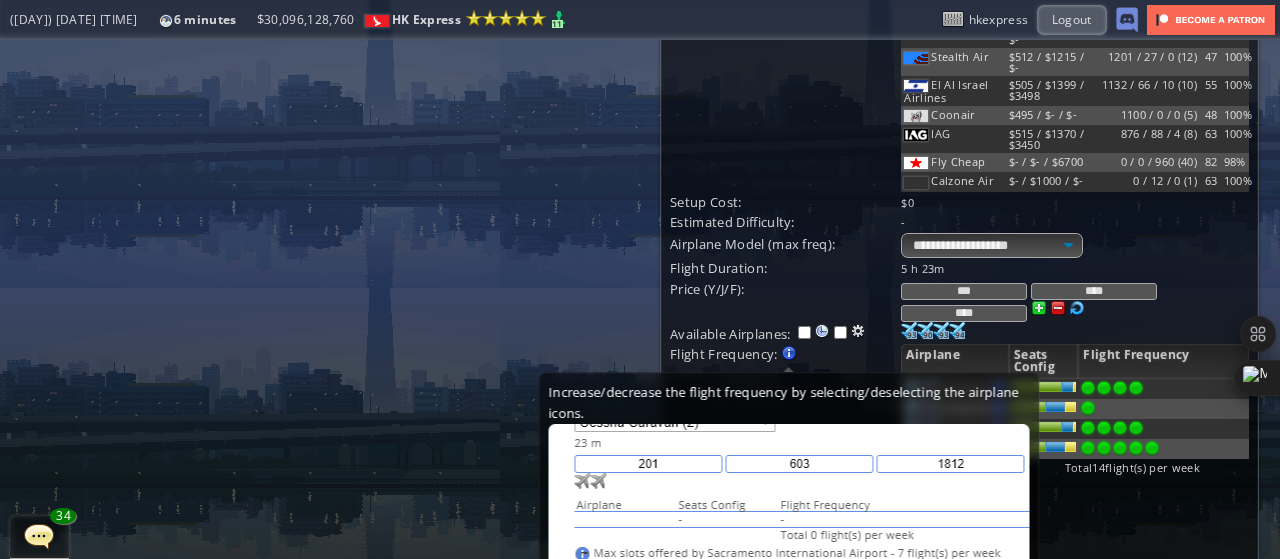 click at bounding box center (789, 353) 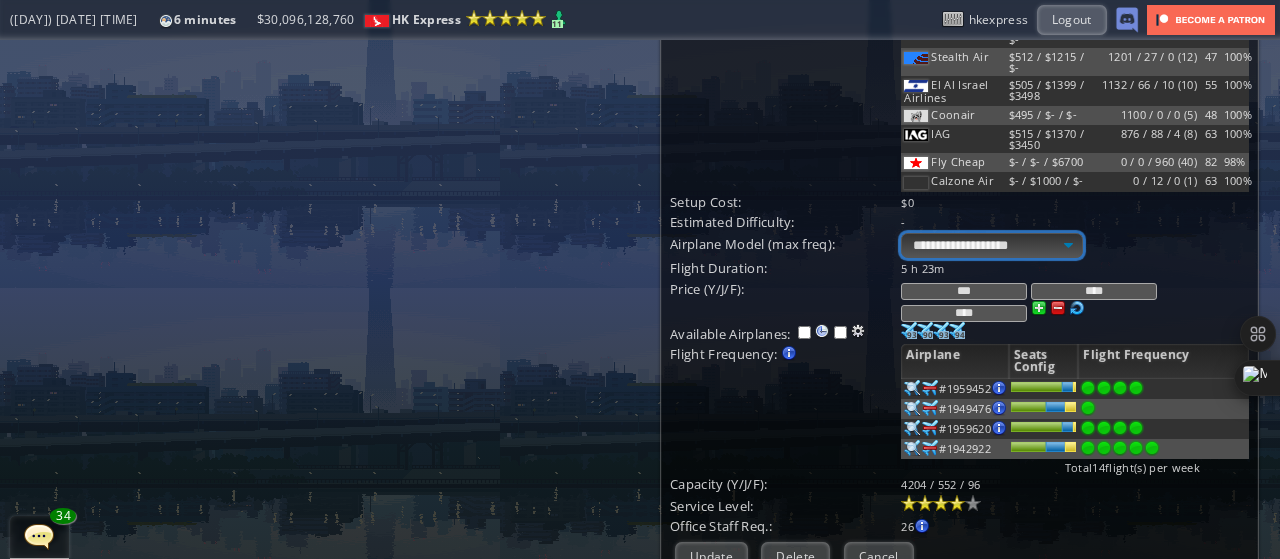 click on "**********" at bounding box center [991, 245] 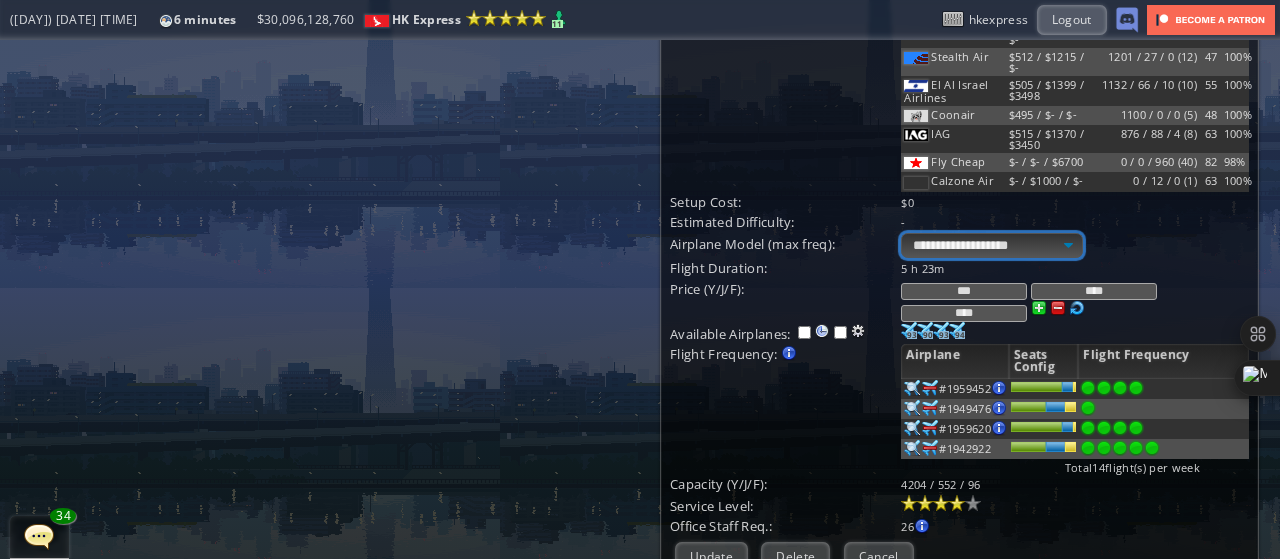 select on "**" 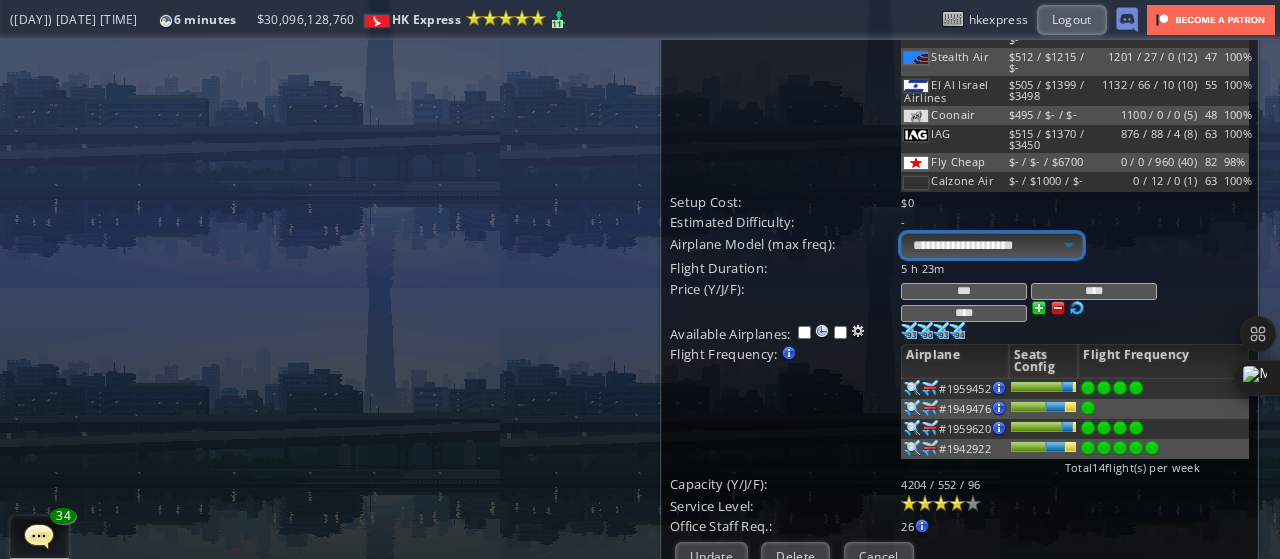 click on "**********" at bounding box center (991, 245) 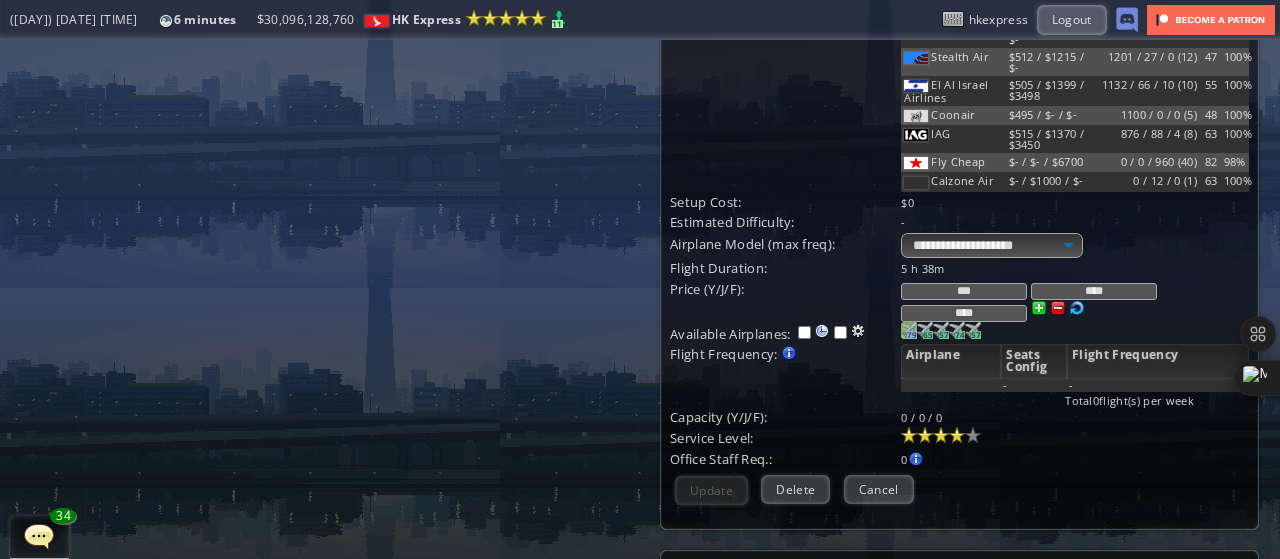 click at bounding box center [909, 330] 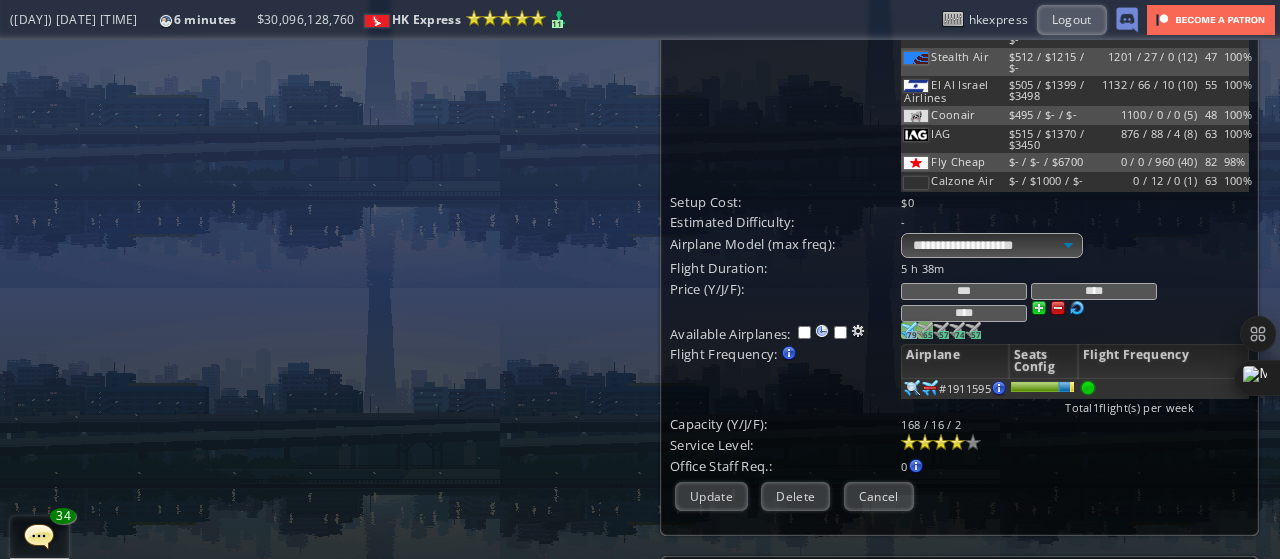 click on "65" at bounding box center [912, 335] 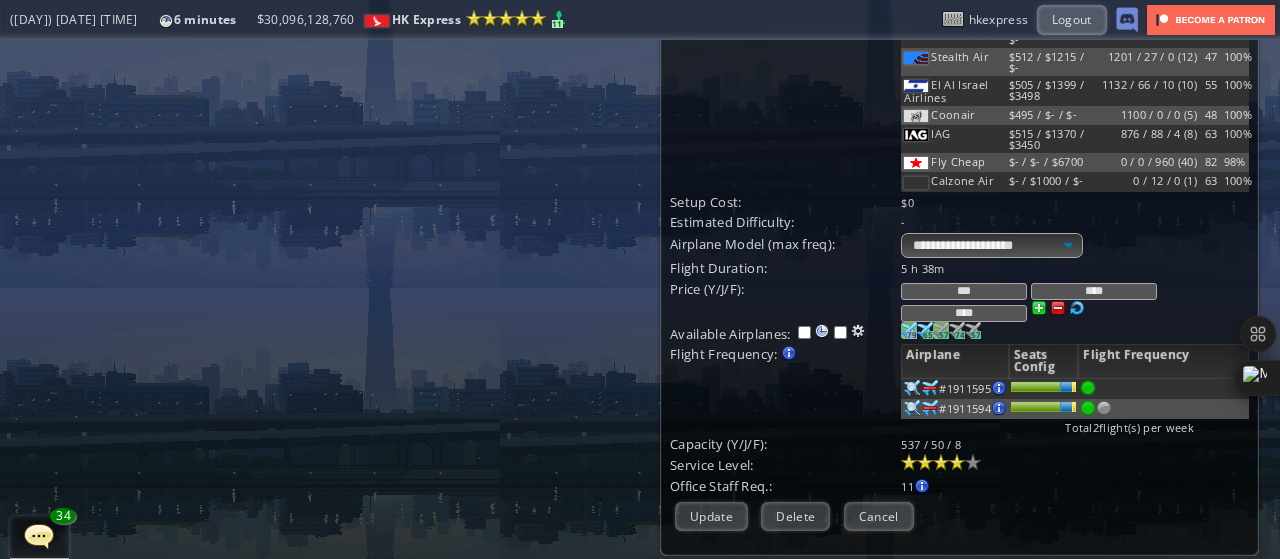 click on "57" at bounding box center (912, 335) 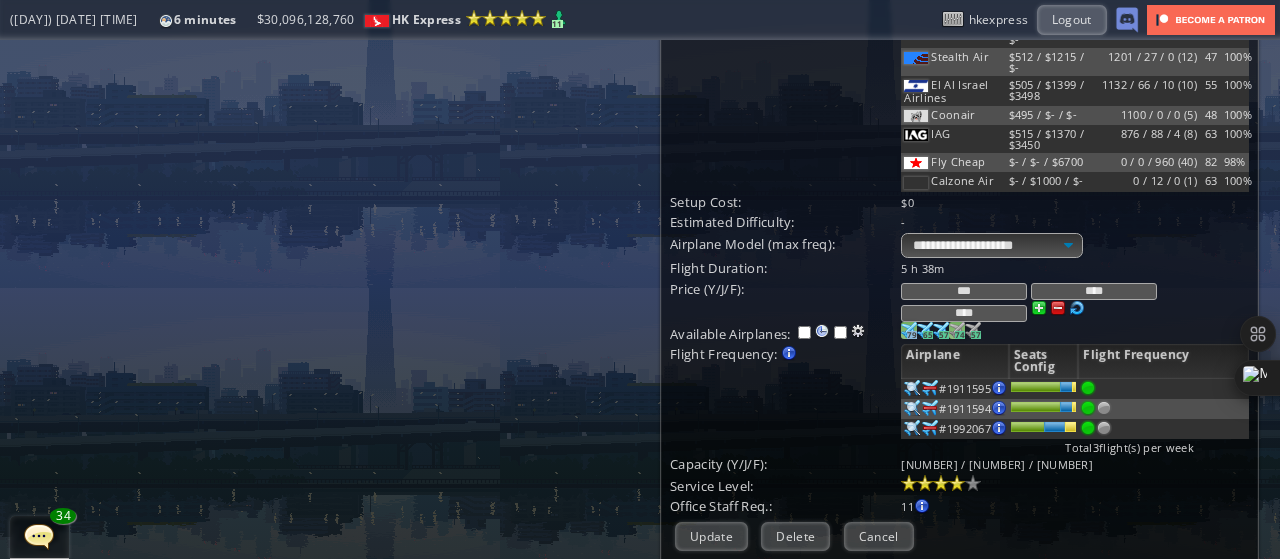 click on "74" at bounding box center (912, 335) 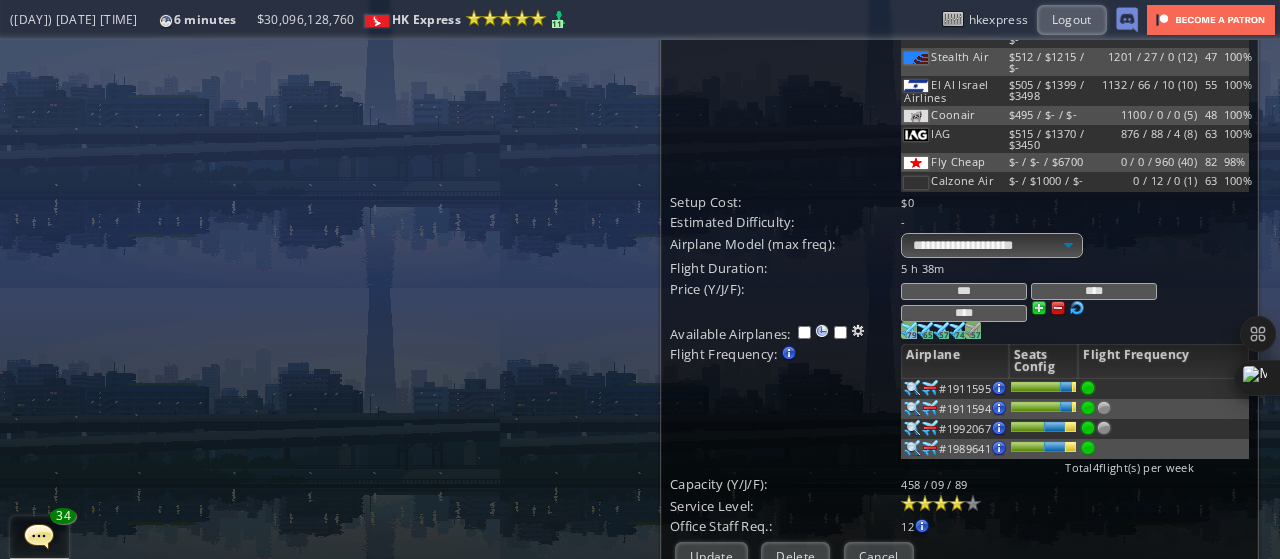 click at bounding box center (909, 330) 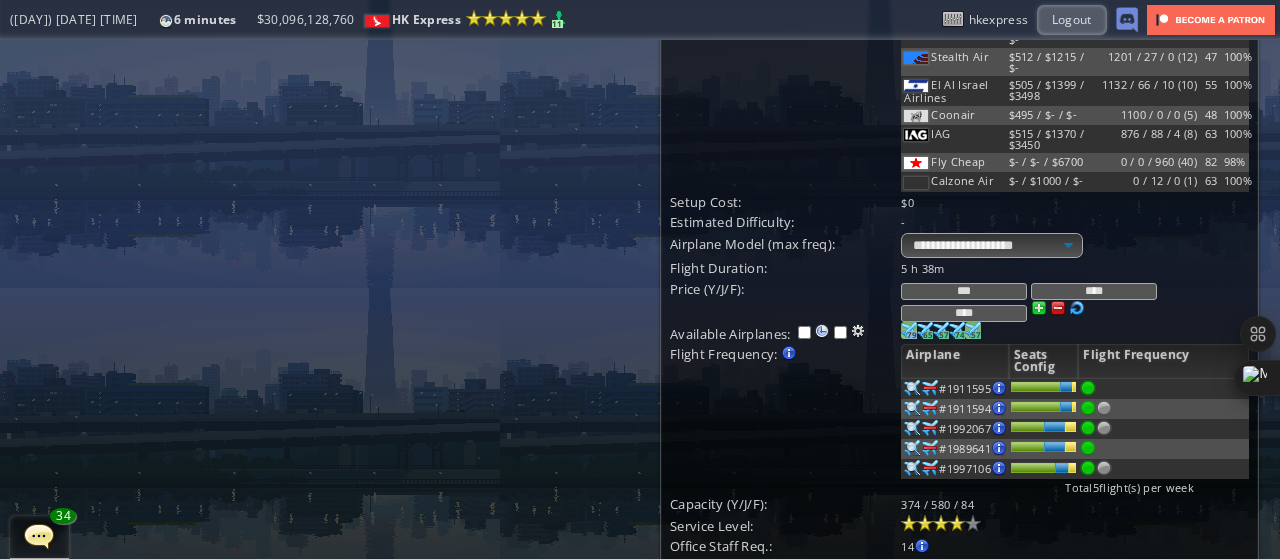 click at bounding box center [1104, 408] 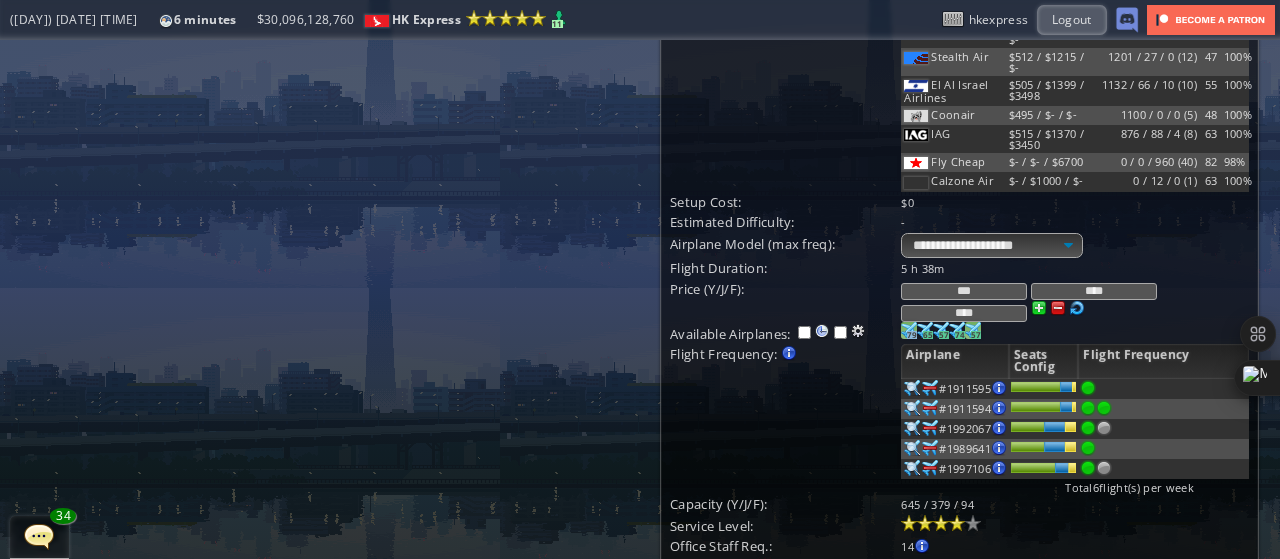 click at bounding box center (1163, 389) 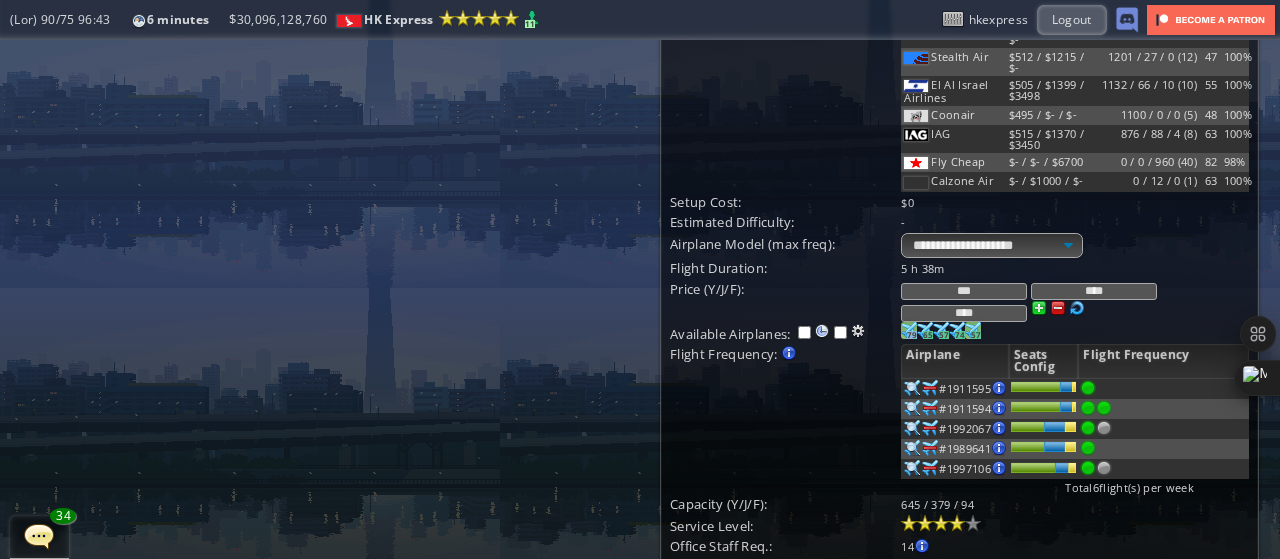 click on "[NUMBER] / [NUMBER] / [NUMBER]
( )" at bounding box center (1074, 268) 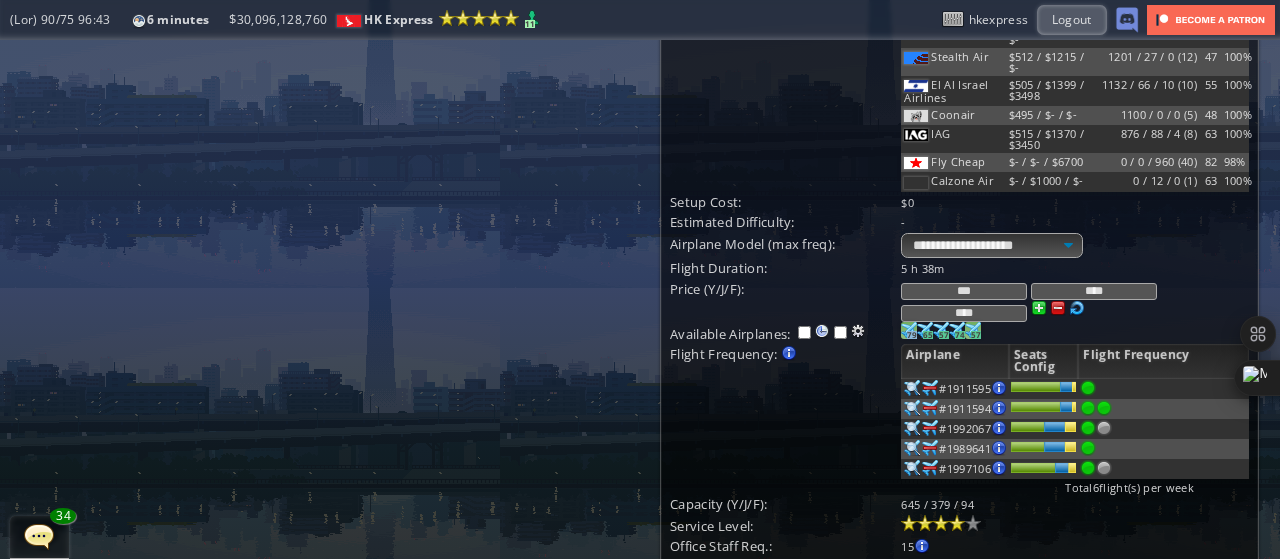 click at bounding box center (1104, 408) 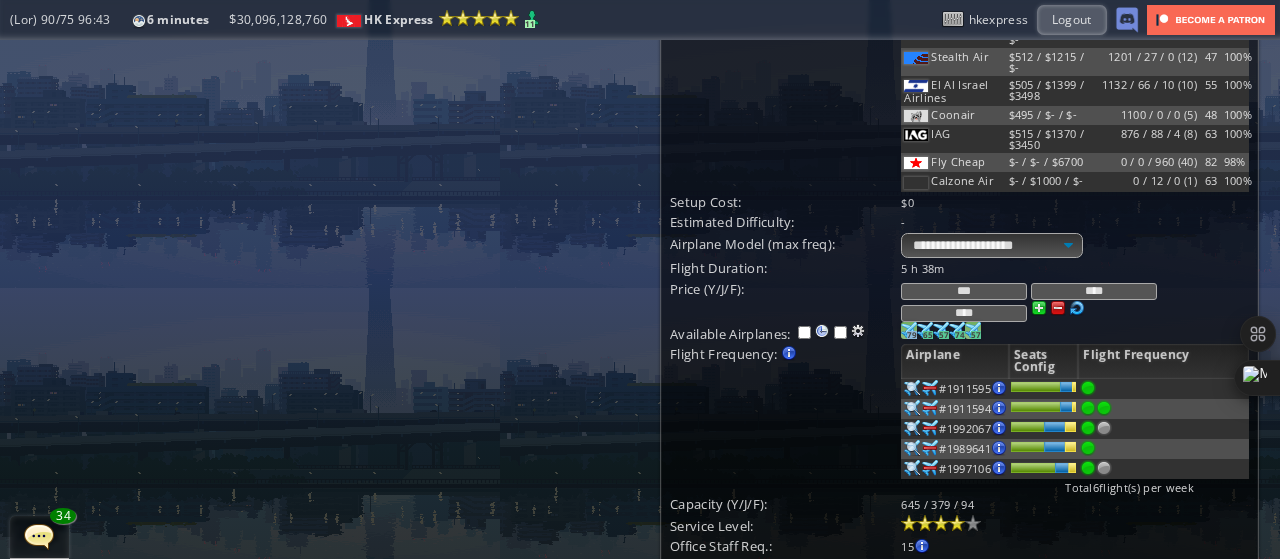 click at bounding box center (1104, 408) 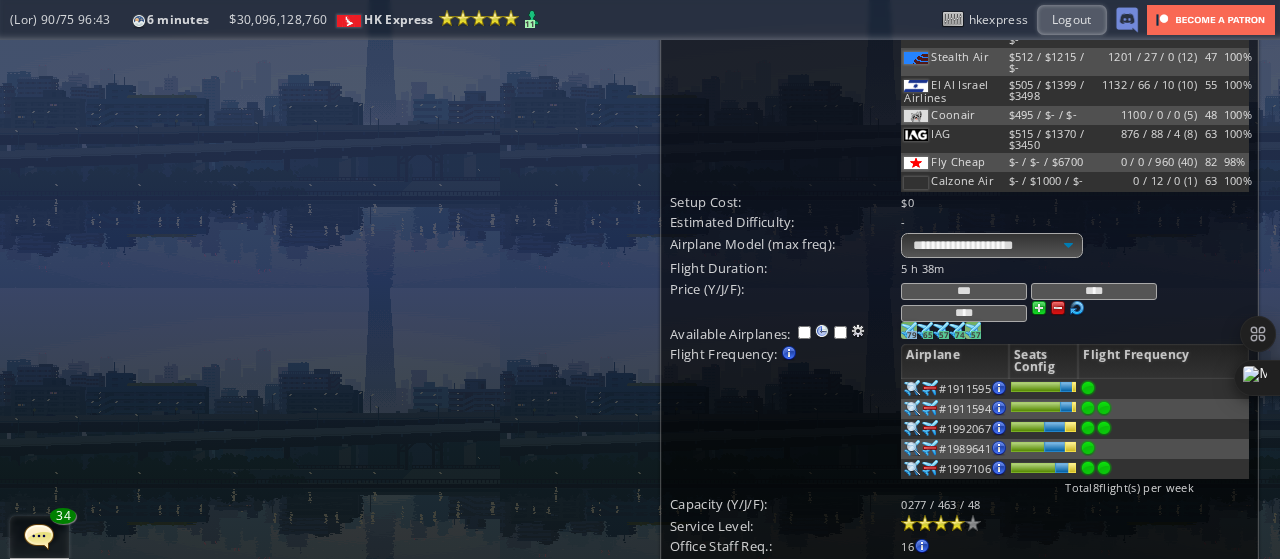 click at bounding box center [7, 279] 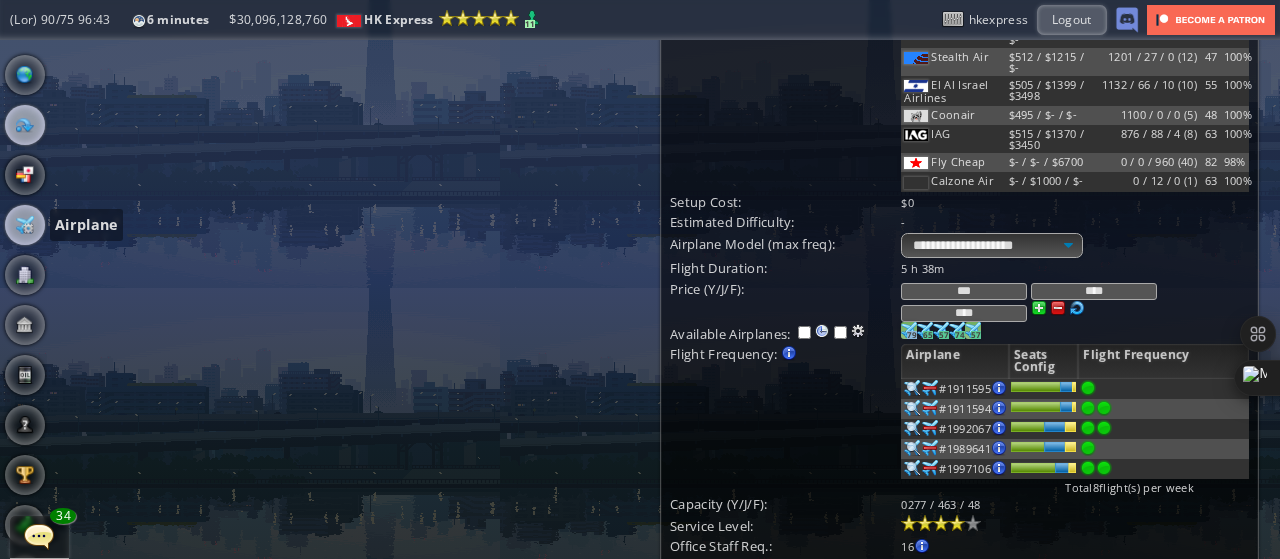 click at bounding box center (25, 225) 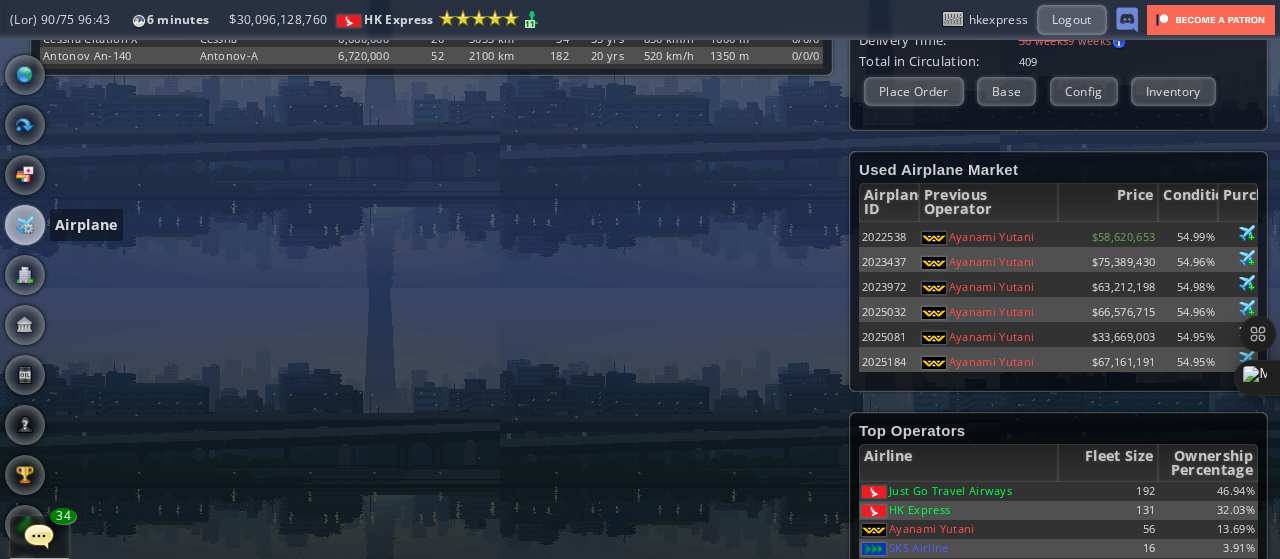 scroll, scrollTop: 506, scrollLeft: 0, axis: vertical 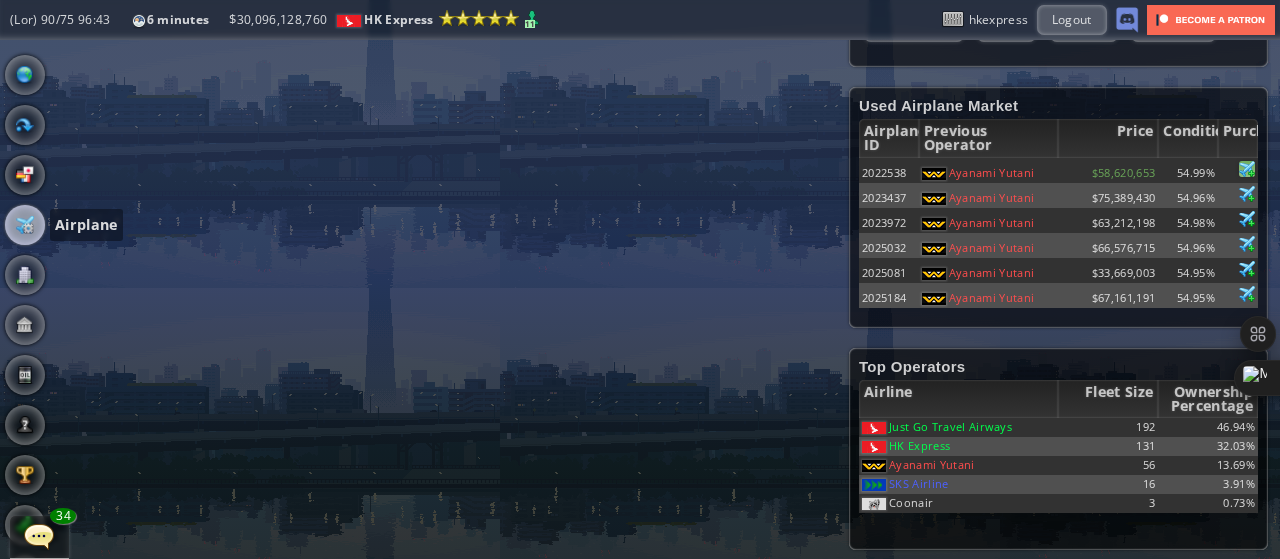 click at bounding box center (1247, 169) 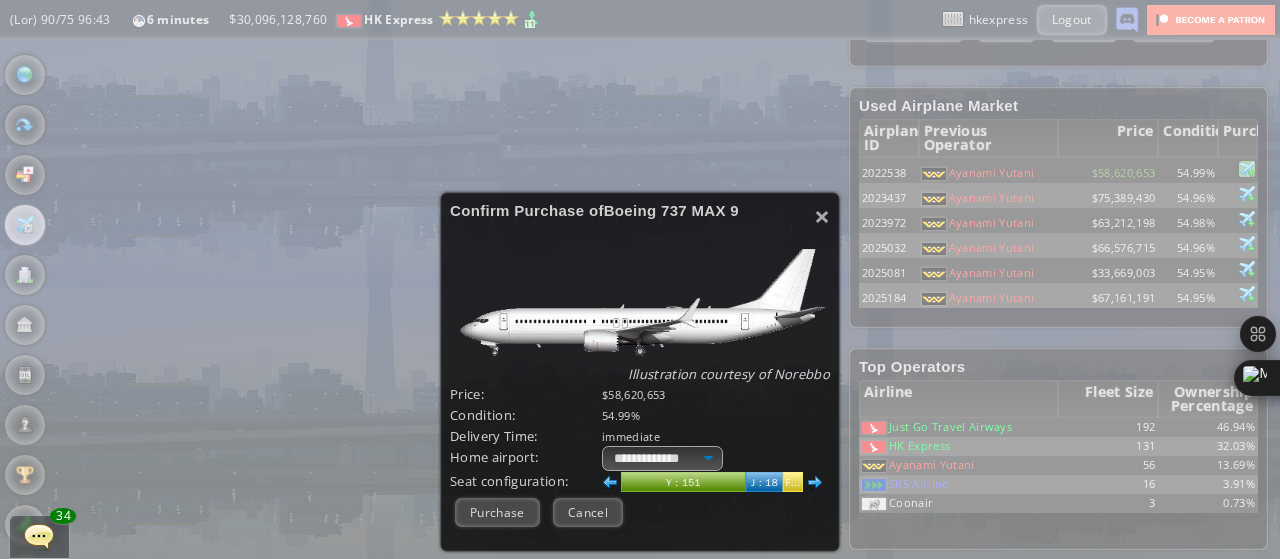 scroll, scrollTop: 70, scrollLeft: 0, axis: vertical 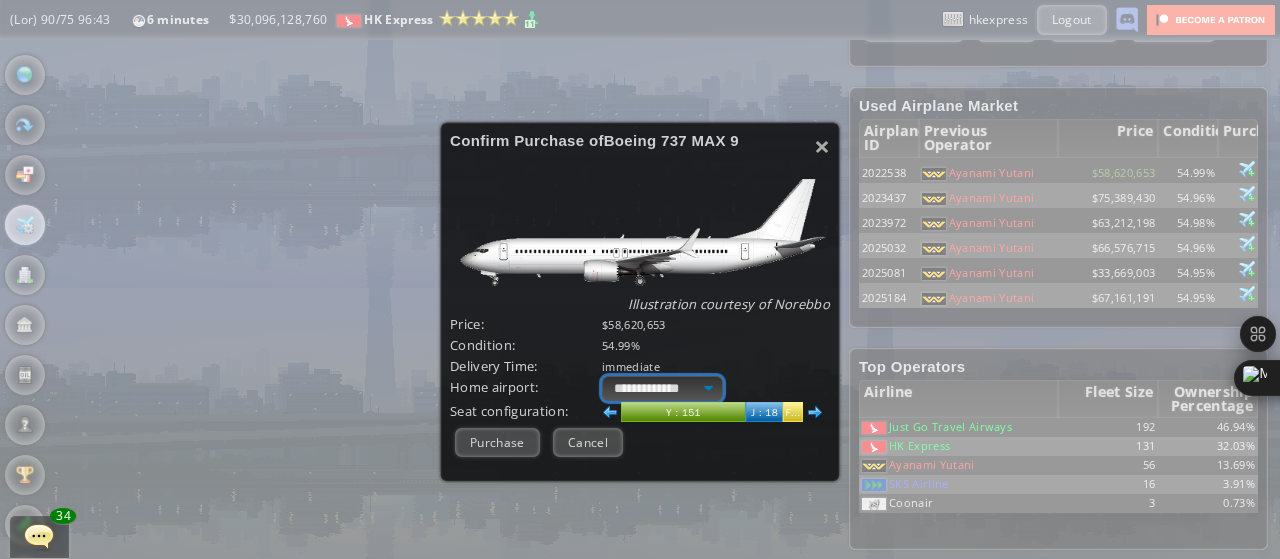 click on "**********" at bounding box center (662, 388) 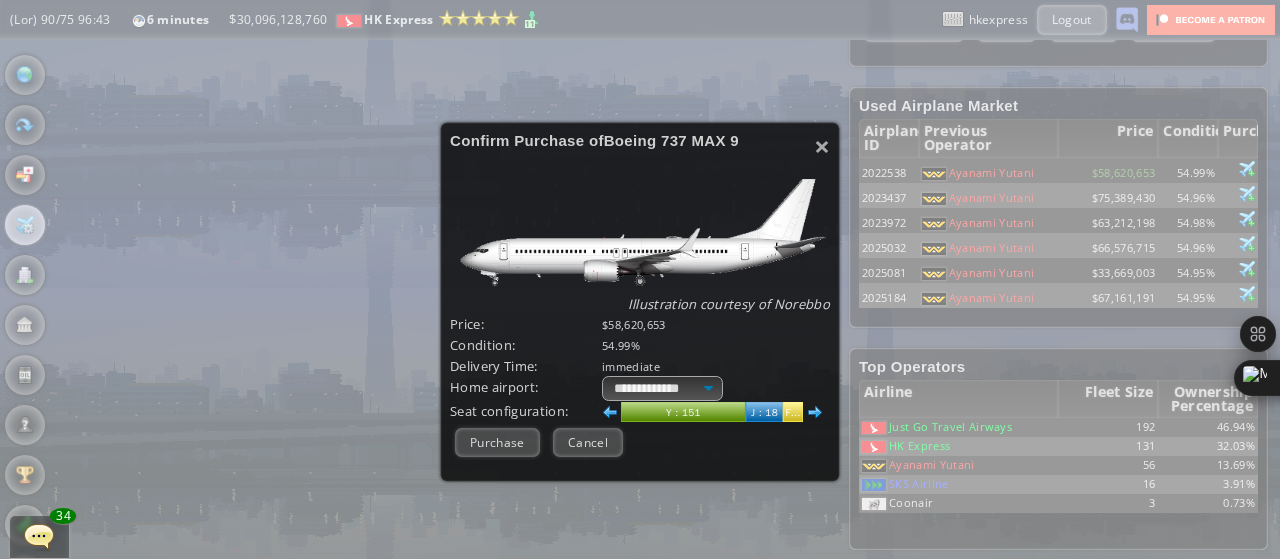 click on "Home airport:" at bounding box center (526, 387) 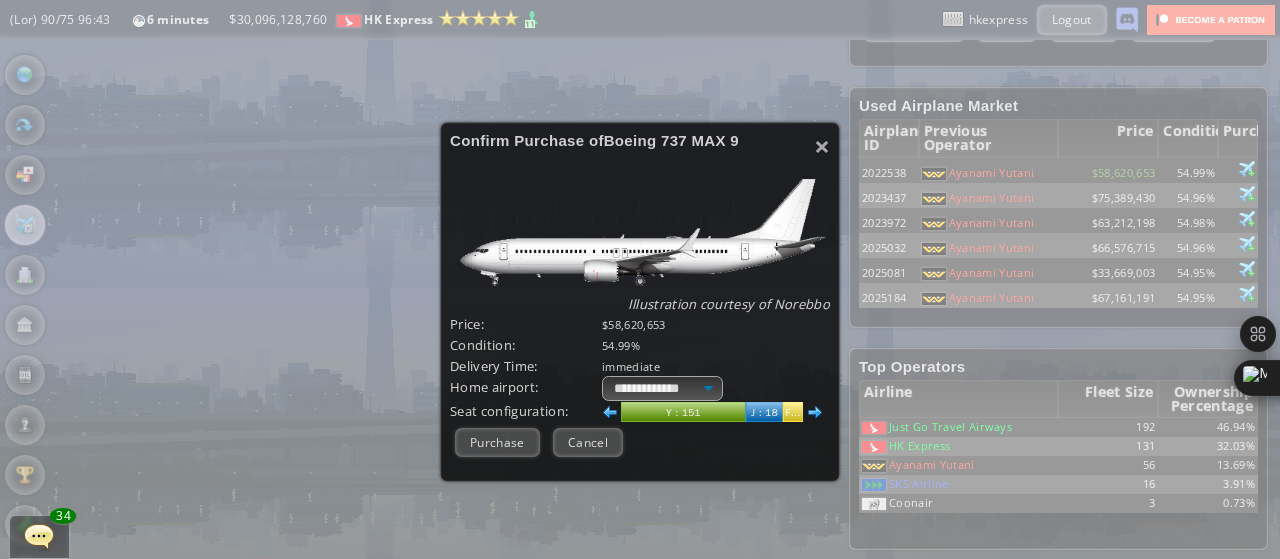 click at bounding box center (610, 413) 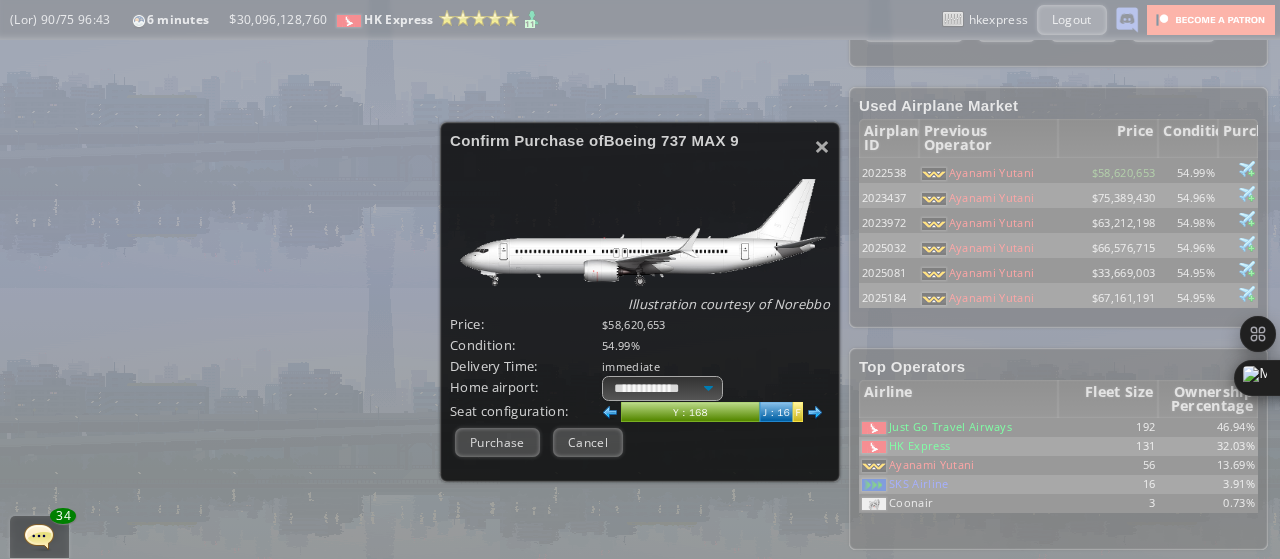 click at bounding box center (610, 413) 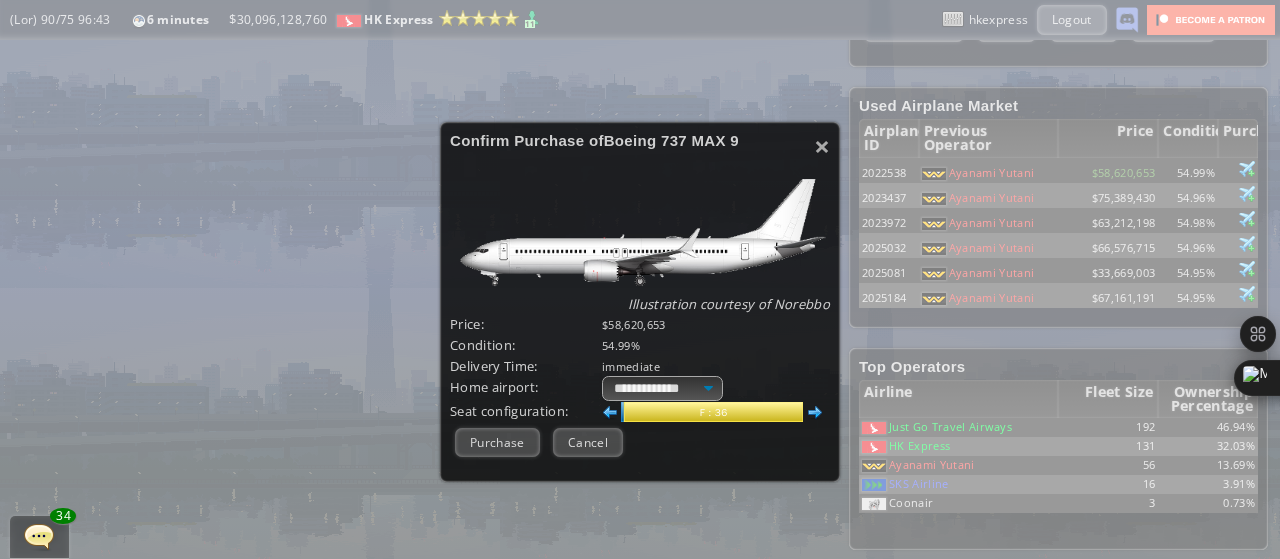 click at bounding box center [610, 413] 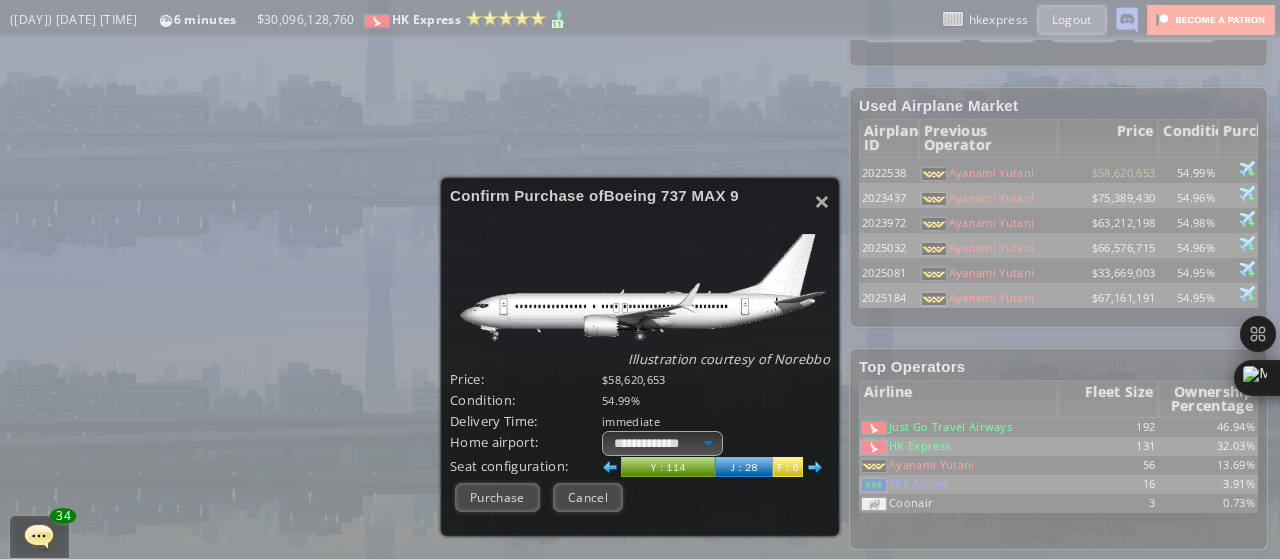 scroll, scrollTop: 12, scrollLeft: 0, axis: vertical 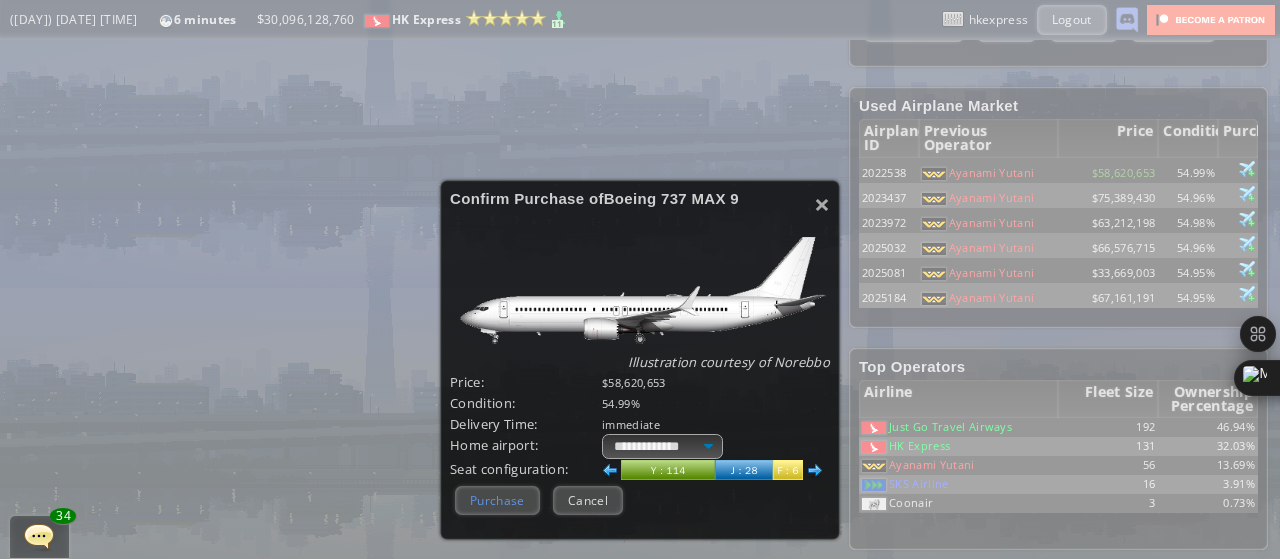 click on "Purchase" at bounding box center (497, 500) 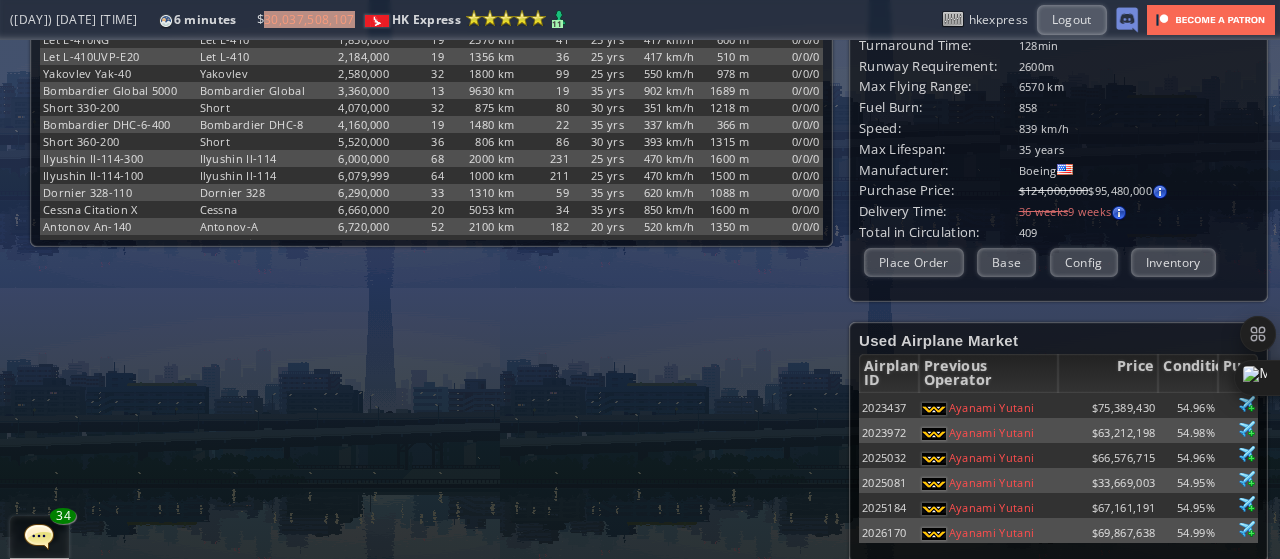 scroll, scrollTop: 264, scrollLeft: 0, axis: vertical 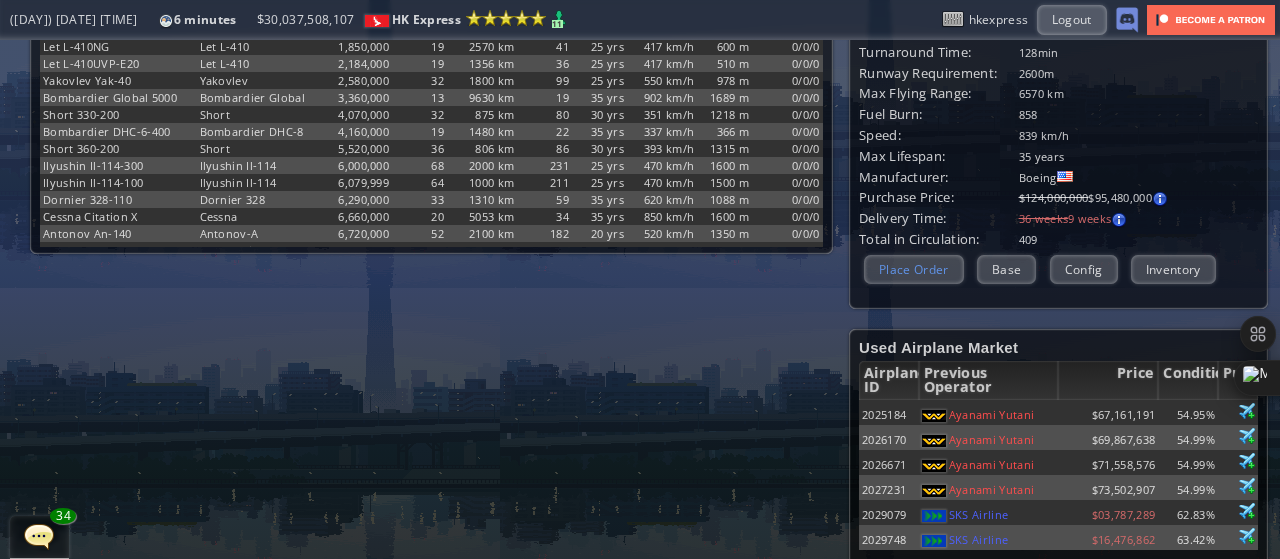 click on "Place Order" at bounding box center (914, 269) 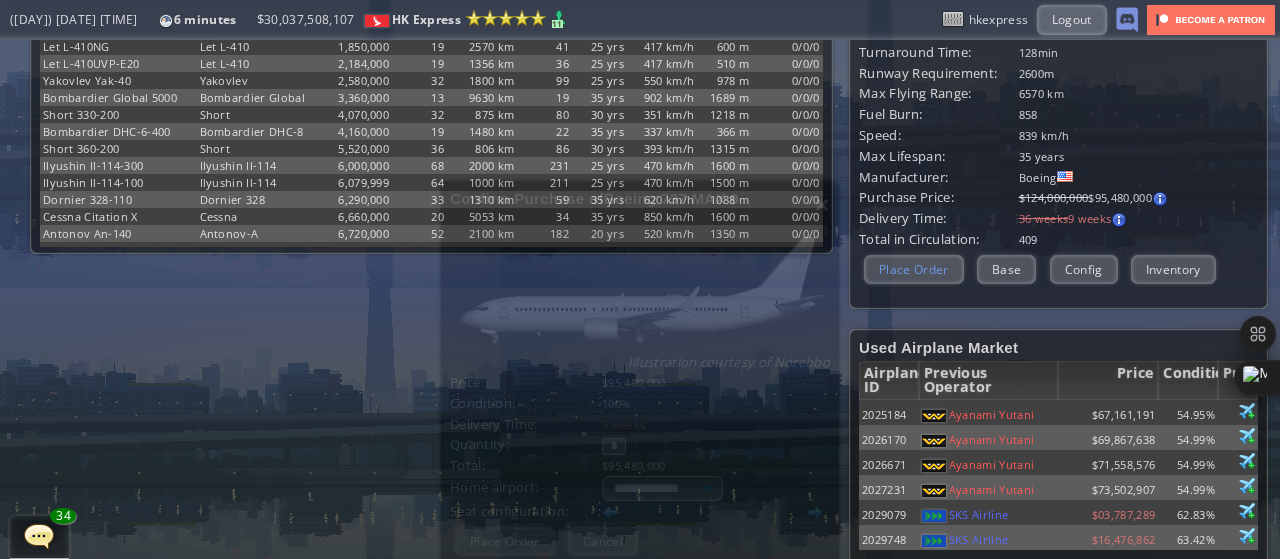 scroll, scrollTop: 12, scrollLeft: 0, axis: vertical 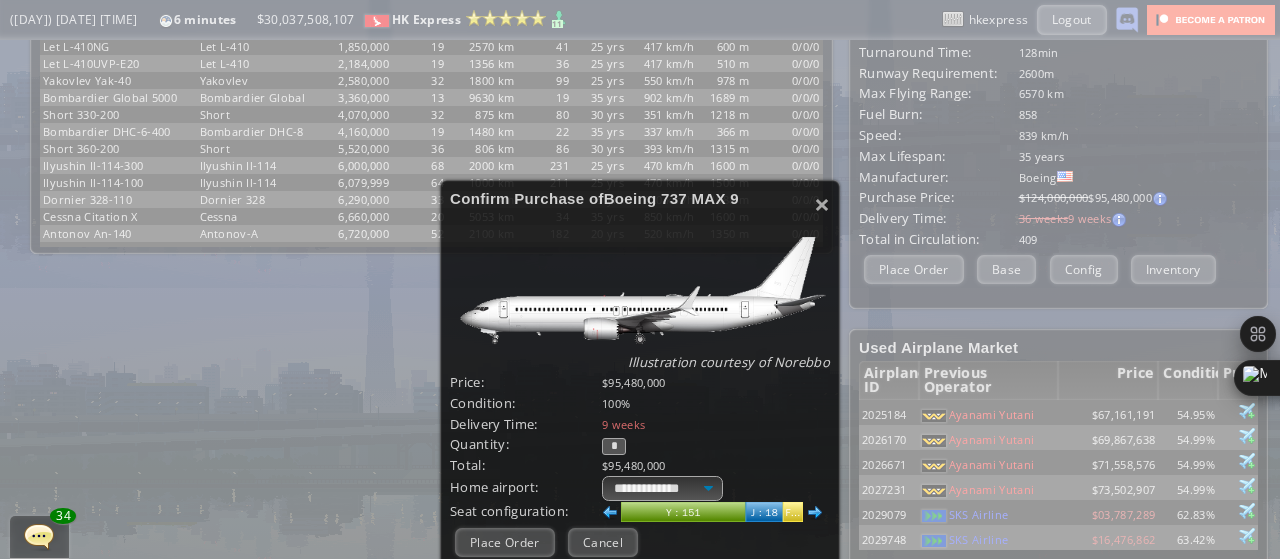 click on "*" at bounding box center [614, 446] 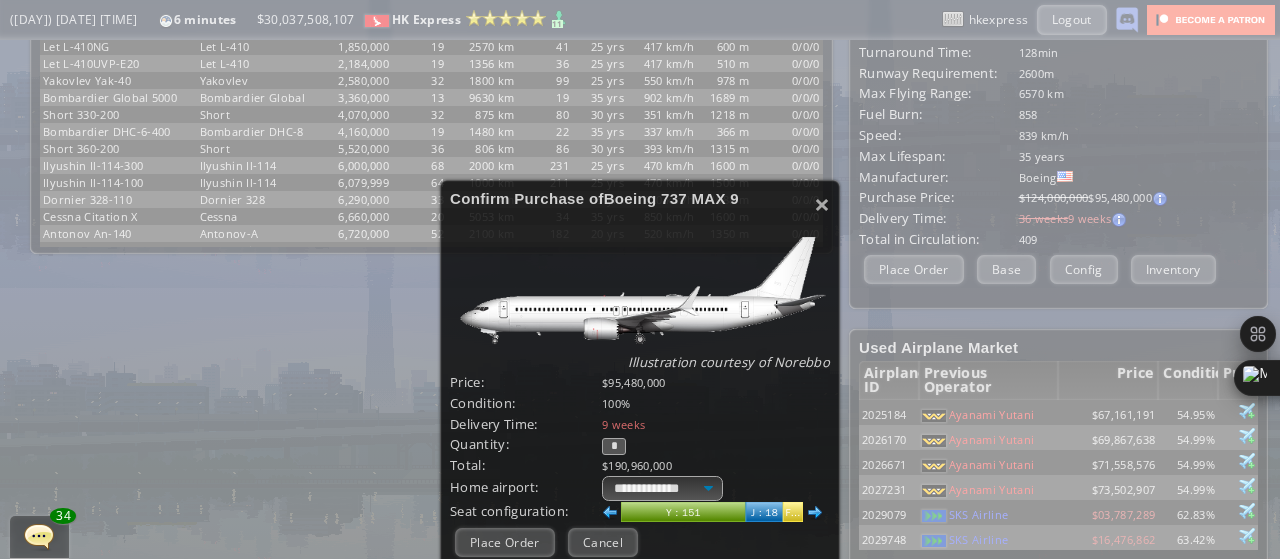 type on "*" 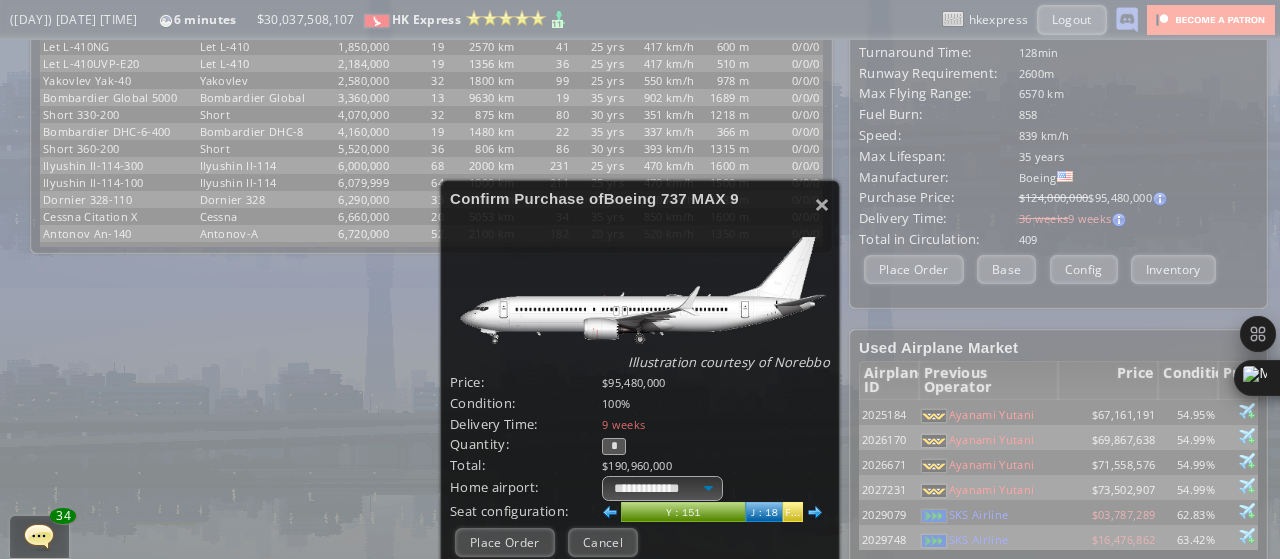 click at bounding box center [610, 513] 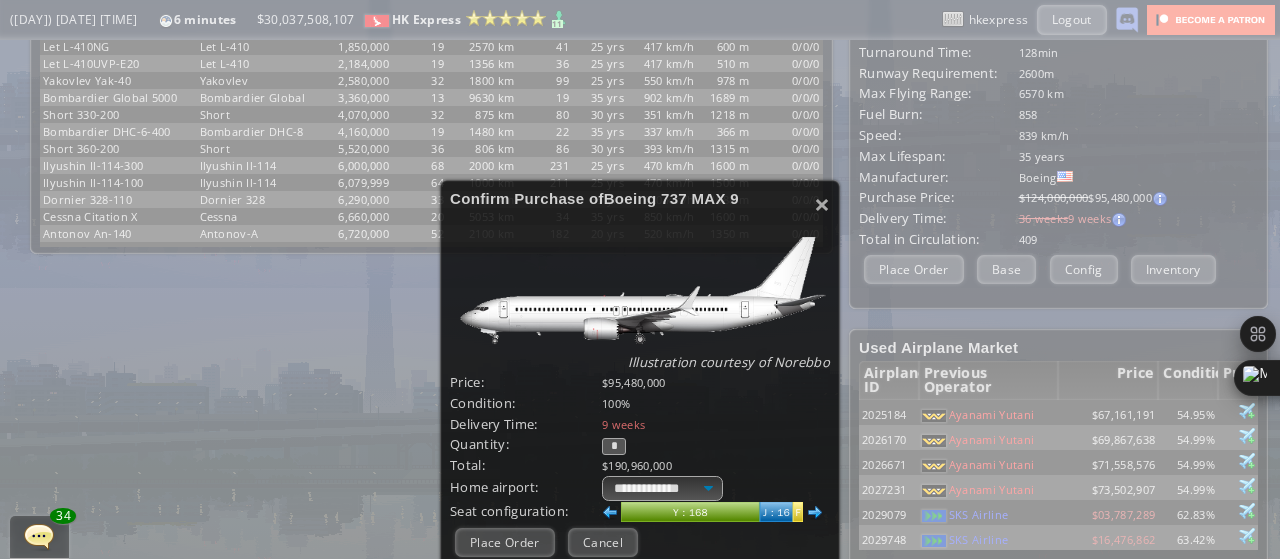 click at bounding box center (610, 513) 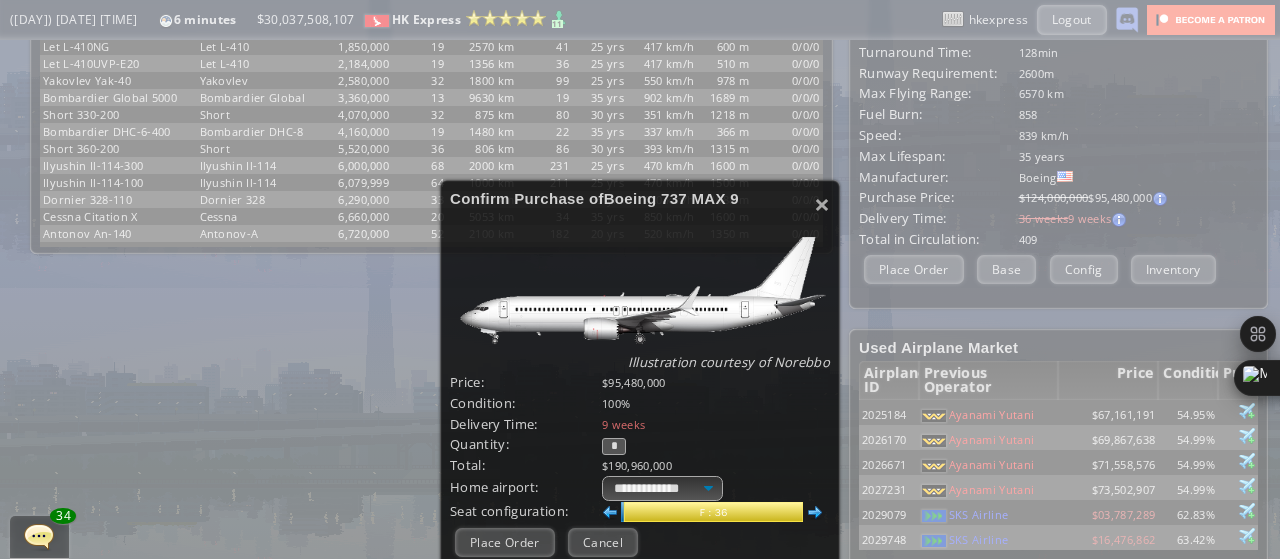 click at bounding box center [610, 513] 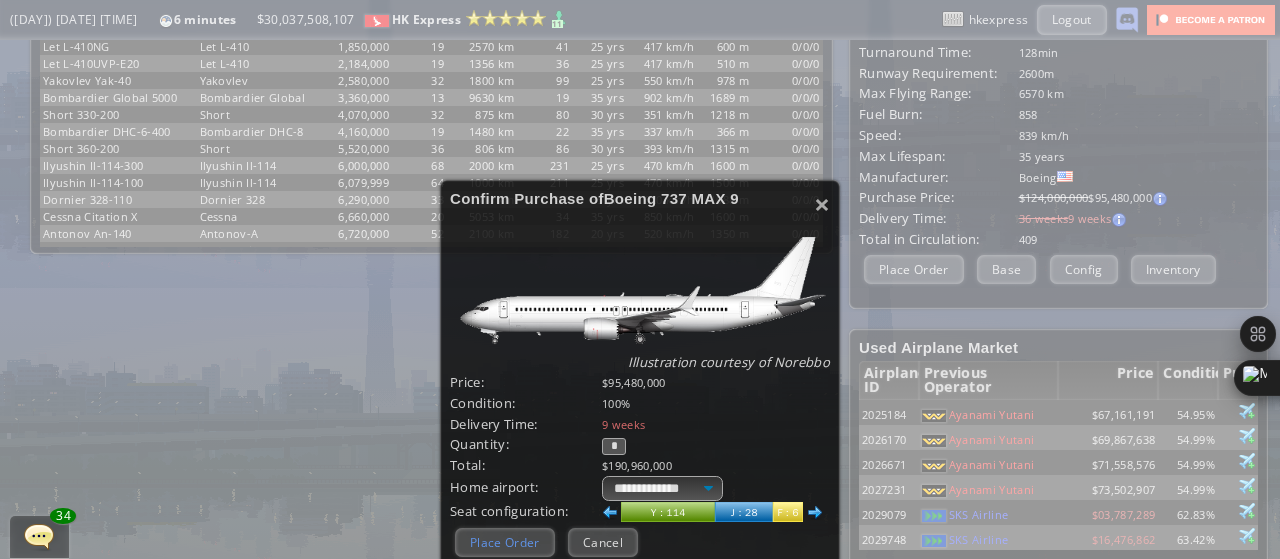 click on "Place Order" at bounding box center (505, 542) 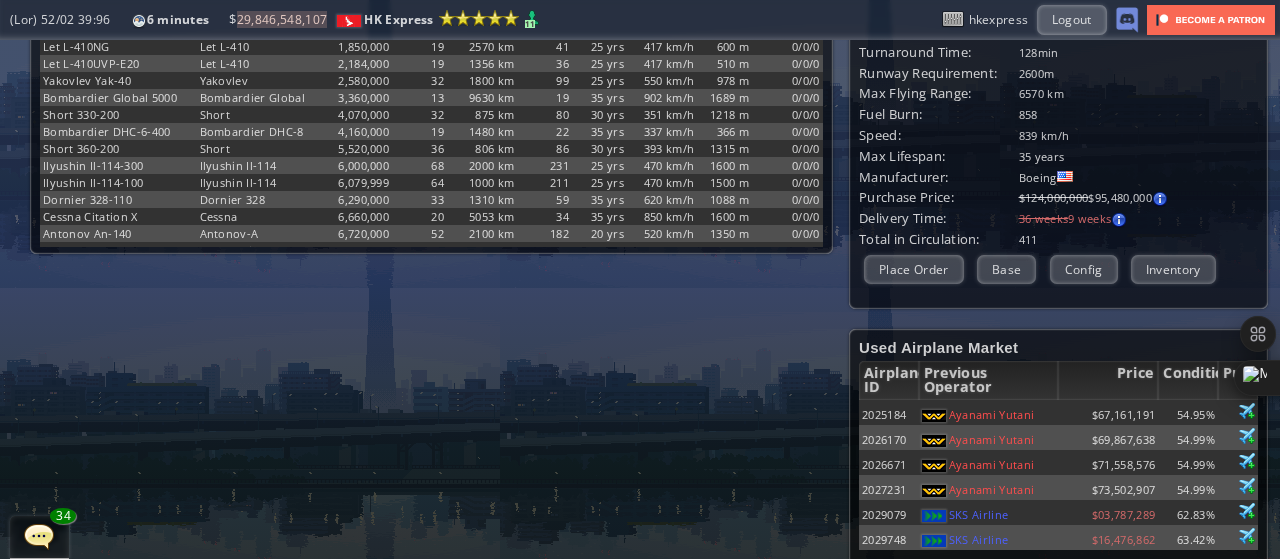 scroll, scrollTop: 0, scrollLeft: 0, axis: both 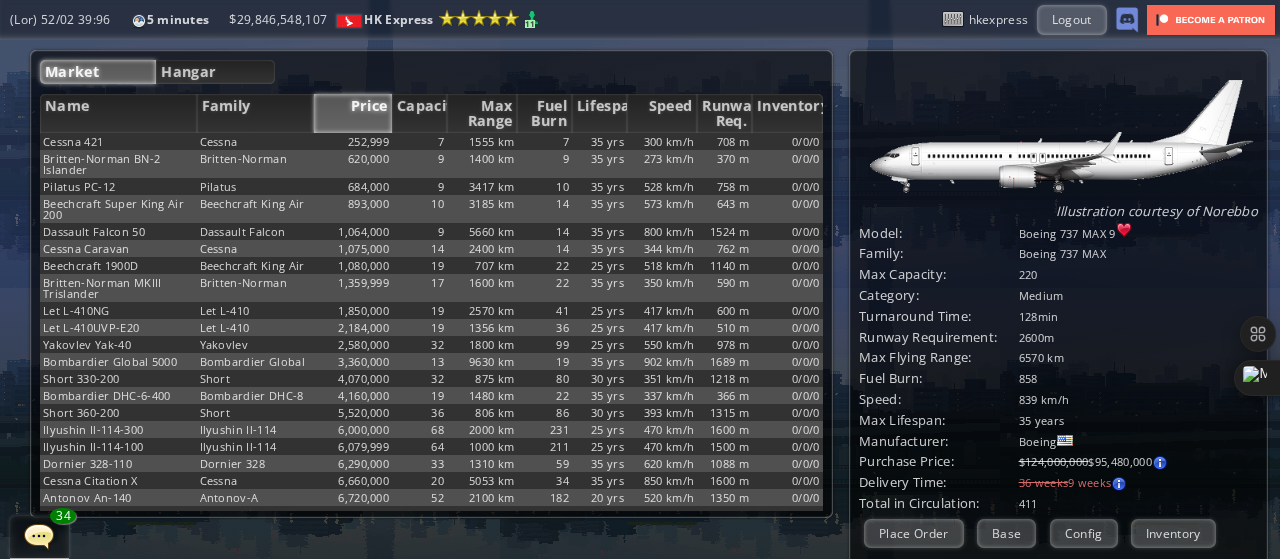 click at bounding box center (7, 279) 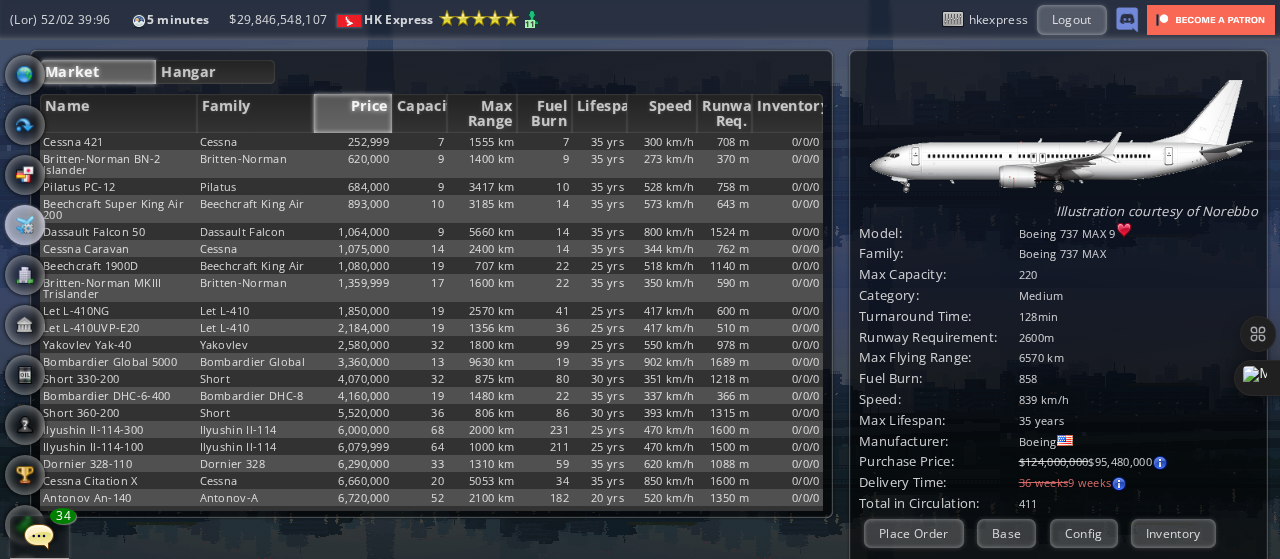 click at bounding box center (25, 125) 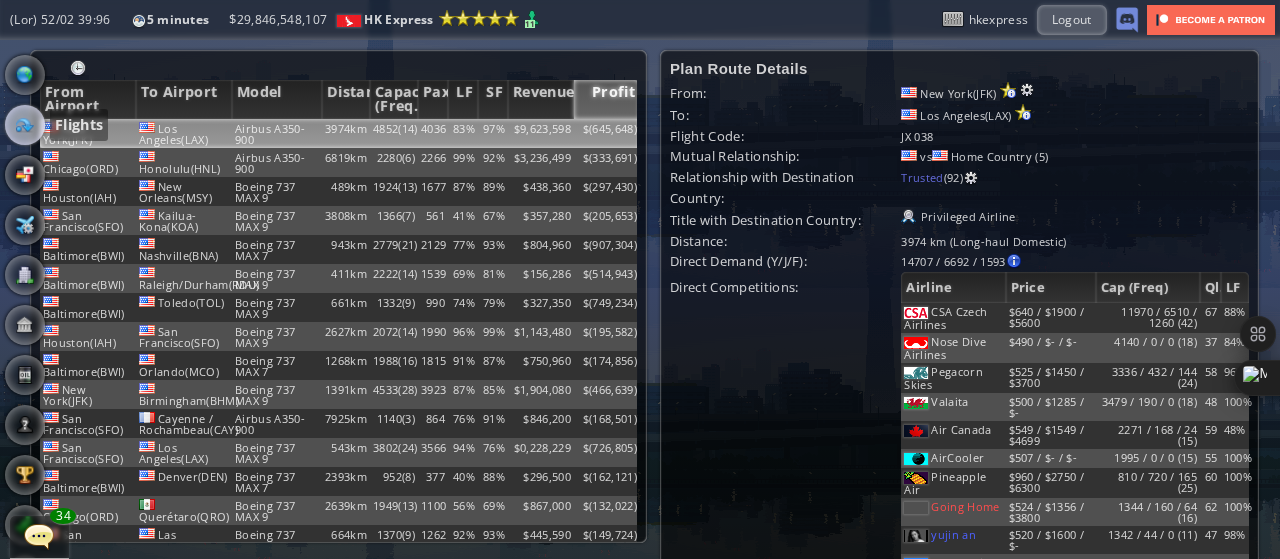 click on "$9,623,598" at bounding box center [541, 133] 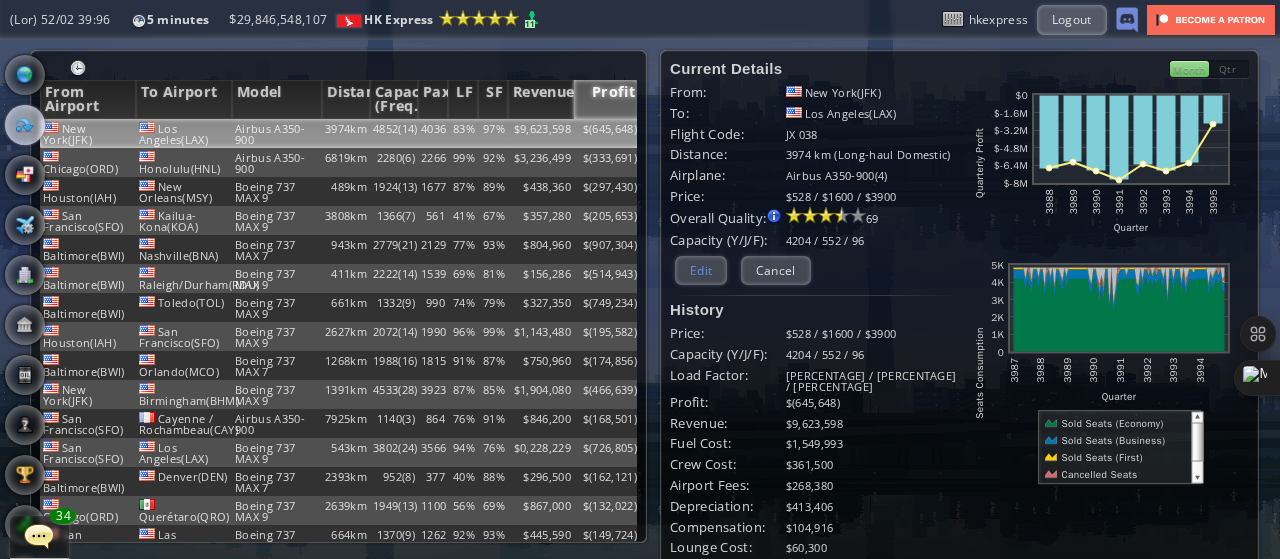 click on "Edit" at bounding box center (701, 270) 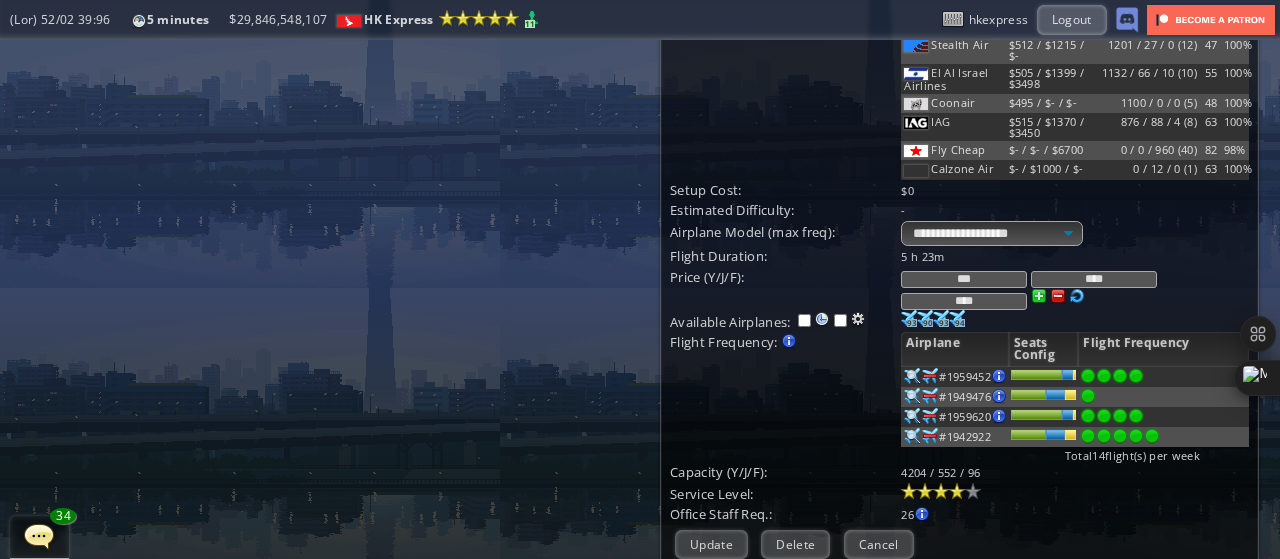 scroll, scrollTop: 520, scrollLeft: 0, axis: vertical 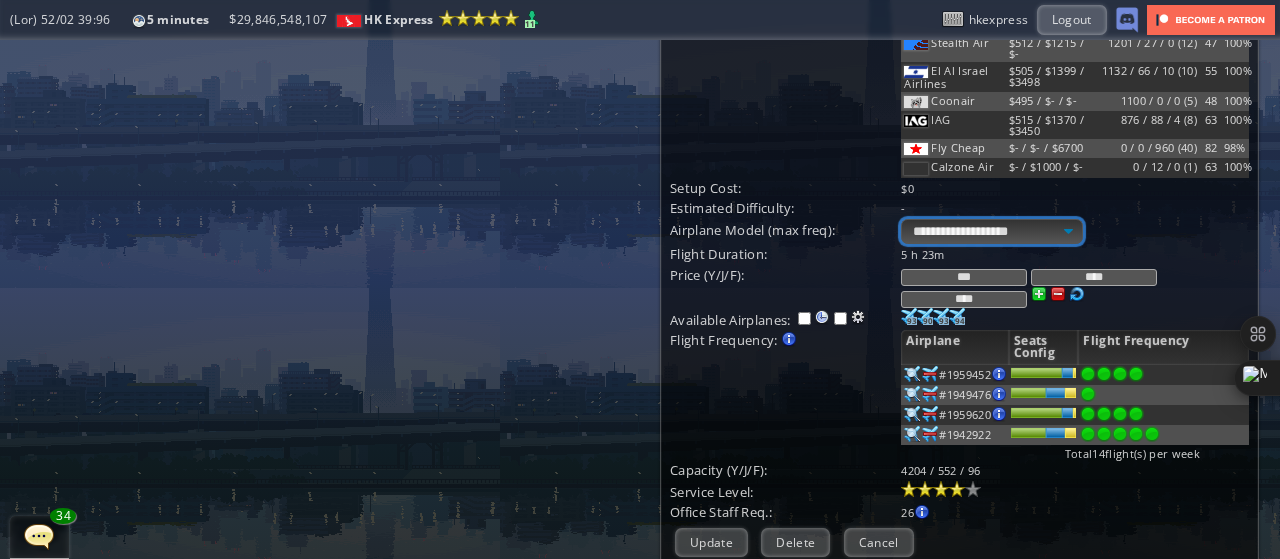 click on "**********" at bounding box center [991, 231] 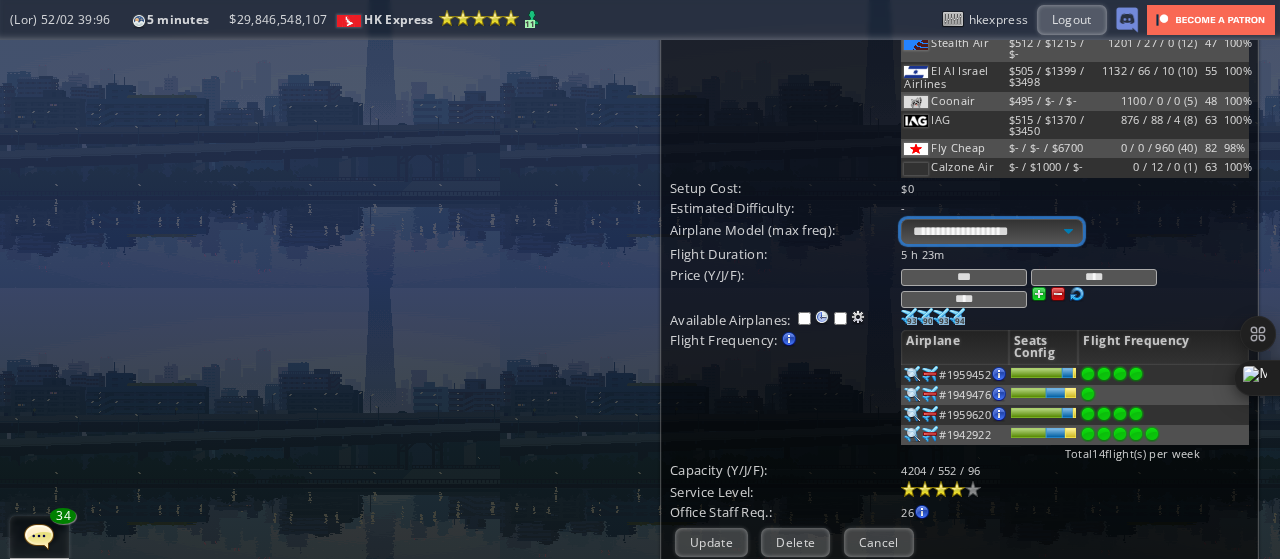 select on "**" 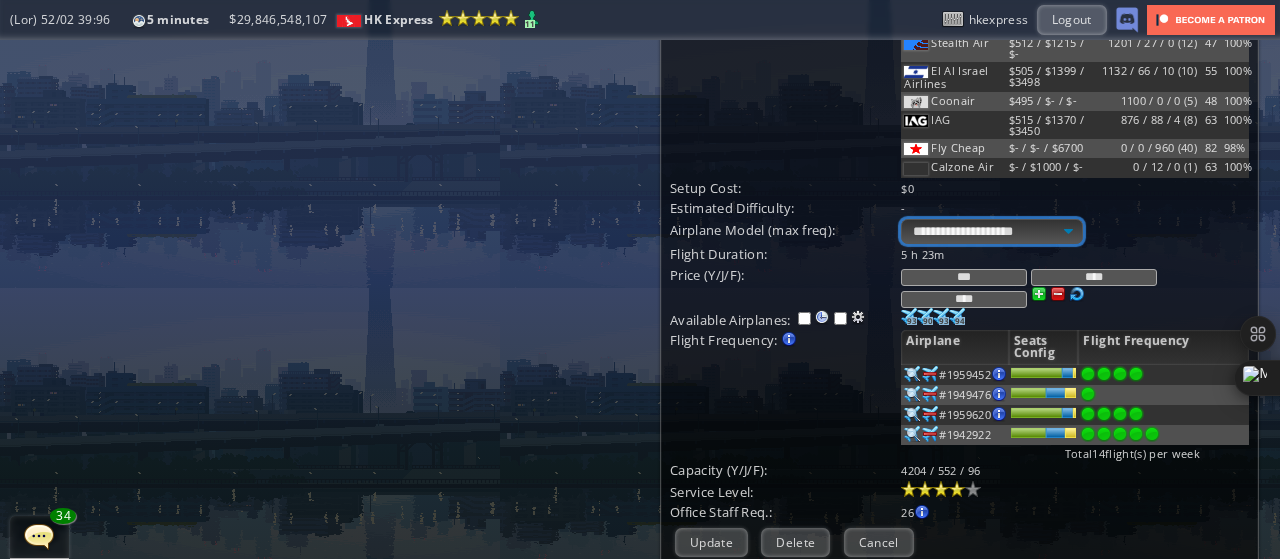 click on "**********" at bounding box center [991, 231] 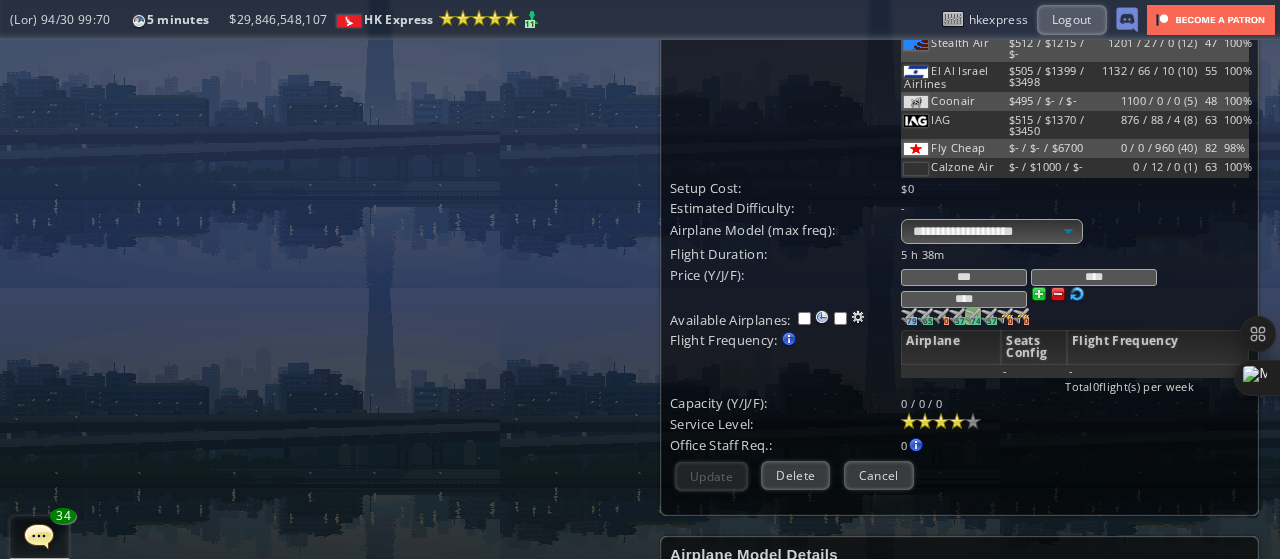 click on "0" at bounding box center [912, 321] 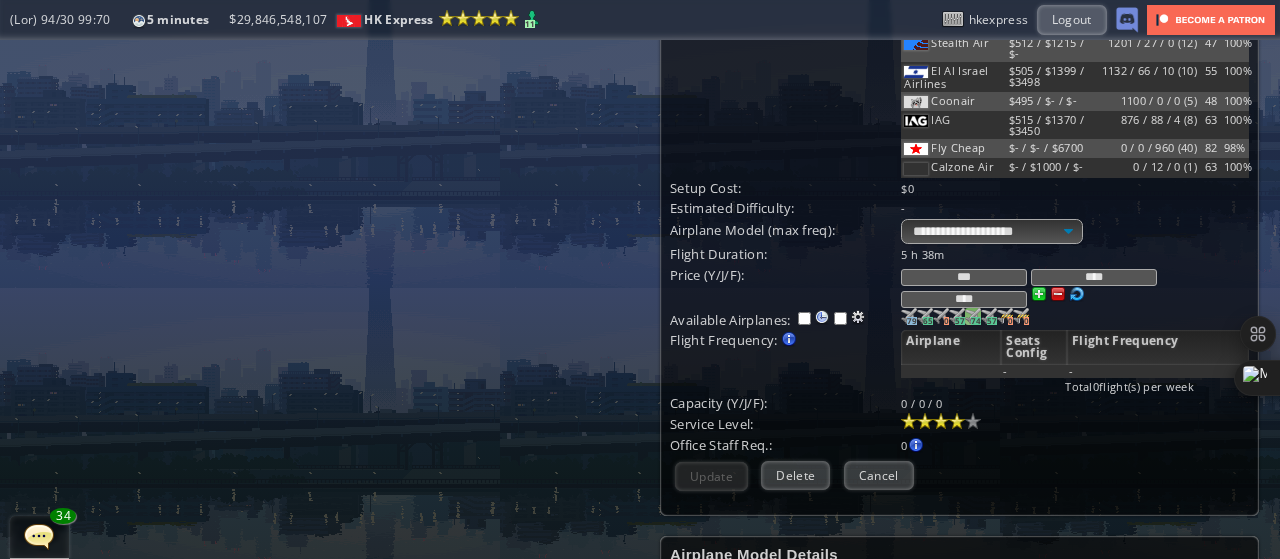 click on "74" at bounding box center (912, 321) 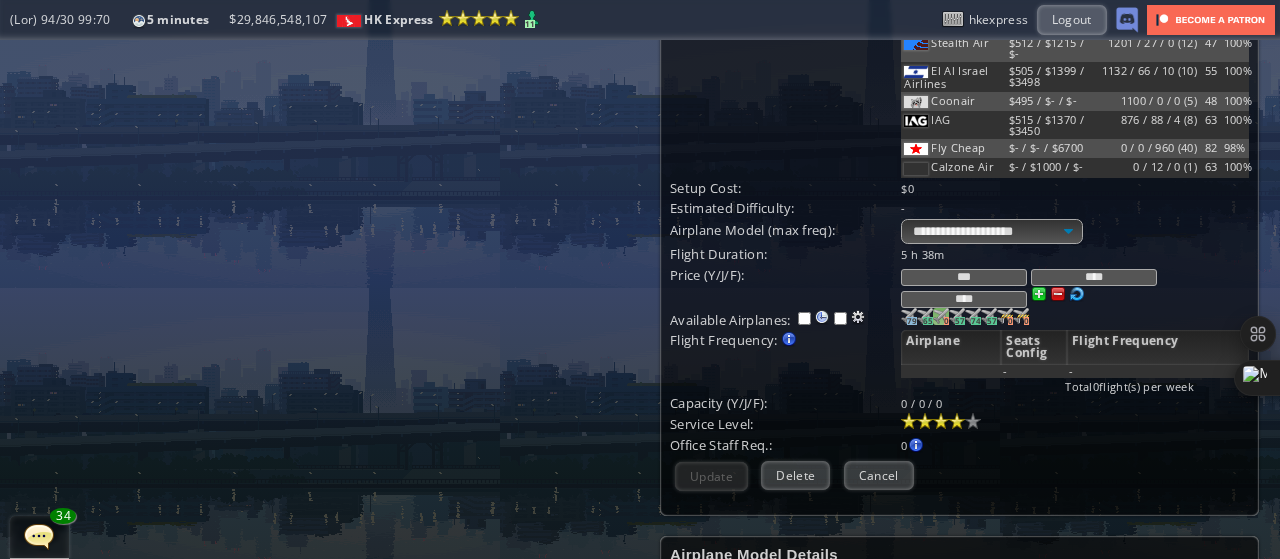 click on "0" at bounding box center [912, 321] 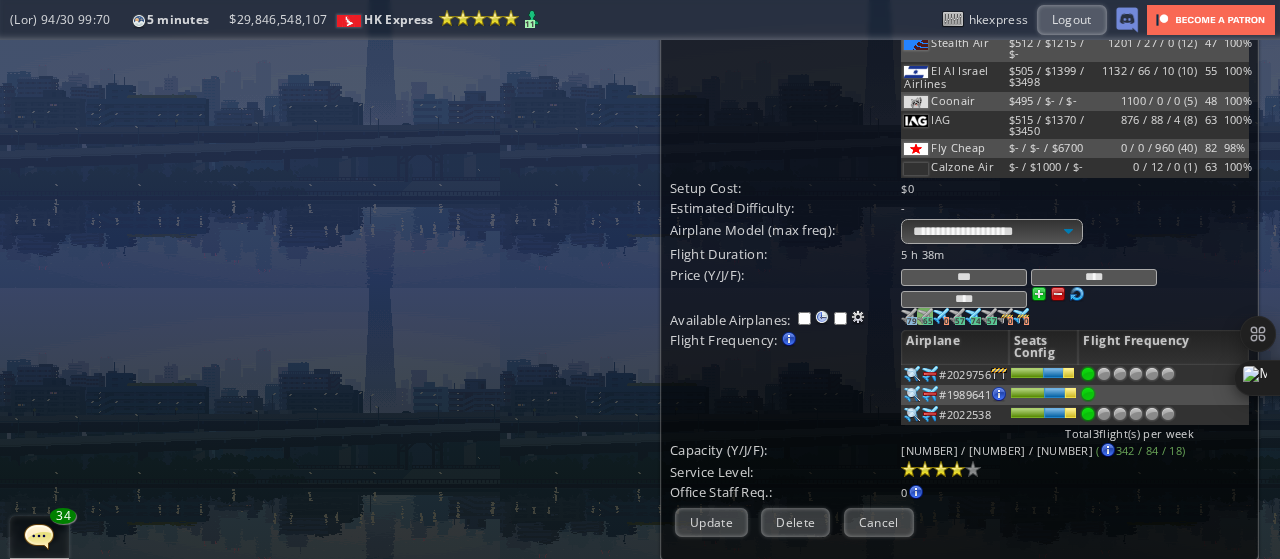 click on "65" at bounding box center [912, 321] 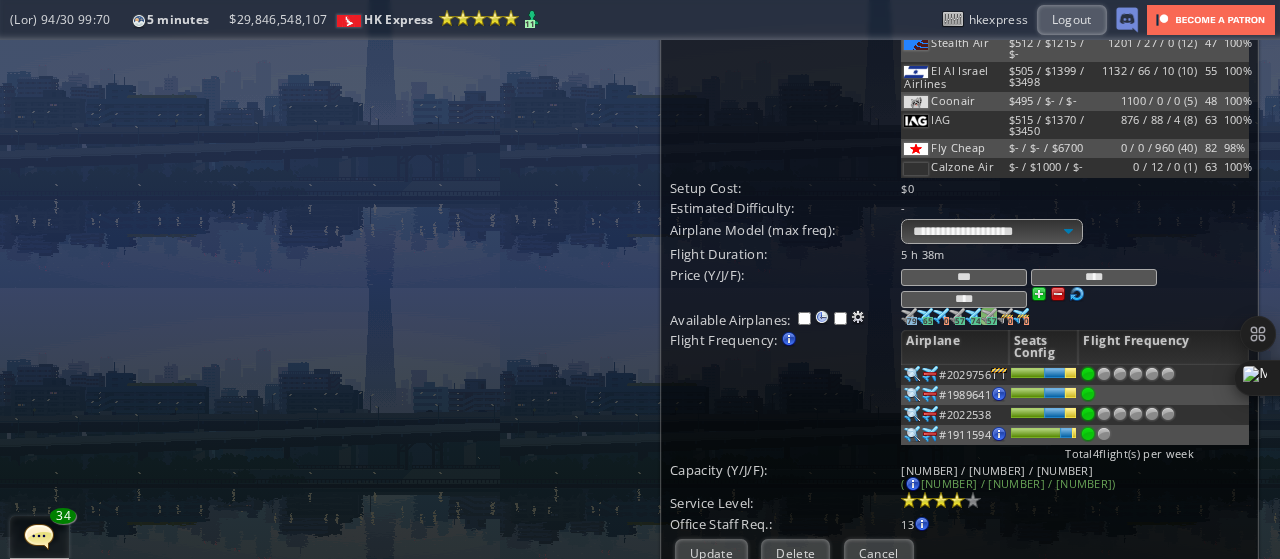 click on "57" at bounding box center (912, 321) 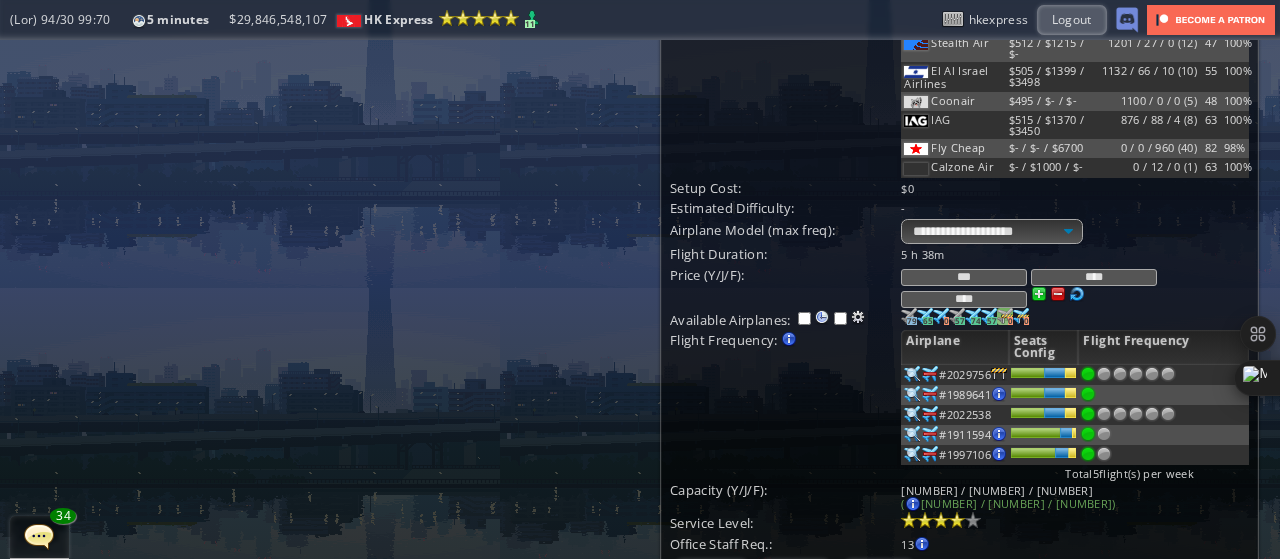 click on "0" at bounding box center (912, 321) 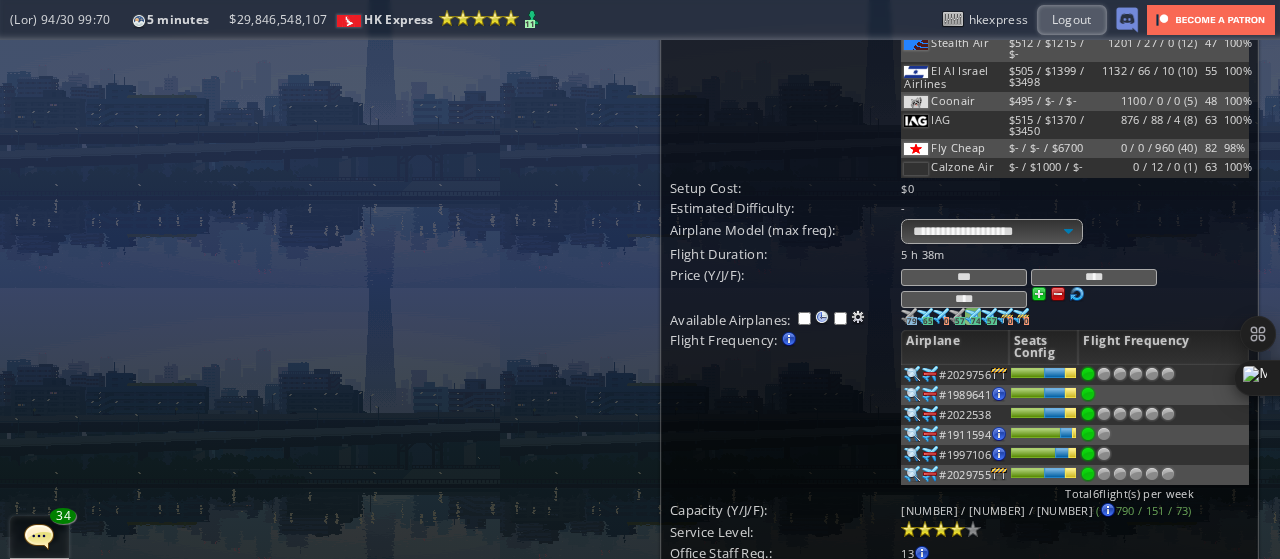 click at bounding box center [909, 316] 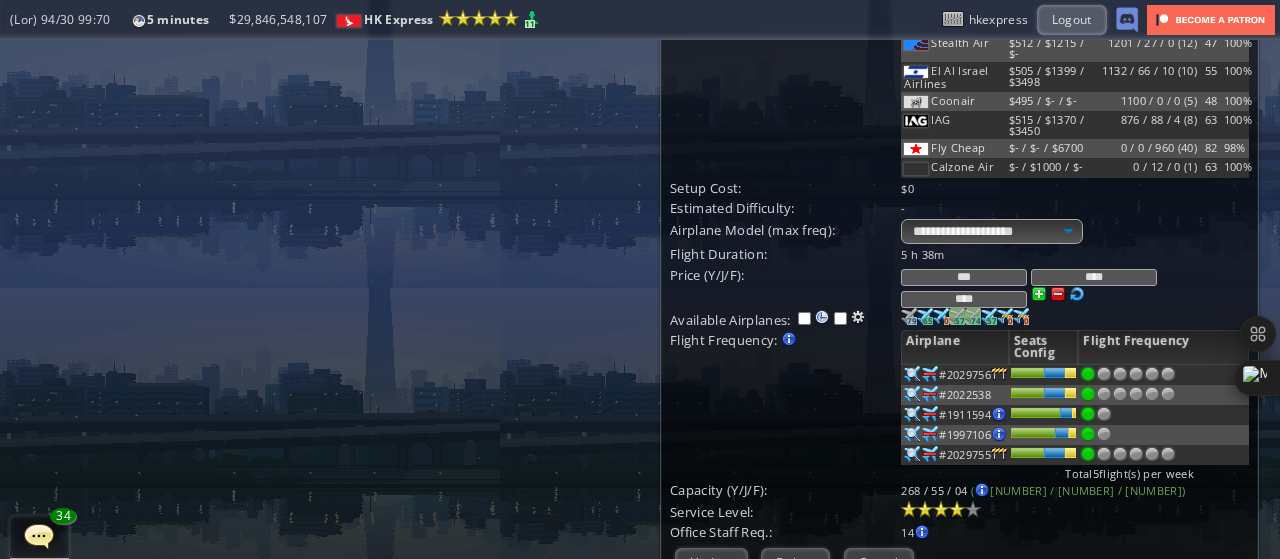 click on "57" at bounding box center (912, 321) 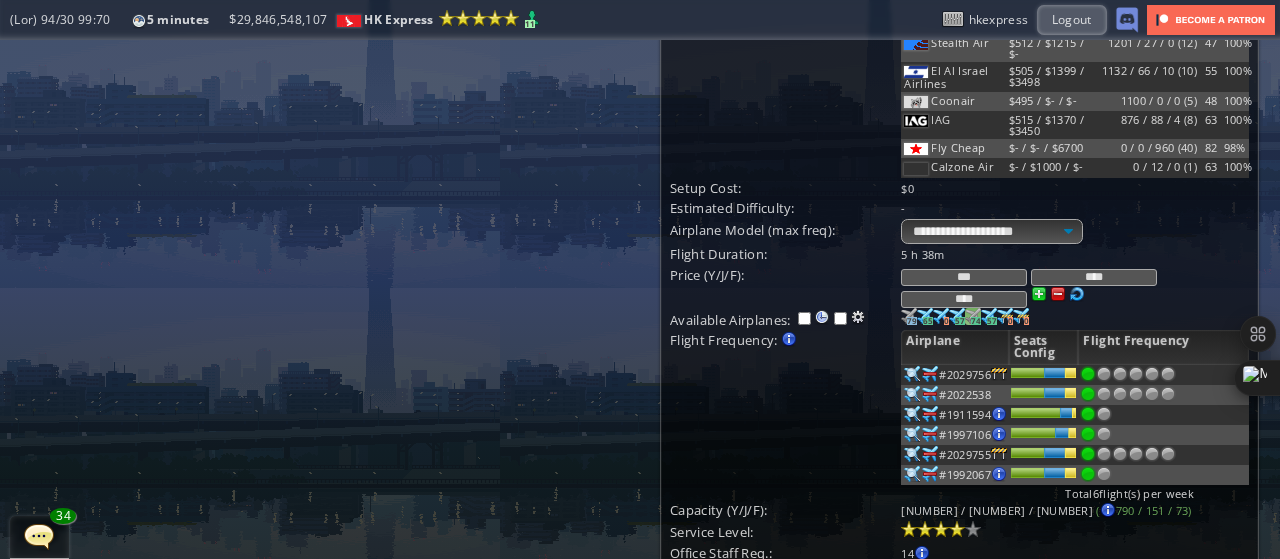 click on "74" at bounding box center [912, 321] 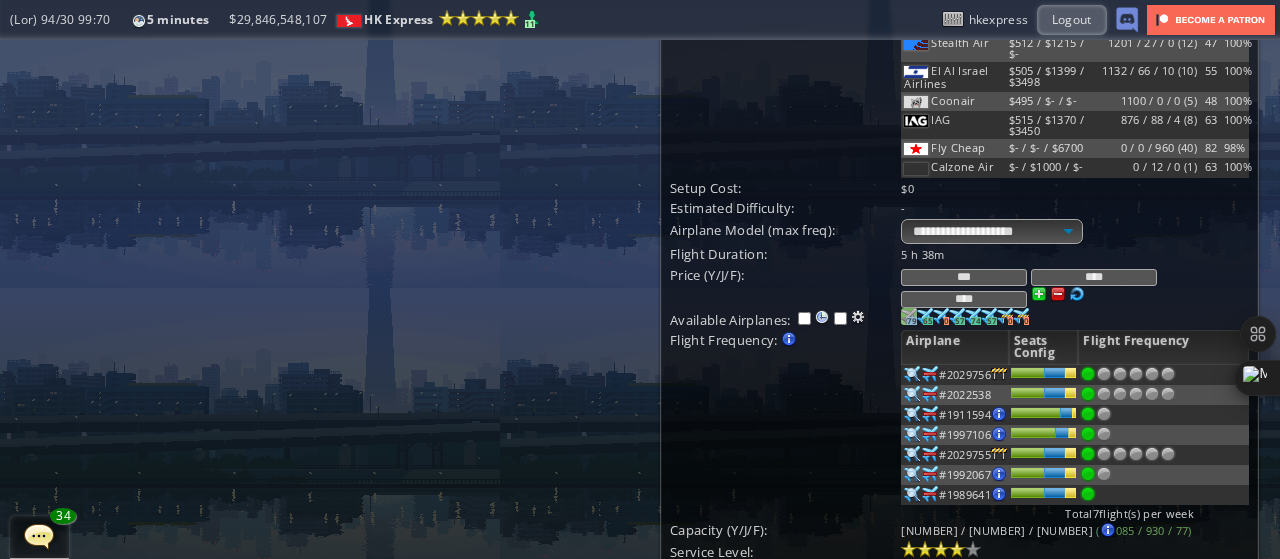 click on "79" at bounding box center (912, 321) 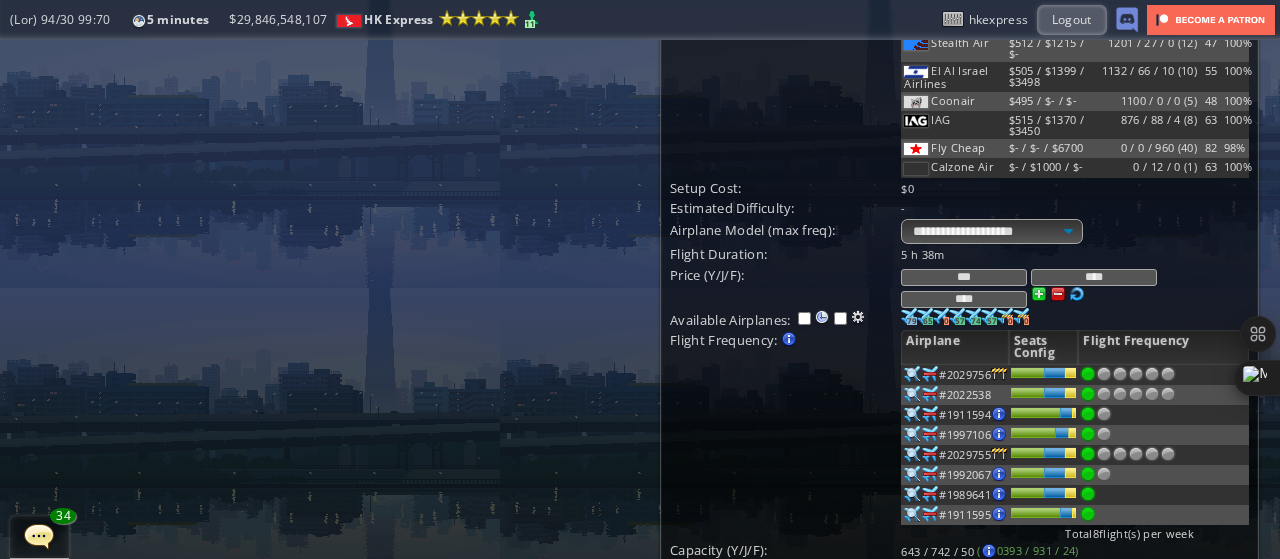click at bounding box center [1168, 374] 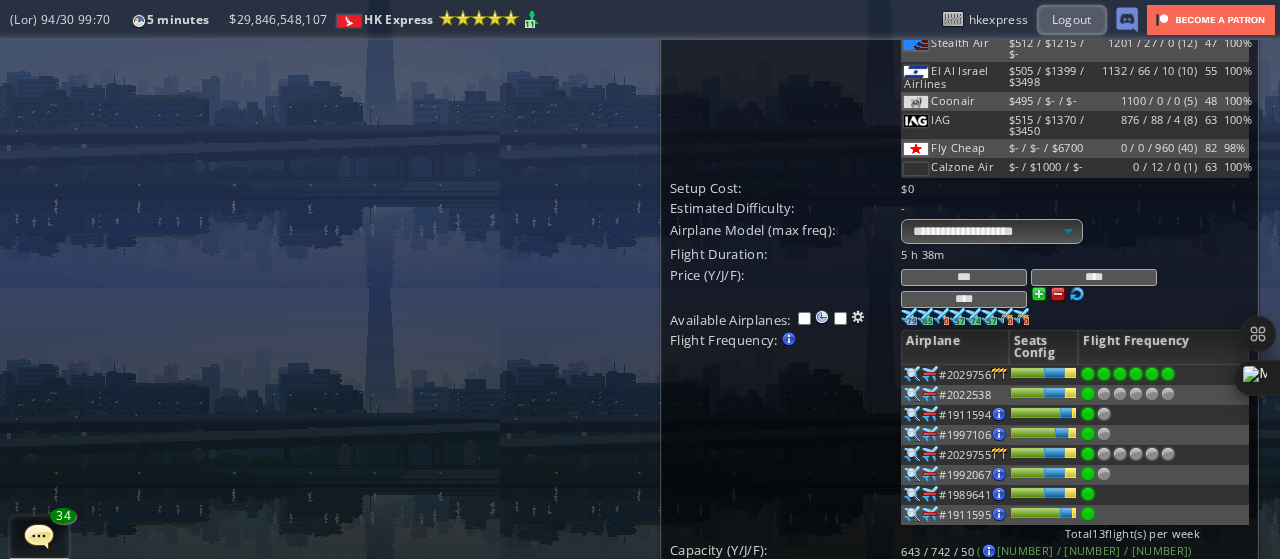 click at bounding box center [1168, 374] 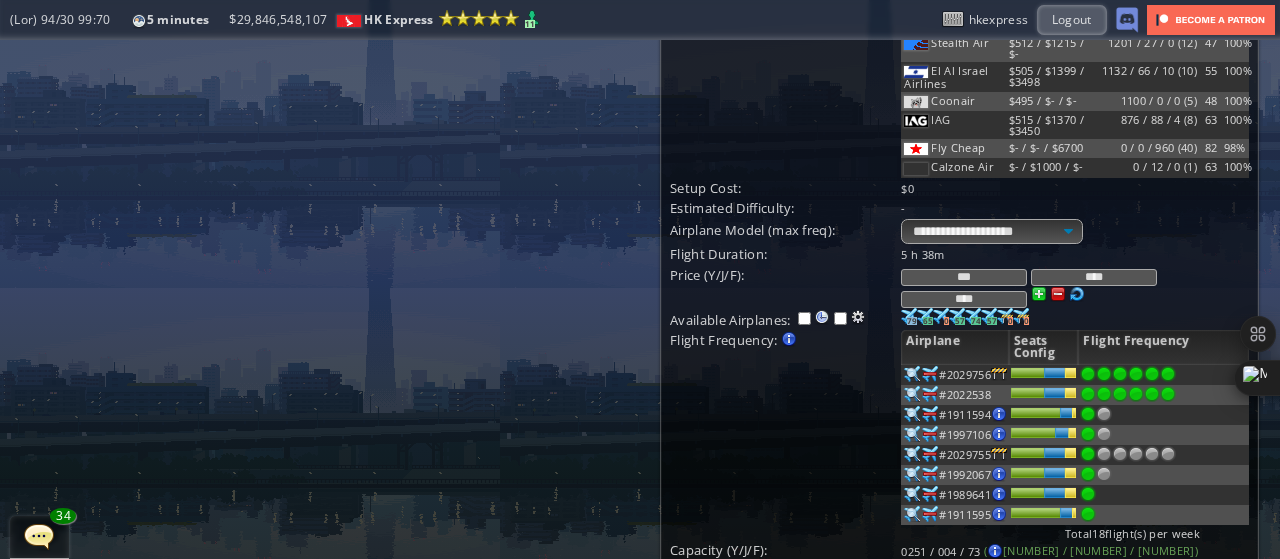 click at bounding box center (1104, 374) 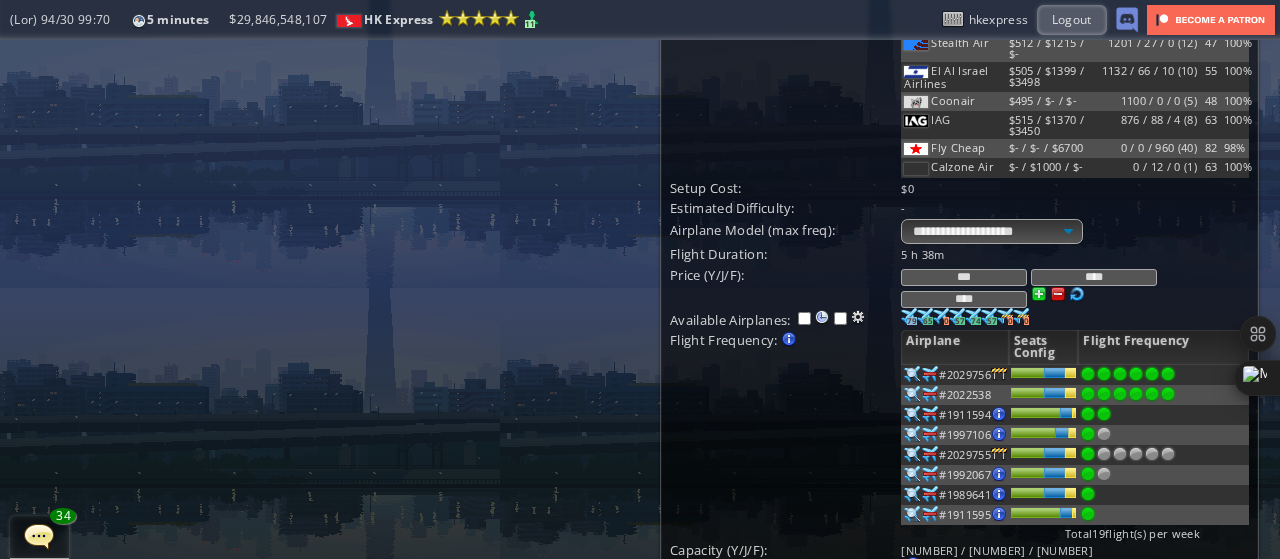 click at bounding box center (1104, 374) 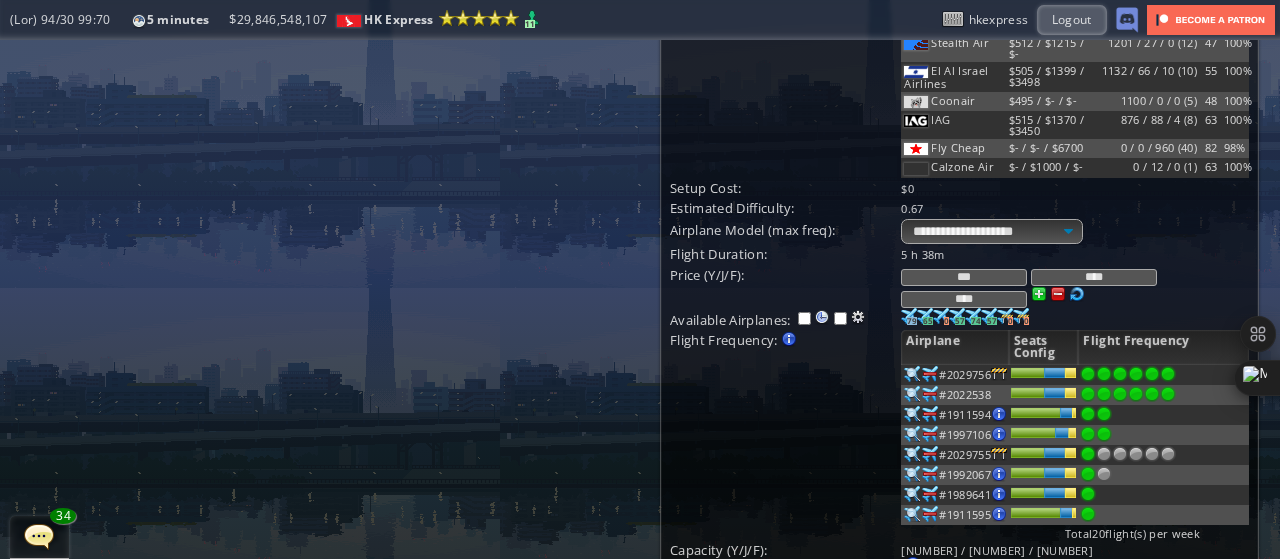 click at bounding box center (1168, 374) 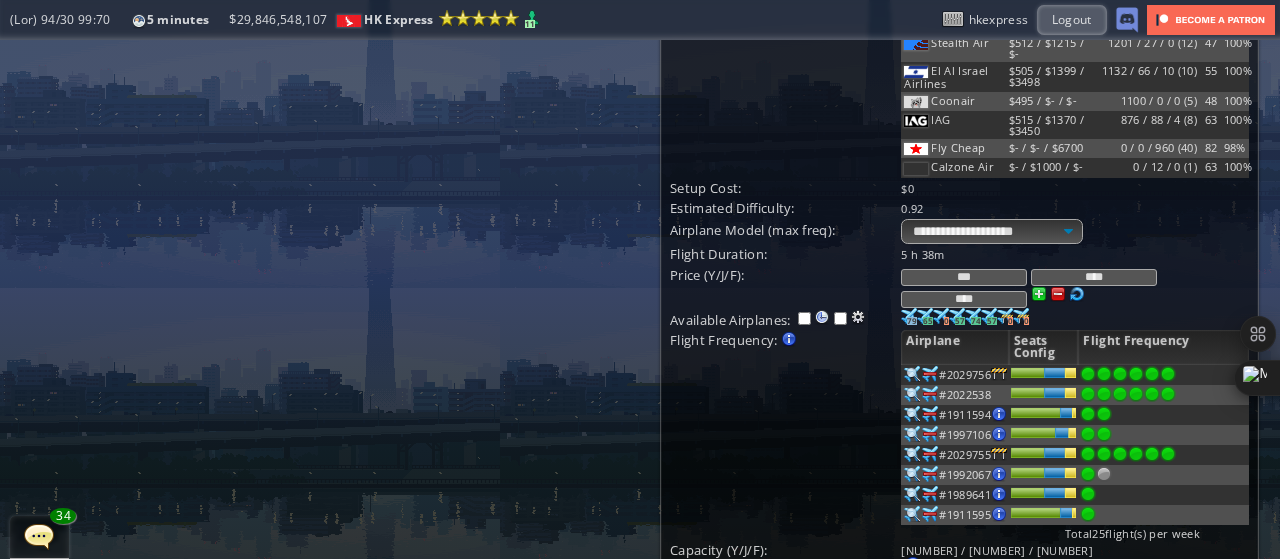 click at bounding box center [1104, 374] 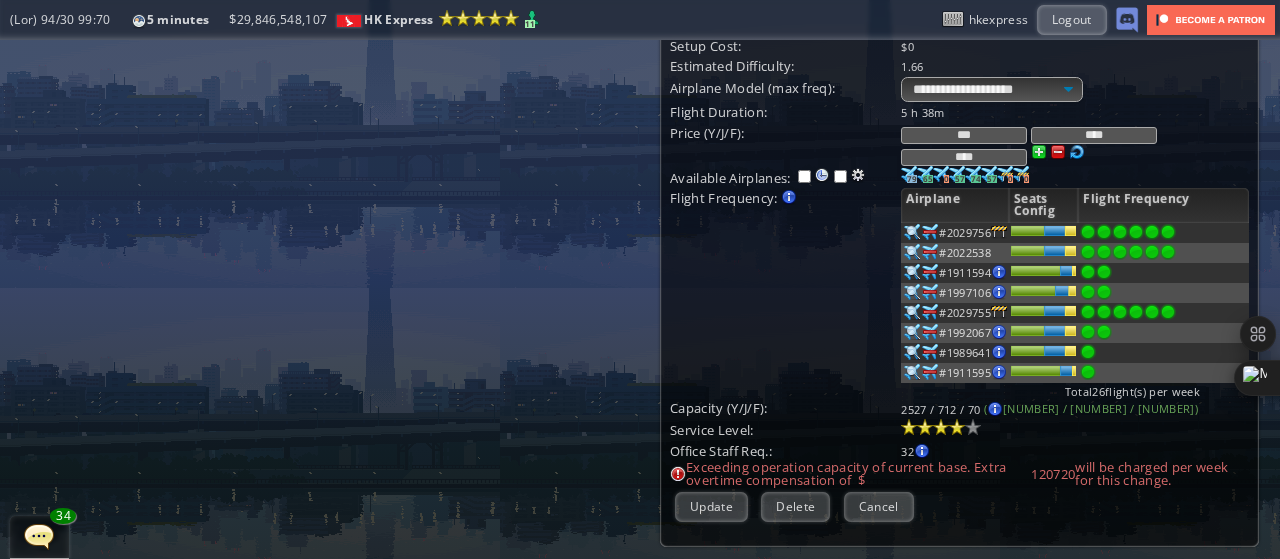 scroll, scrollTop: 662, scrollLeft: 0, axis: vertical 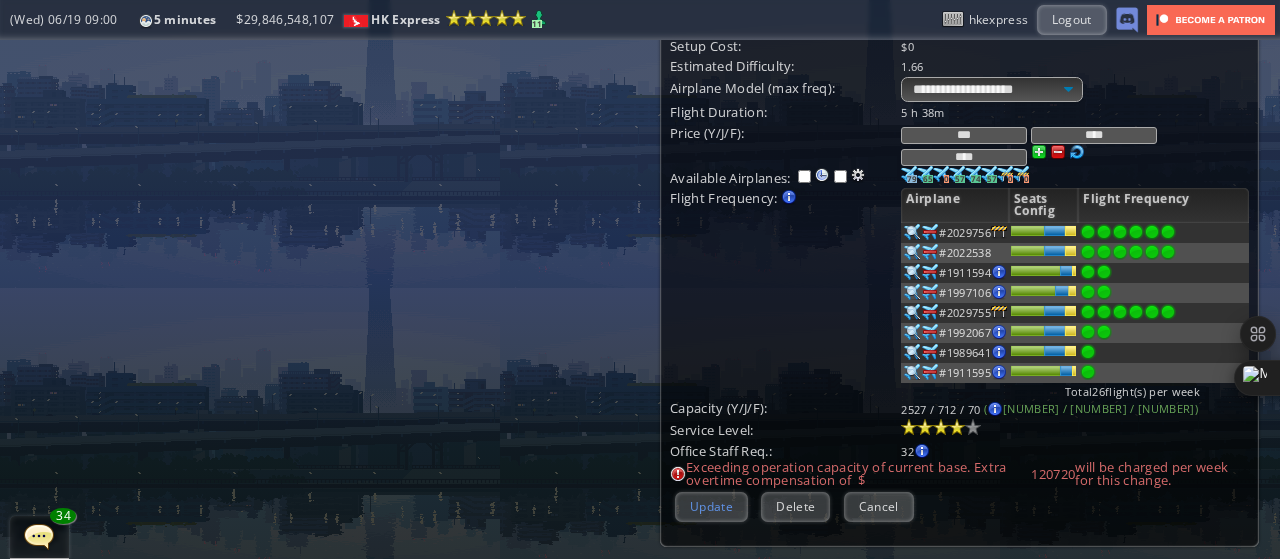 click on "Update" at bounding box center [711, 506] 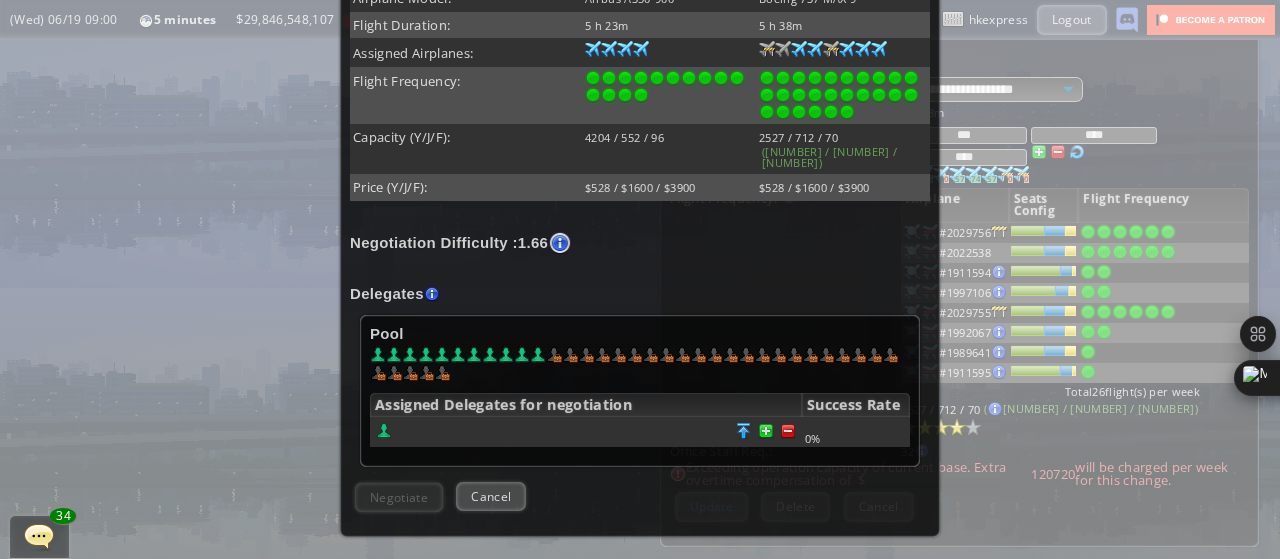 scroll, scrollTop: 515, scrollLeft: 0, axis: vertical 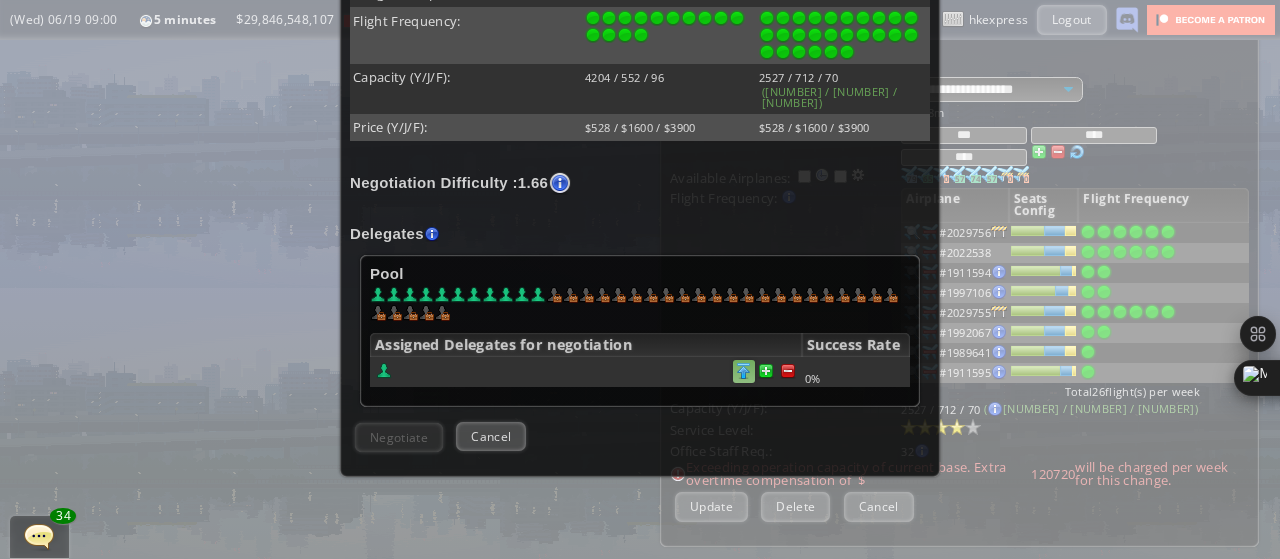 click at bounding box center (744, 371) 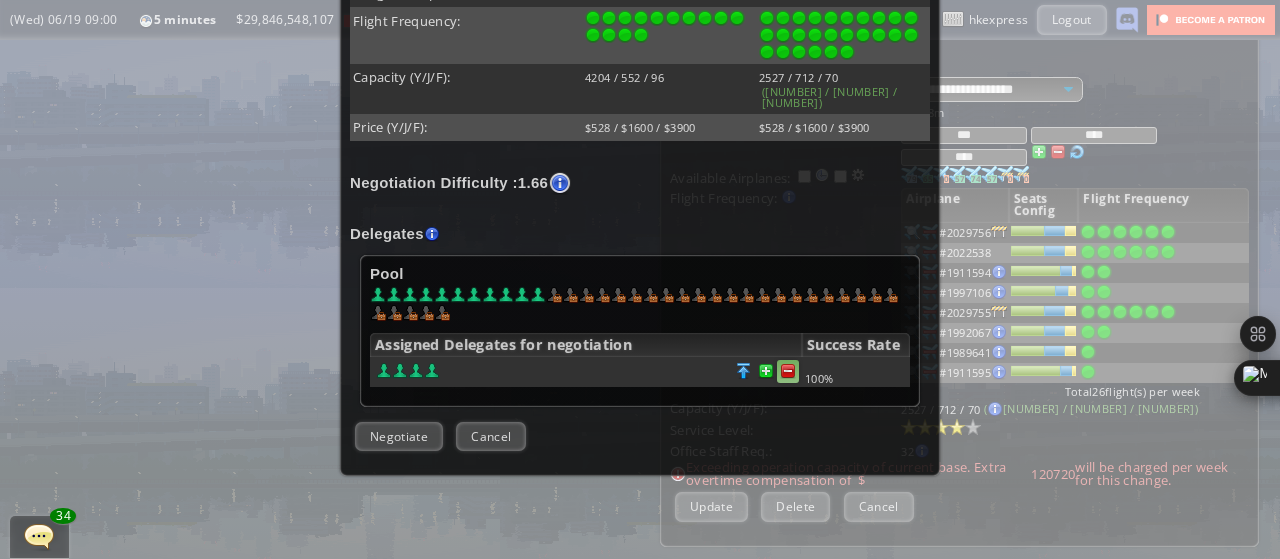 click at bounding box center (788, 371) 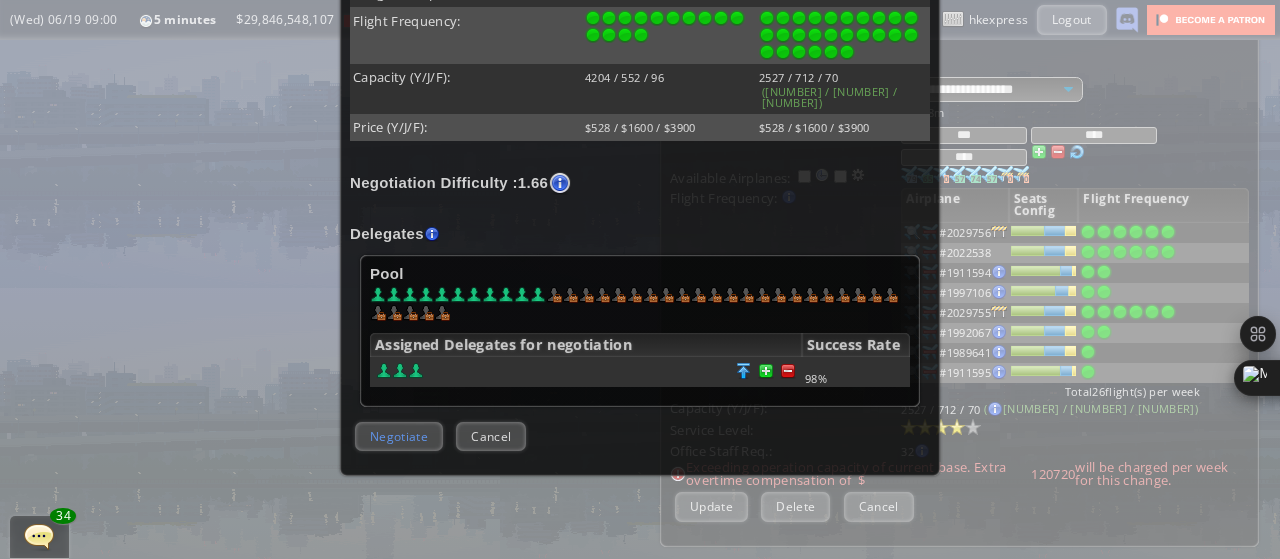 click on "Negotiate" at bounding box center (399, 436) 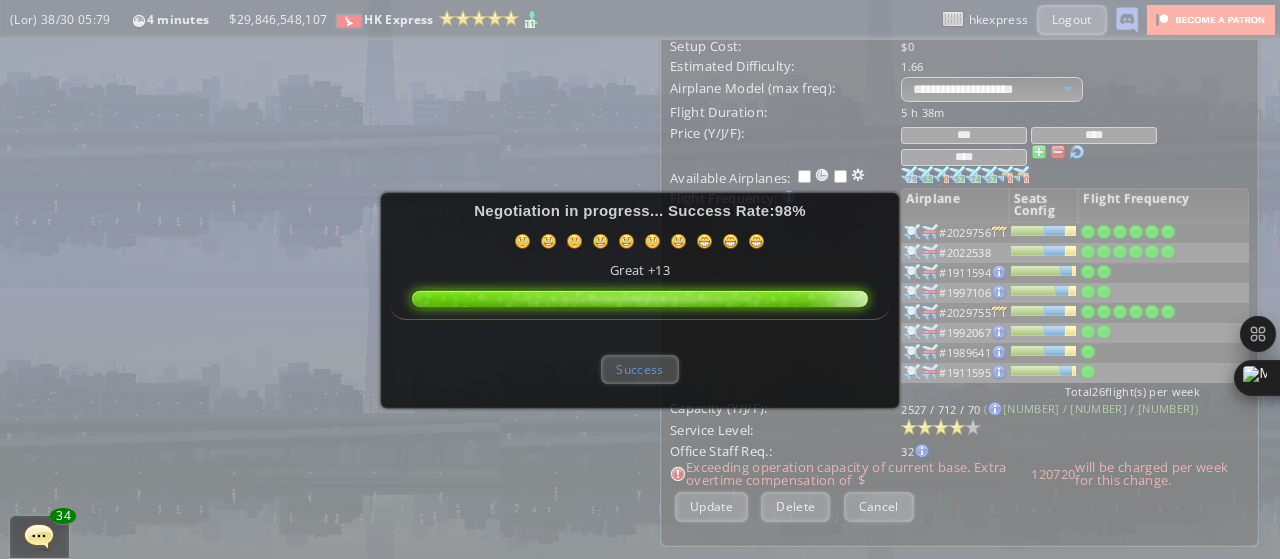 click on "Success" at bounding box center (639, 369) 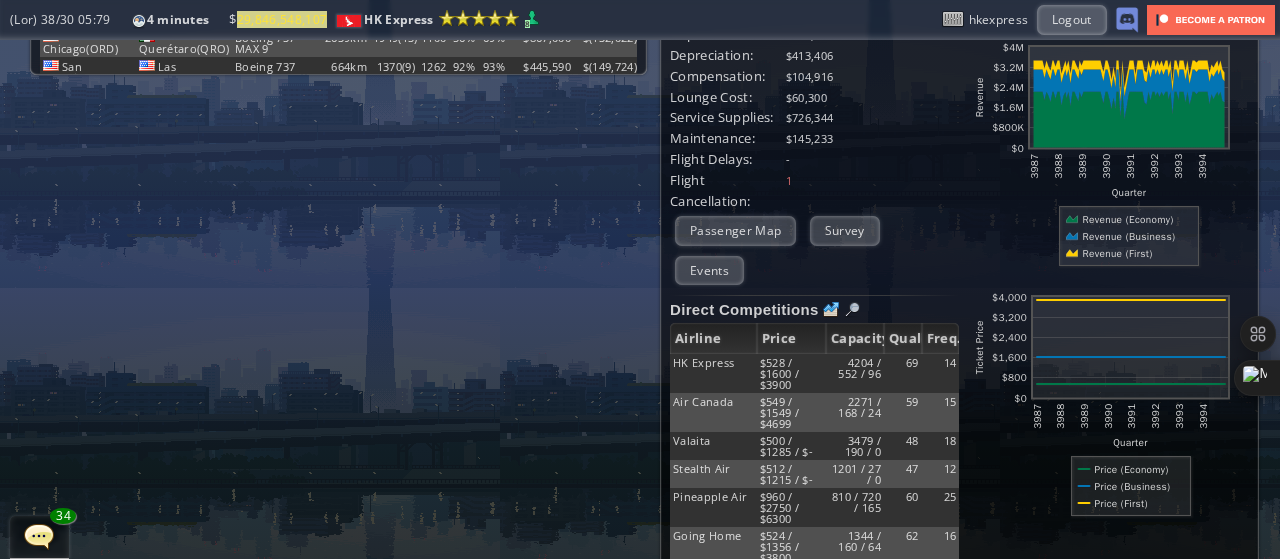 scroll, scrollTop: 0, scrollLeft: 0, axis: both 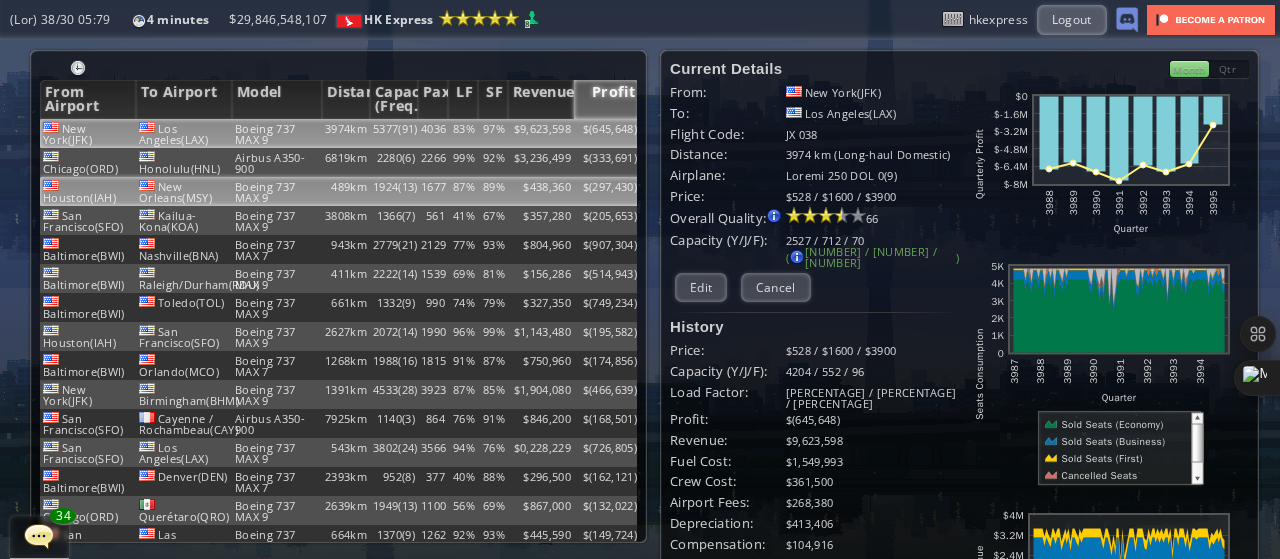 click on "489km" at bounding box center (346, 133) 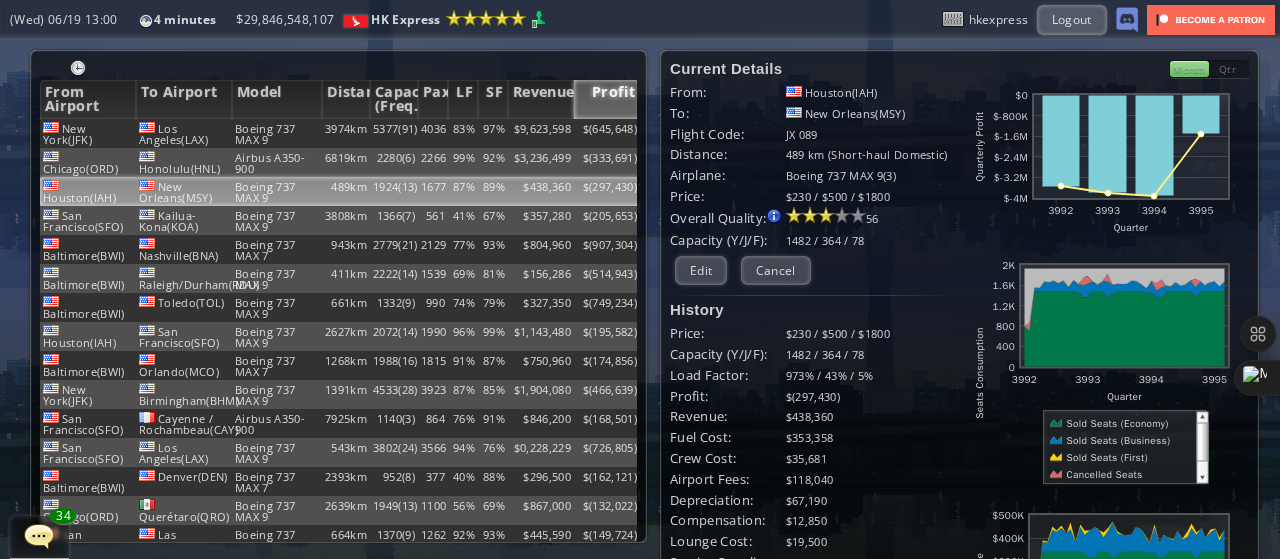click at bounding box center (1118, 423) 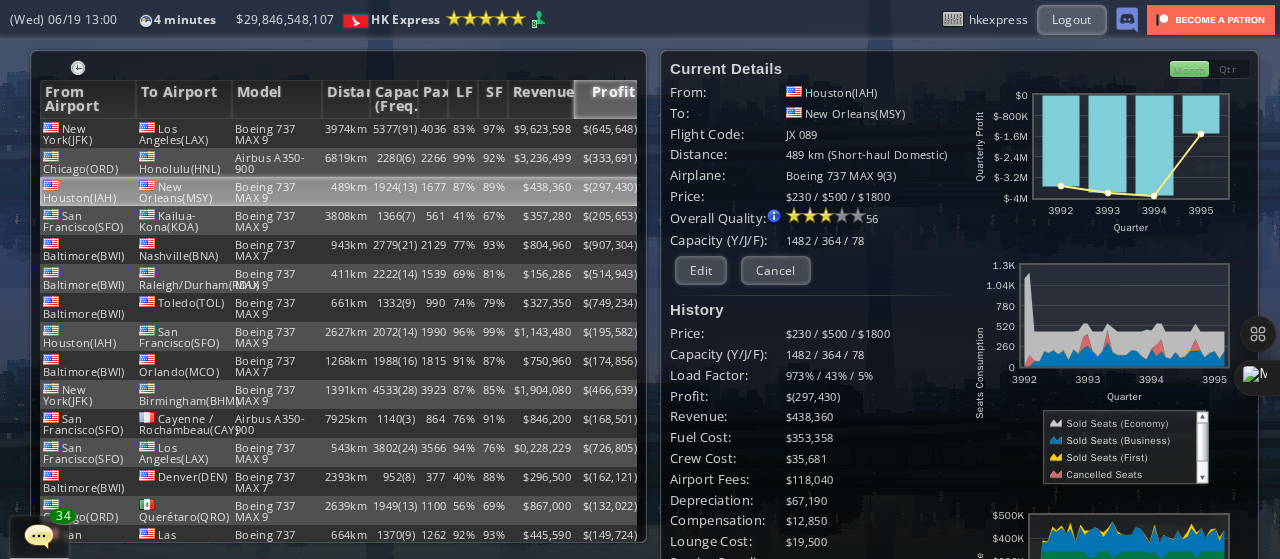 click at bounding box center [1117, 440] 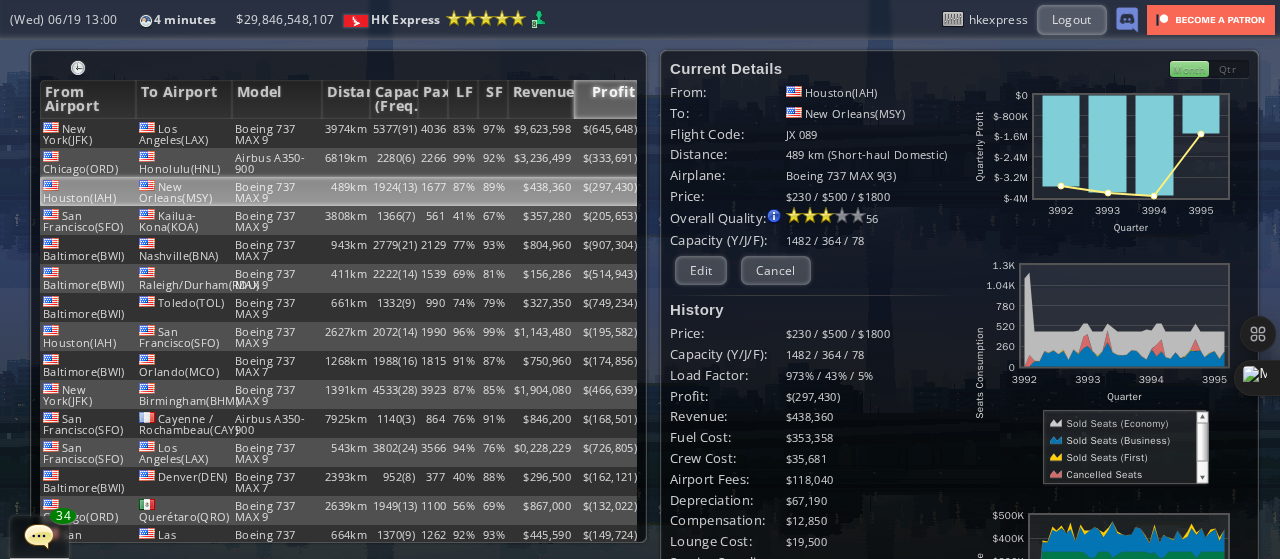 click at bounding box center [1105, 457] 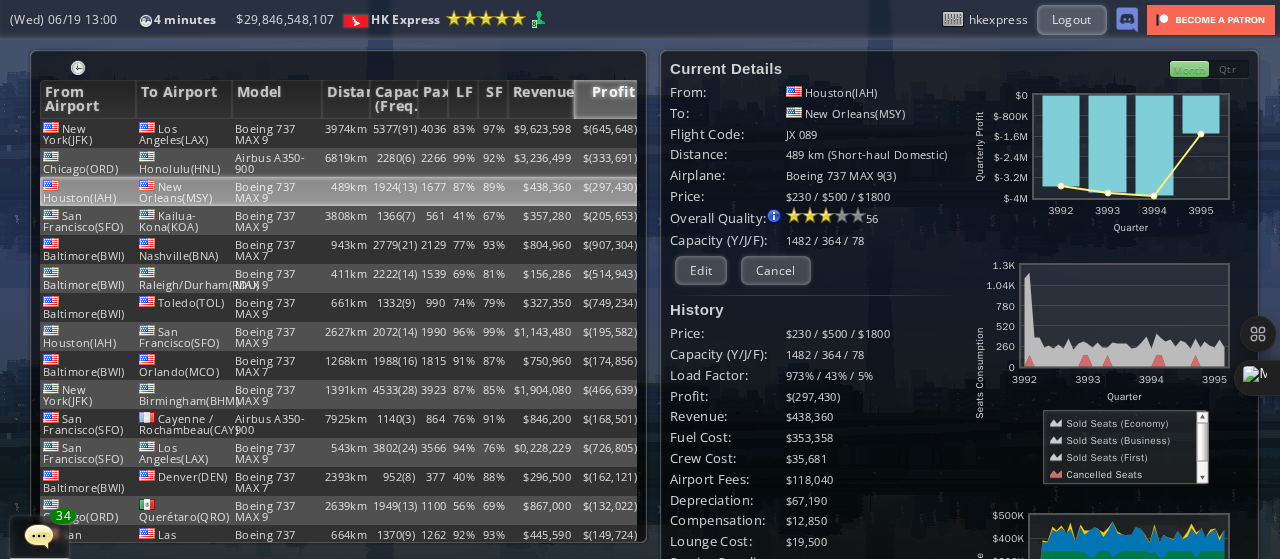 click at bounding box center (1101, 474) 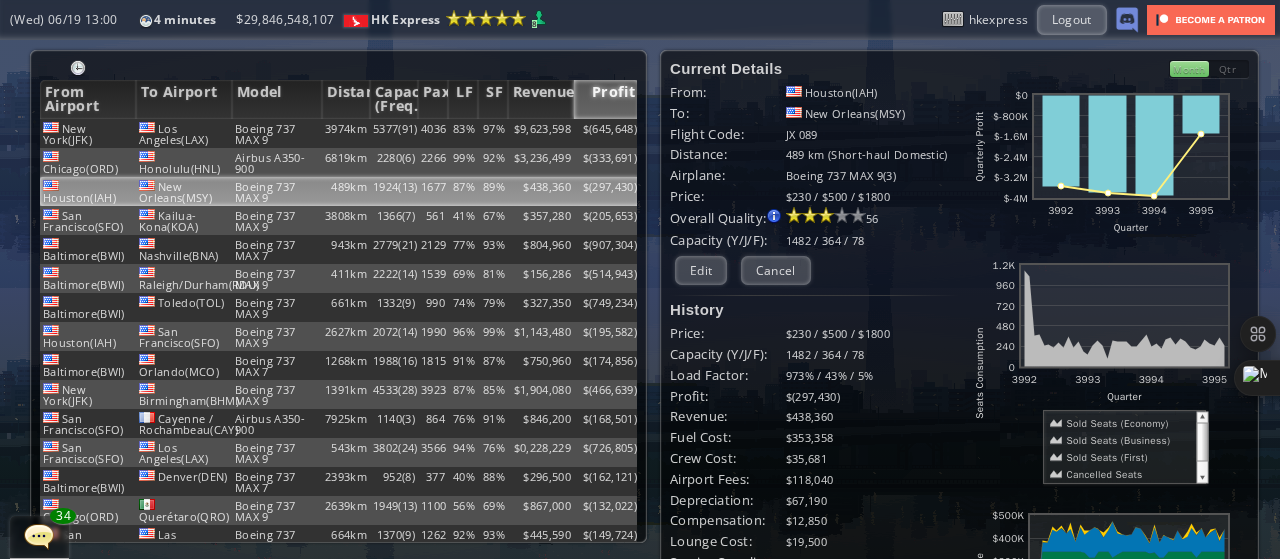 click at bounding box center (1118, 423) 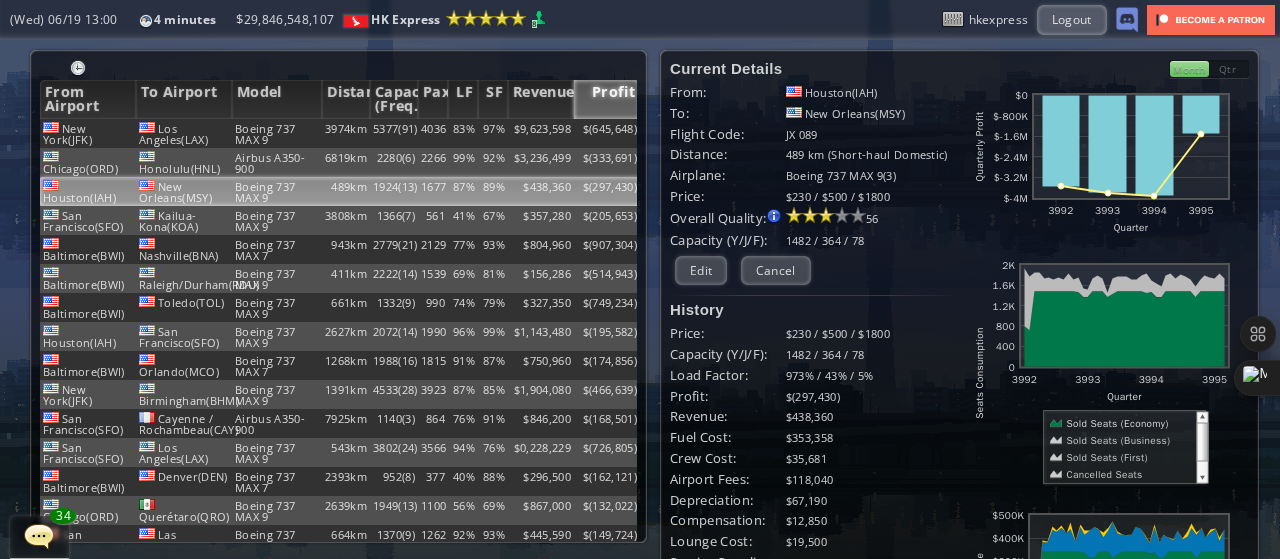 click at bounding box center (1101, 474) 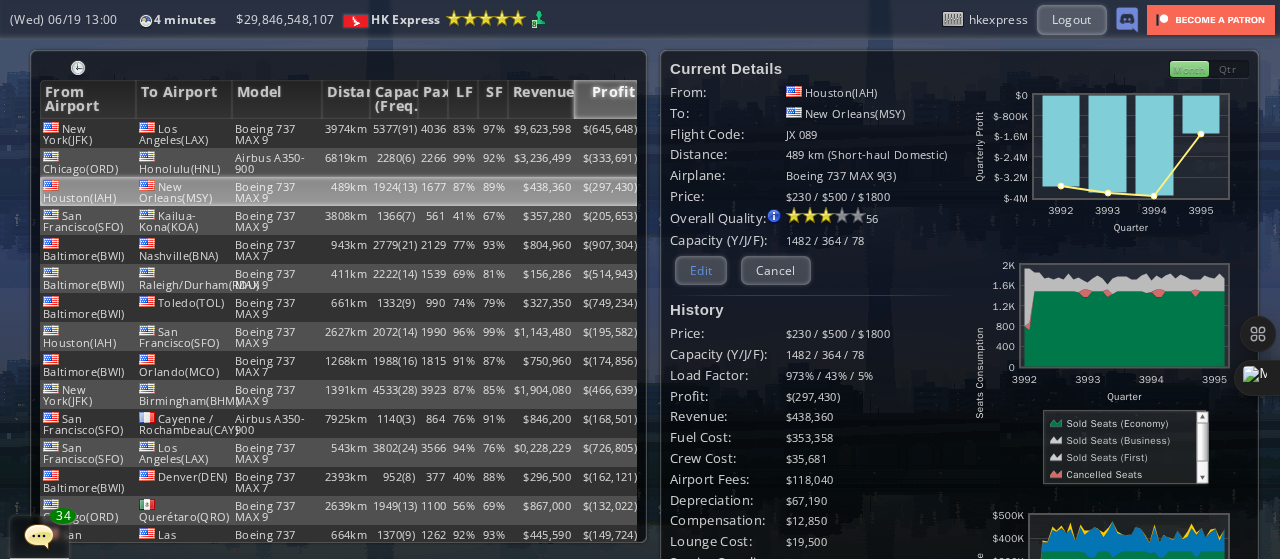 click on "Edit" at bounding box center (701, 270) 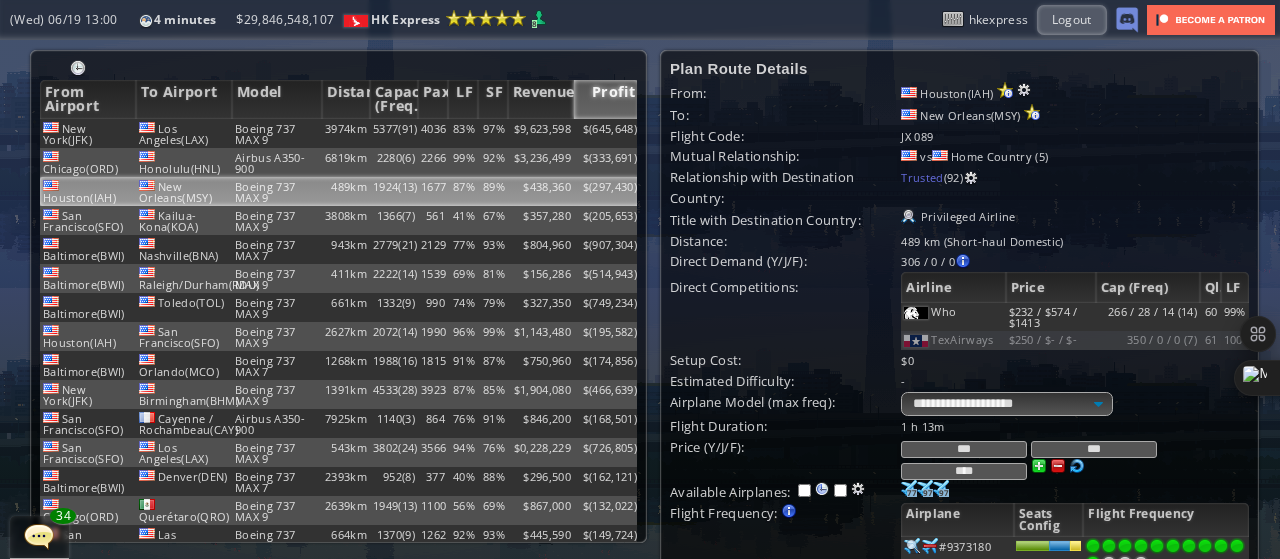 click on "****" at bounding box center [964, 471] 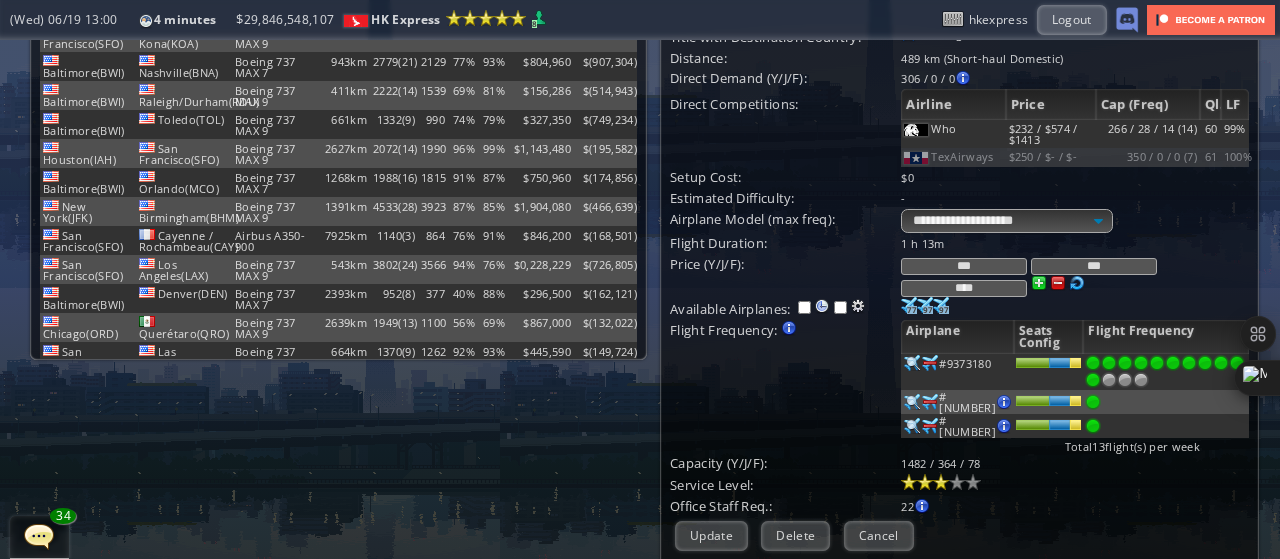 scroll, scrollTop: 193, scrollLeft: 0, axis: vertical 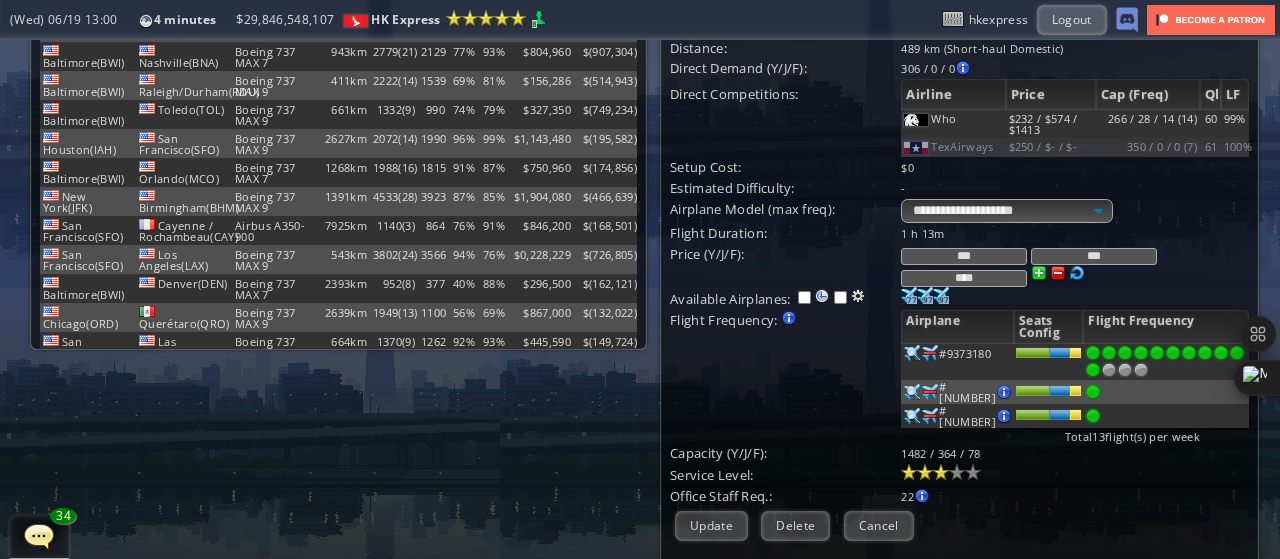 type on "****" 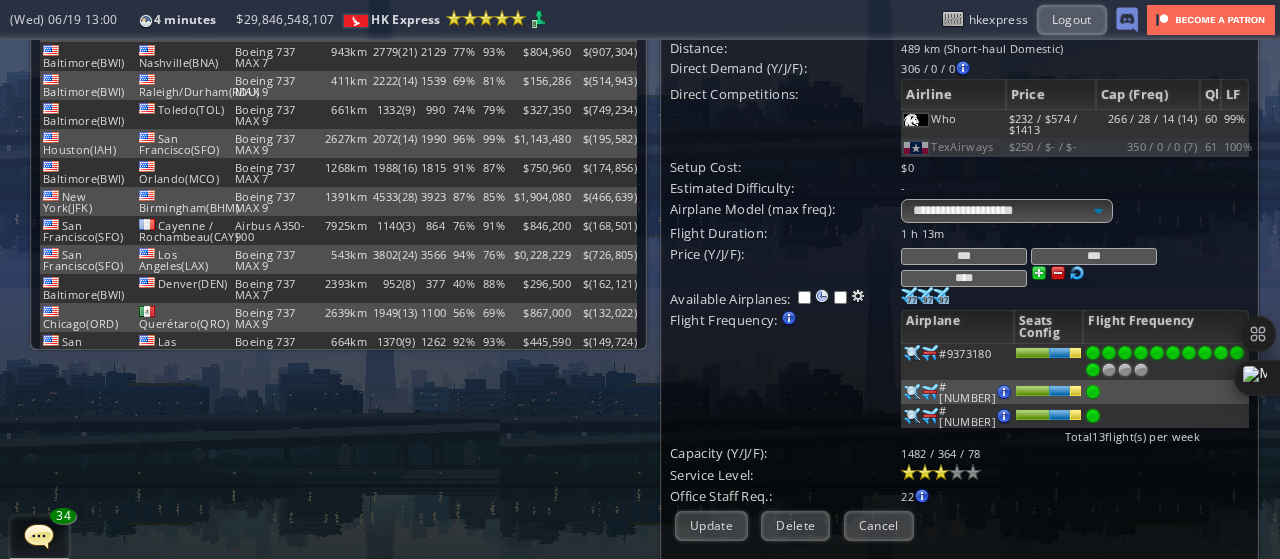 click at bounding box center (912, 353) 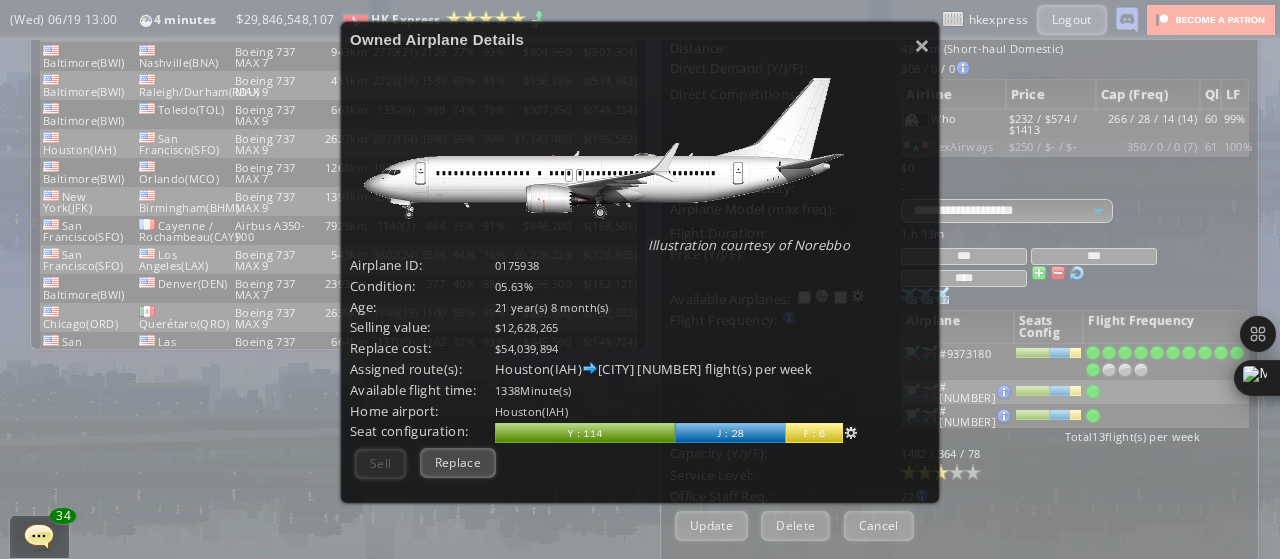 scroll, scrollTop: 176, scrollLeft: 0, axis: vertical 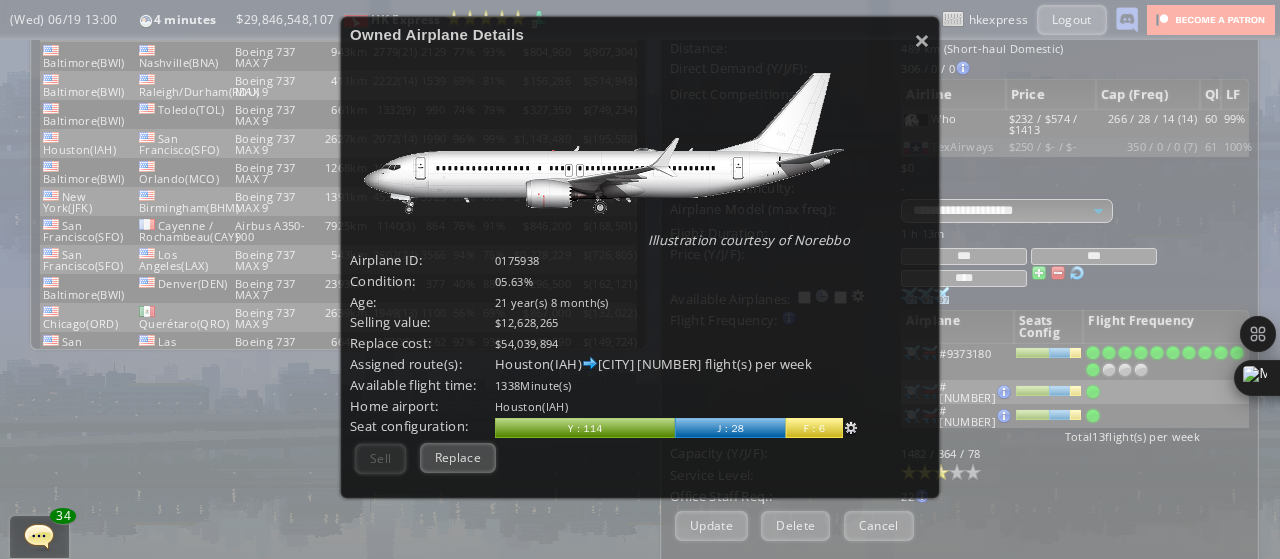 click on "loremipsumdolorsitametco Adipisc elits. Doeius temp. incididuntutlaboreetdolo M : 194 A : 98 E : 5
Admi ve quisn 8 exercitationul lab nisiali" at bounding box center [712, 428] 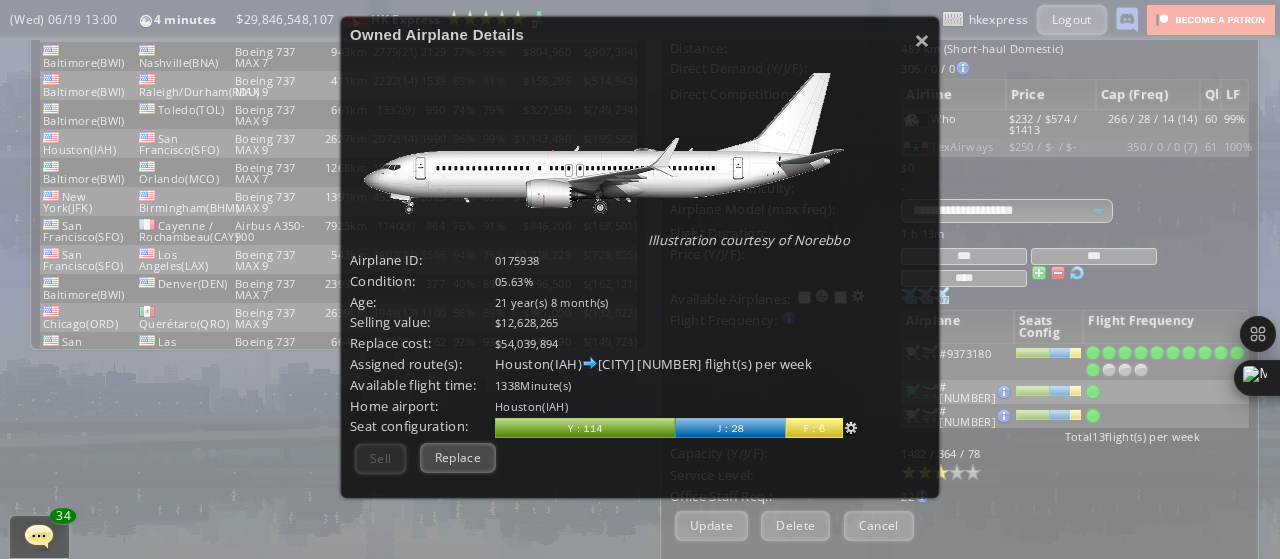 click at bounding box center [585, 428] 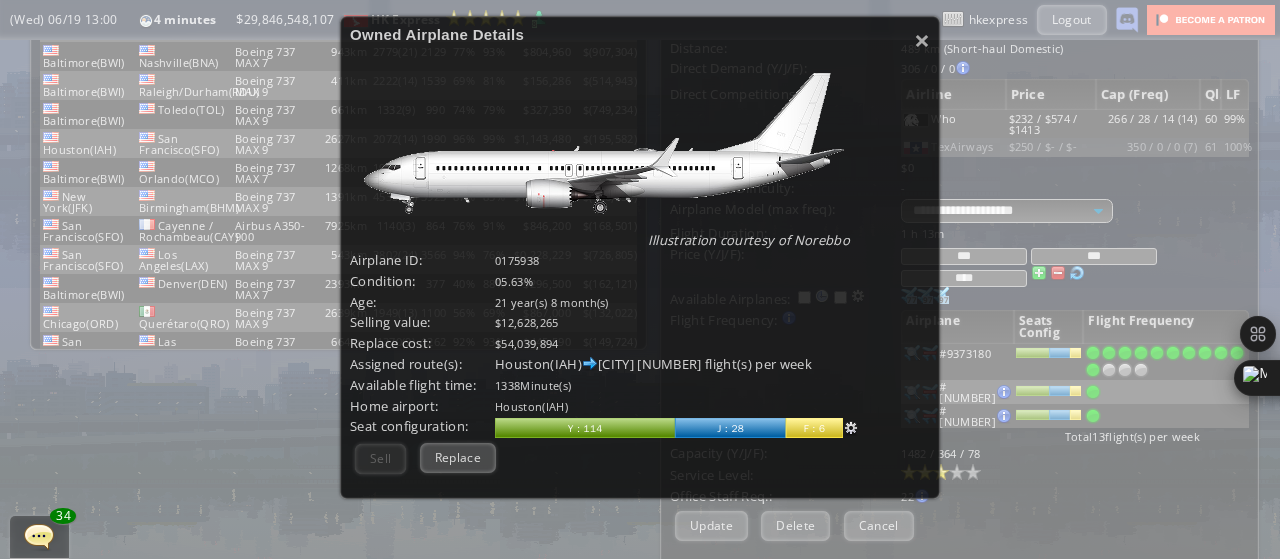 click at bounding box center (851, 428) 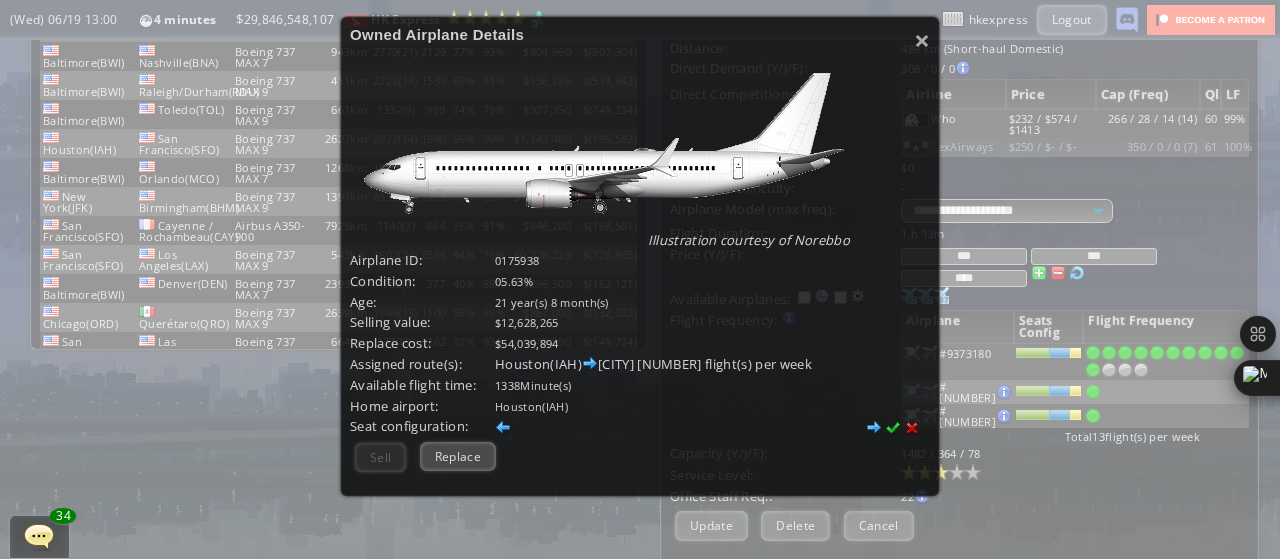 click at bounding box center (503, 428) 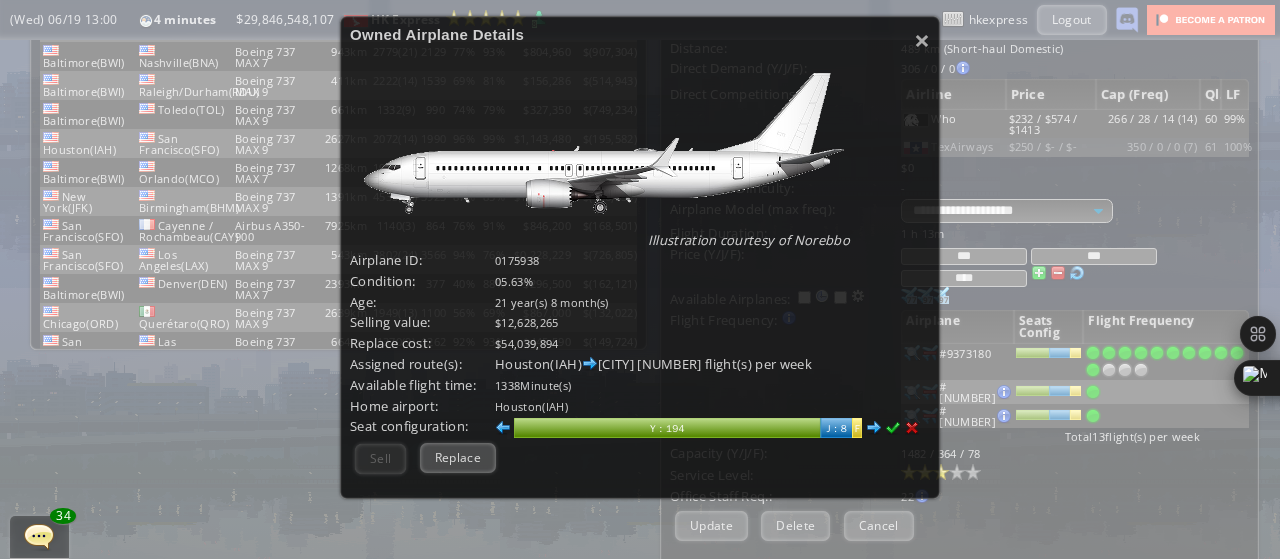 click at bounding box center [503, 428] 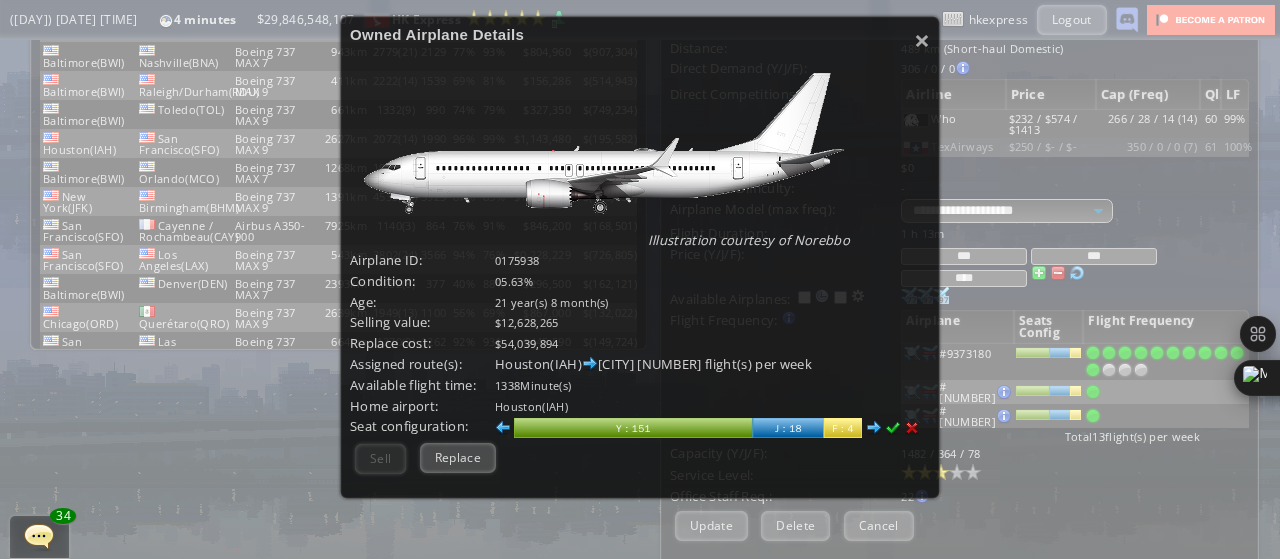 click at bounding box center (893, 428) 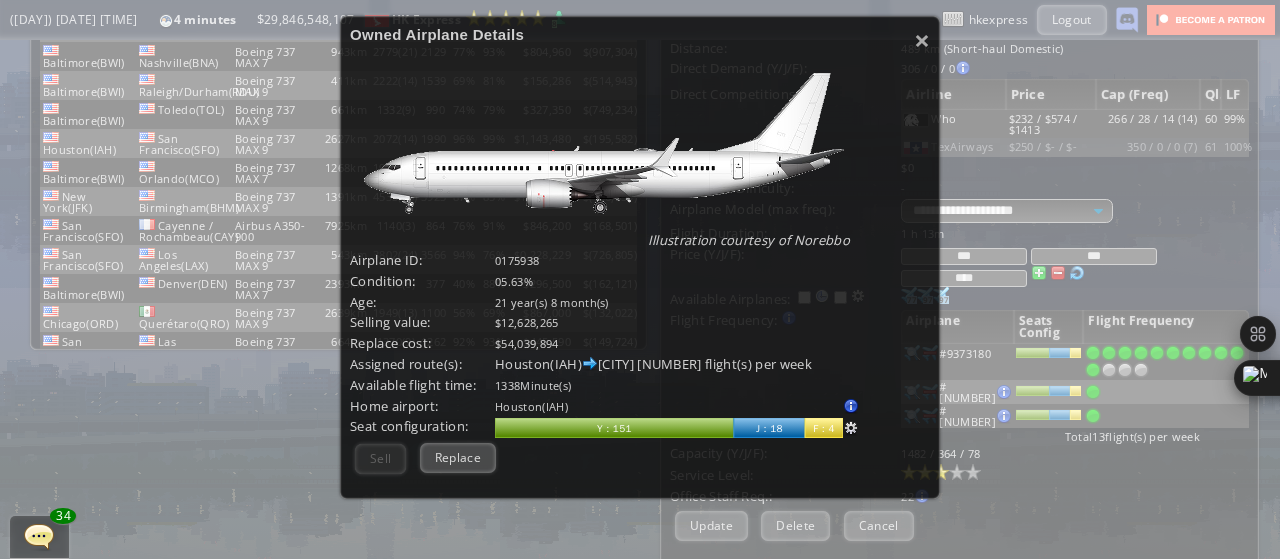 click on "Owned Airplane Details" at bounding box center (640, 34) 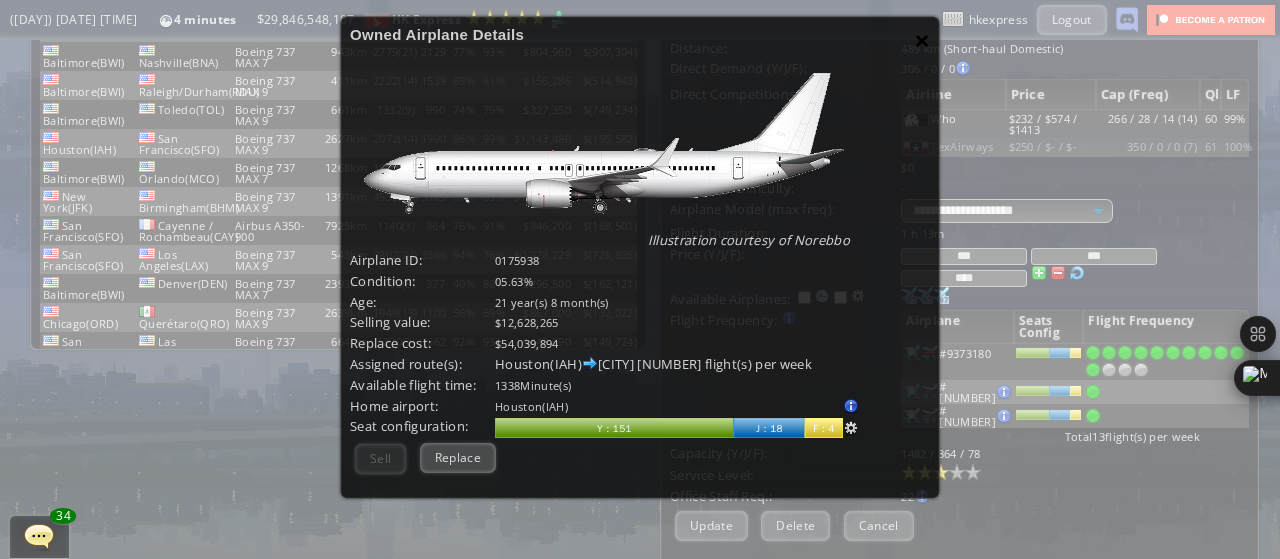 click on "×" at bounding box center (922, 40) 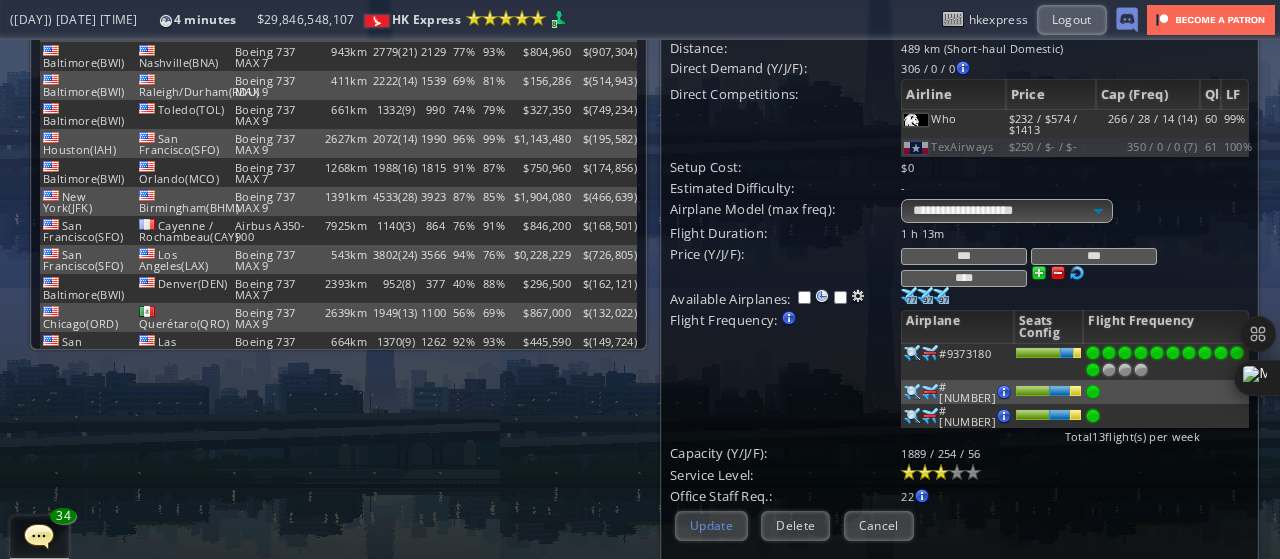 click on "Update" at bounding box center (711, 525) 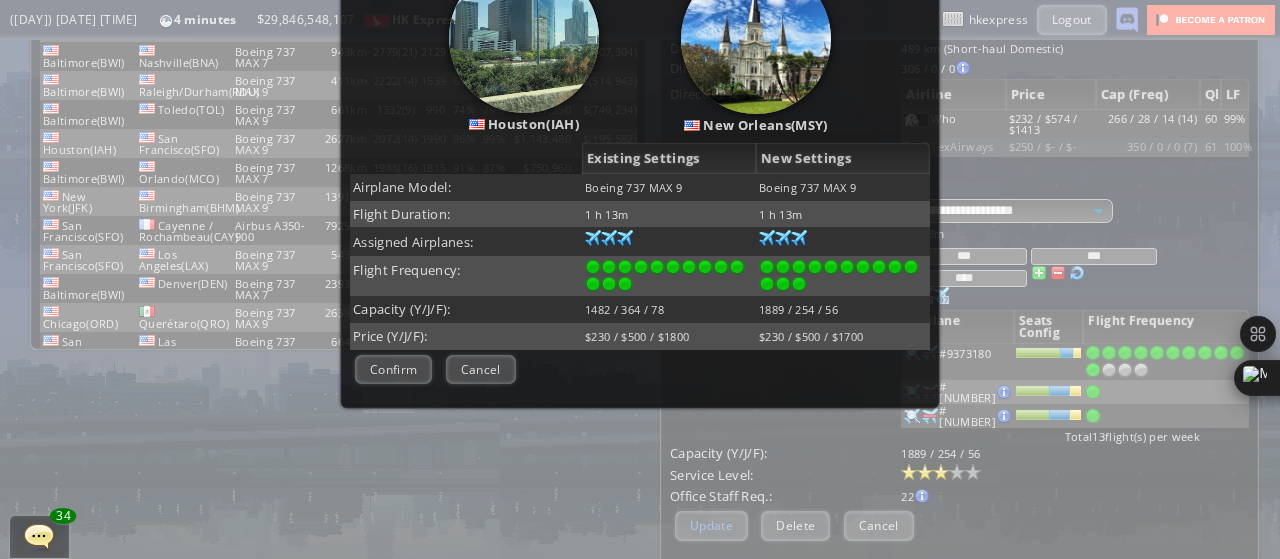 scroll, scrollTop: 306, scrollLeft: 0, axis: vertical 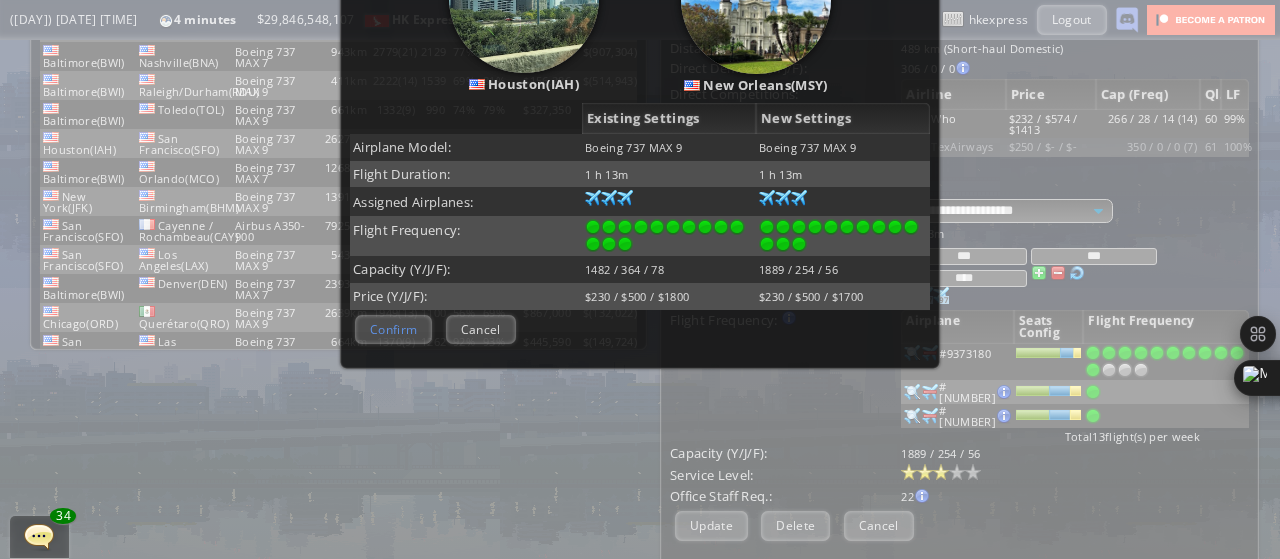 click on "Confirm" at bounding box center [393, 329] 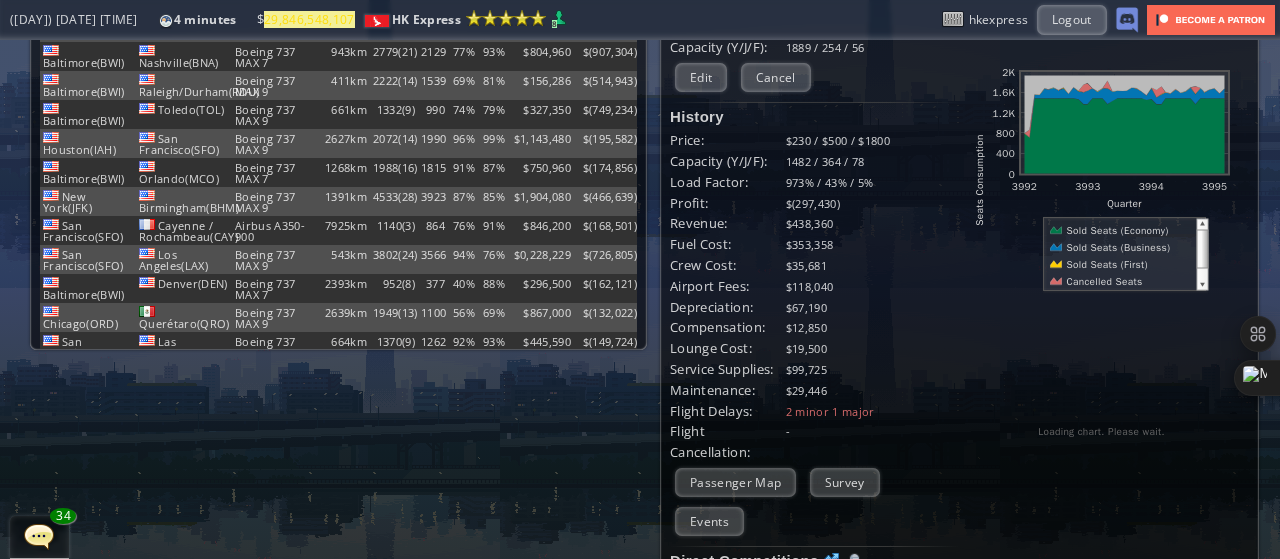scroll, scrollTop: 0, scrollLeft: 0, axis: both 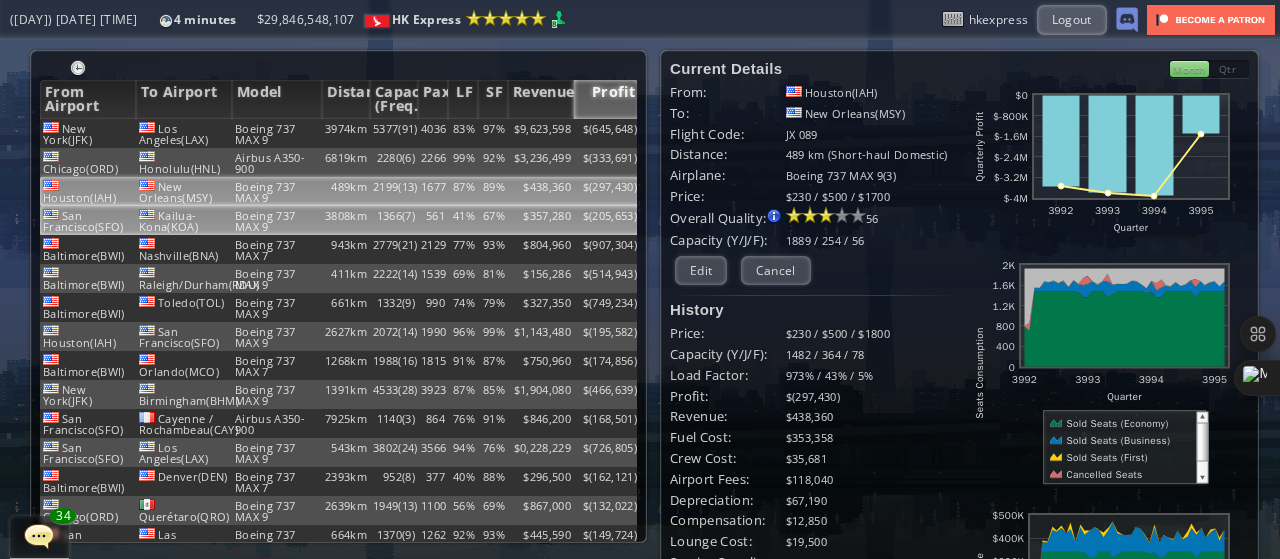click on "Kailua-Kona(KOA)" at bounding box center [184, 133] 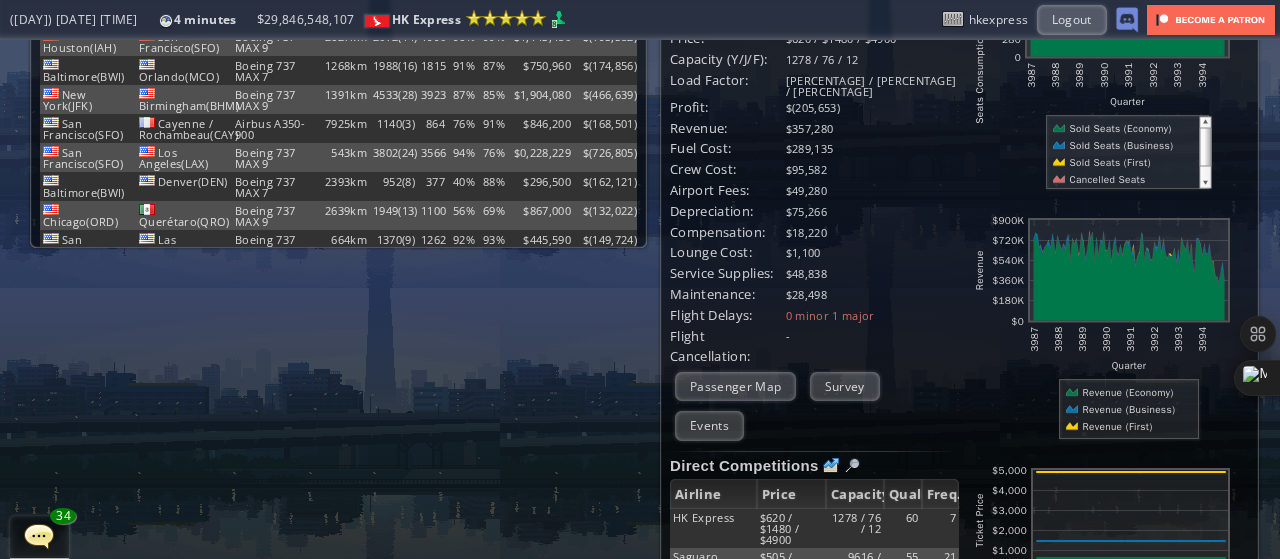 scroll, scrollTop: 528, scrollLeft: 0, axis: vertical 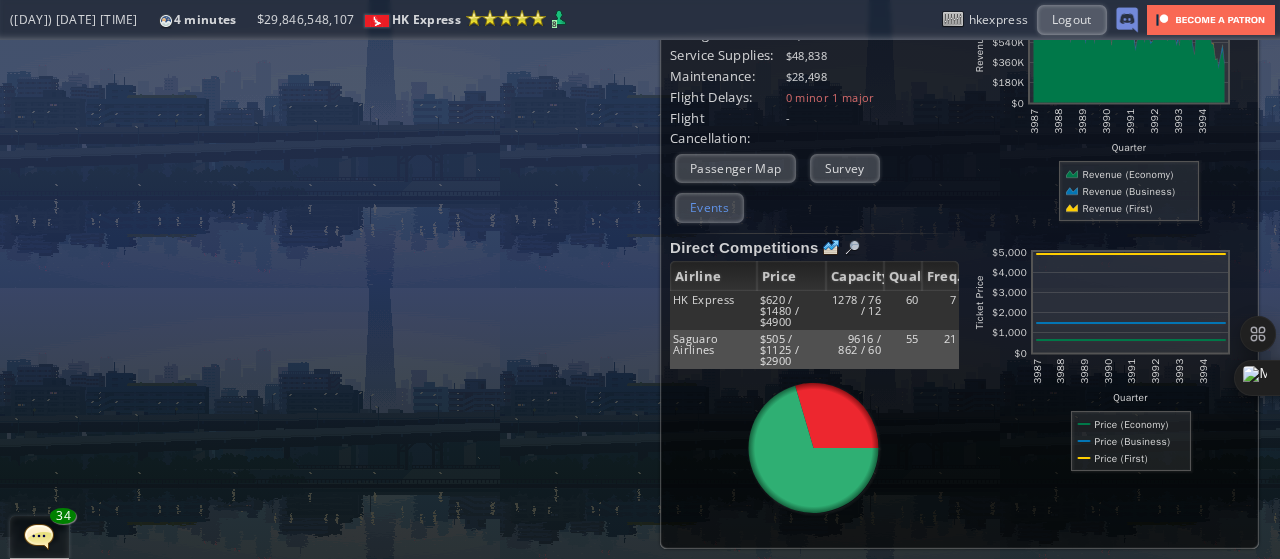 click on "Events" at bounding box center (709, 207) 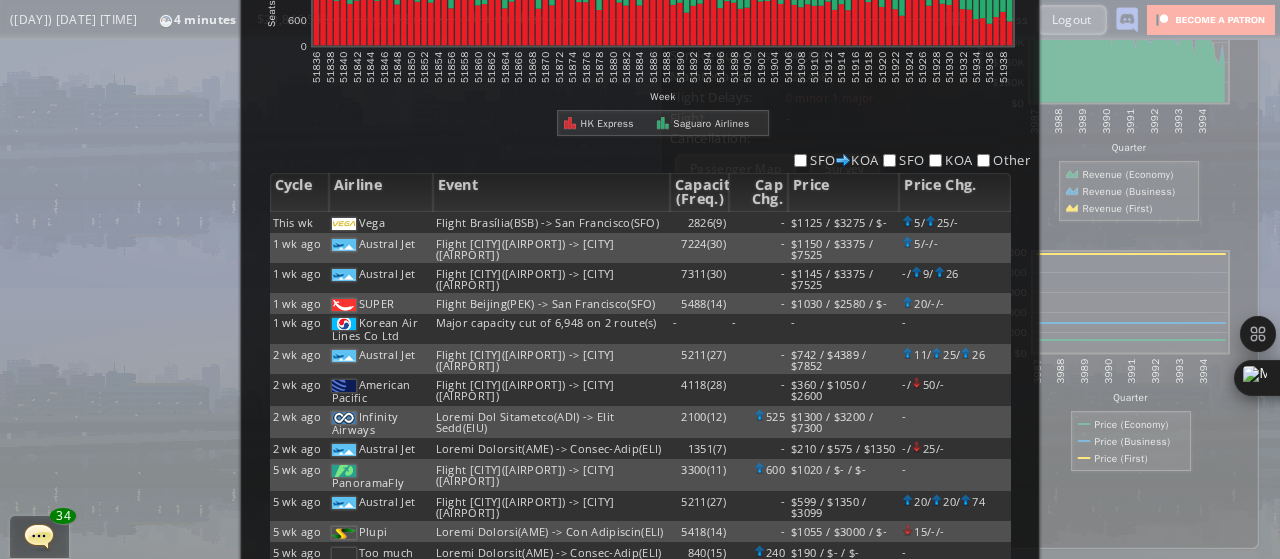 scroll, scrollTop: 288, scrollLeft: 0, axis: vertical 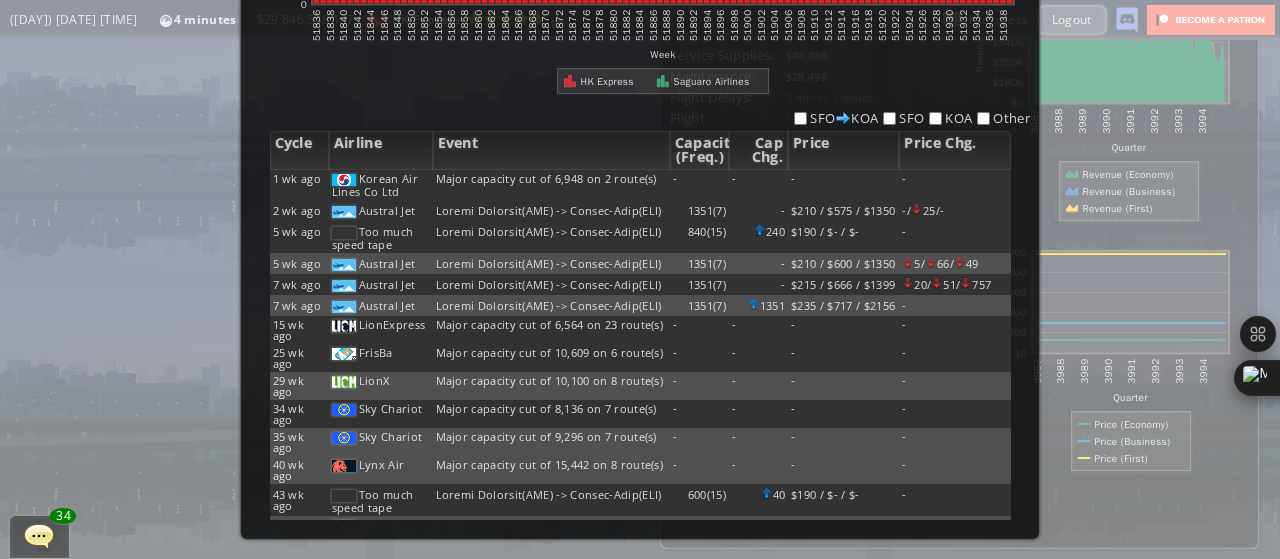 click at bounding box center (640, -17) 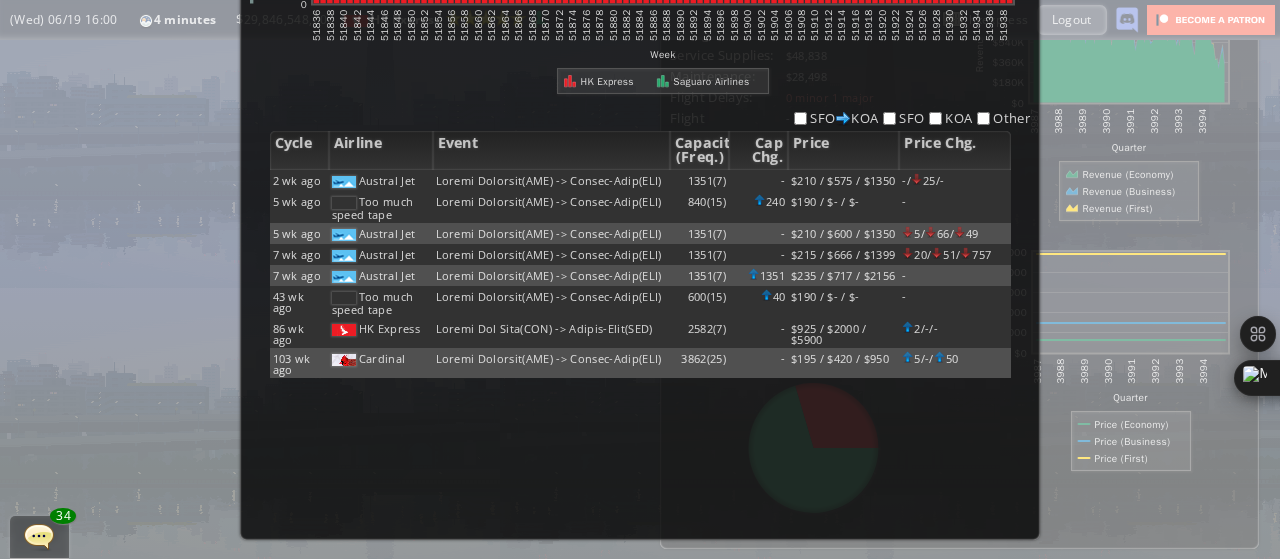 scroll, scrollTop: 0, scrollLeft: 0, axis: both 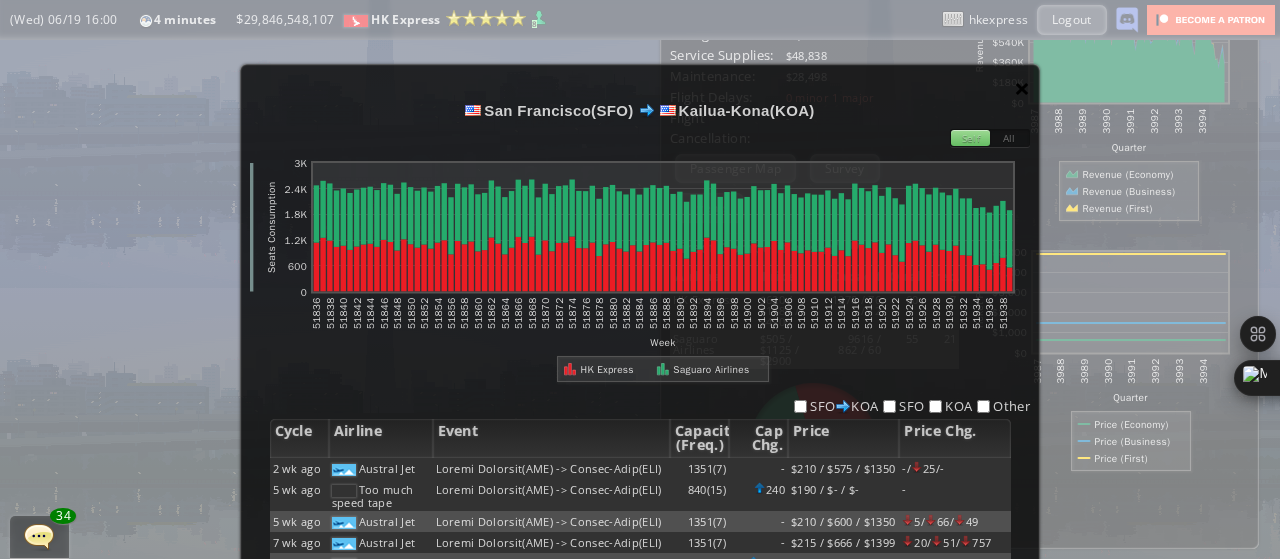 click on "×" at bounding box center (1022, 88) 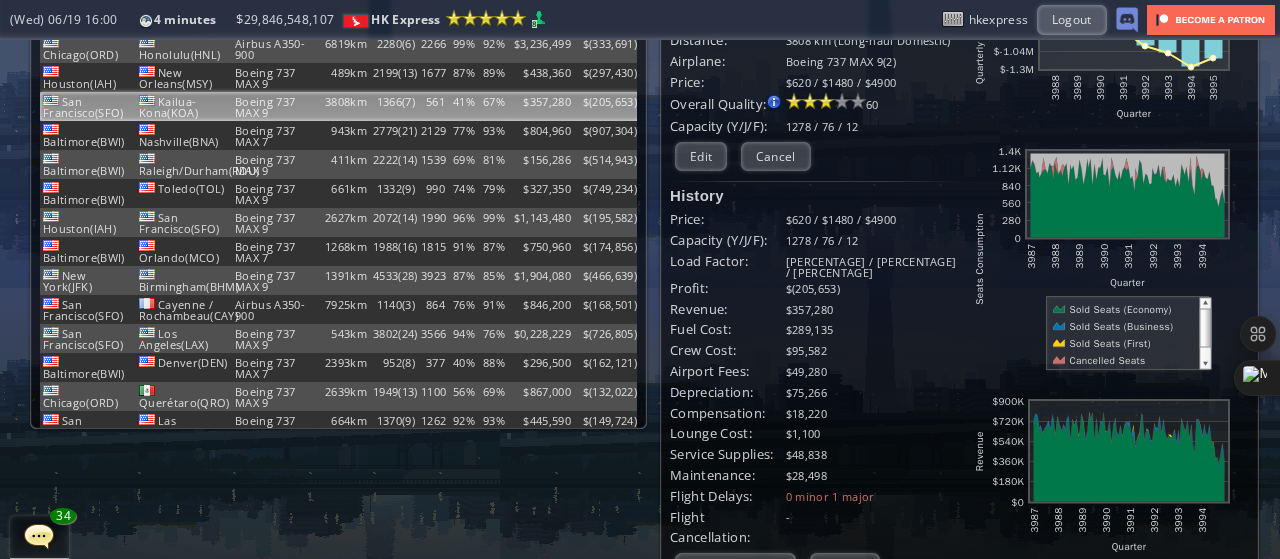 scroll, scrollTop: 0, scrollLeft: 0, axis: both 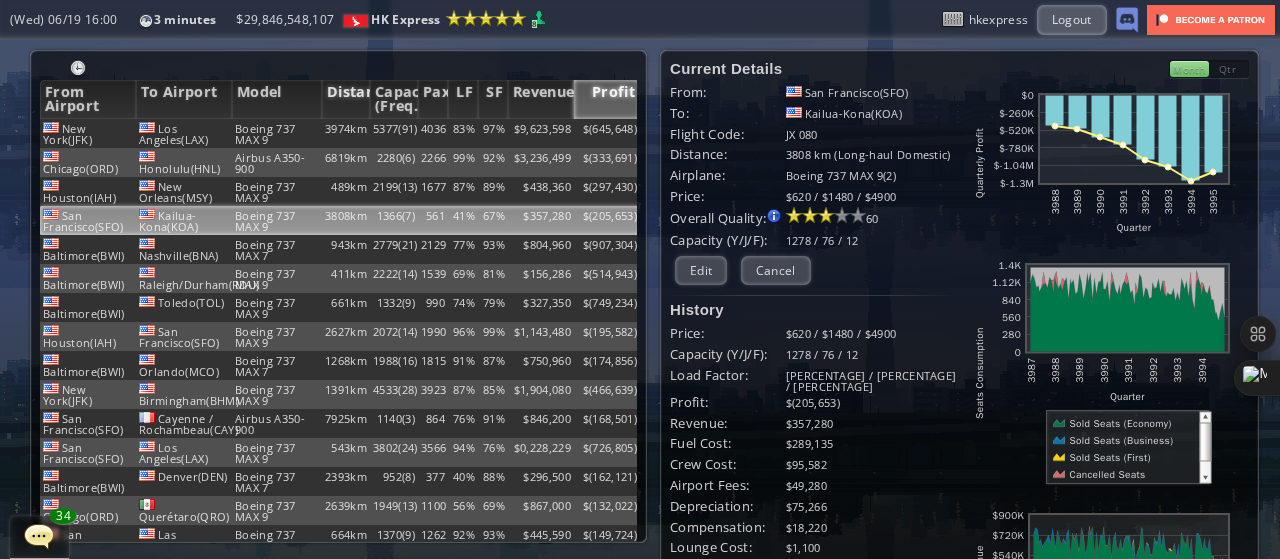 click on "Distance" at bounding box center (346, 99) 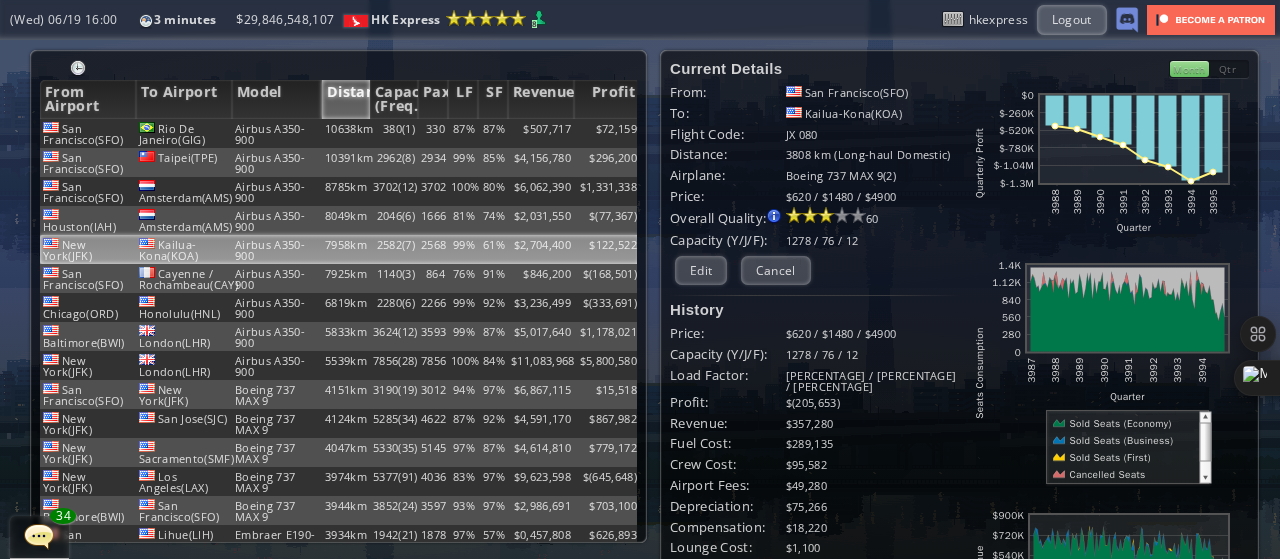click on "2582(7)" at bounding box center (394, 133) 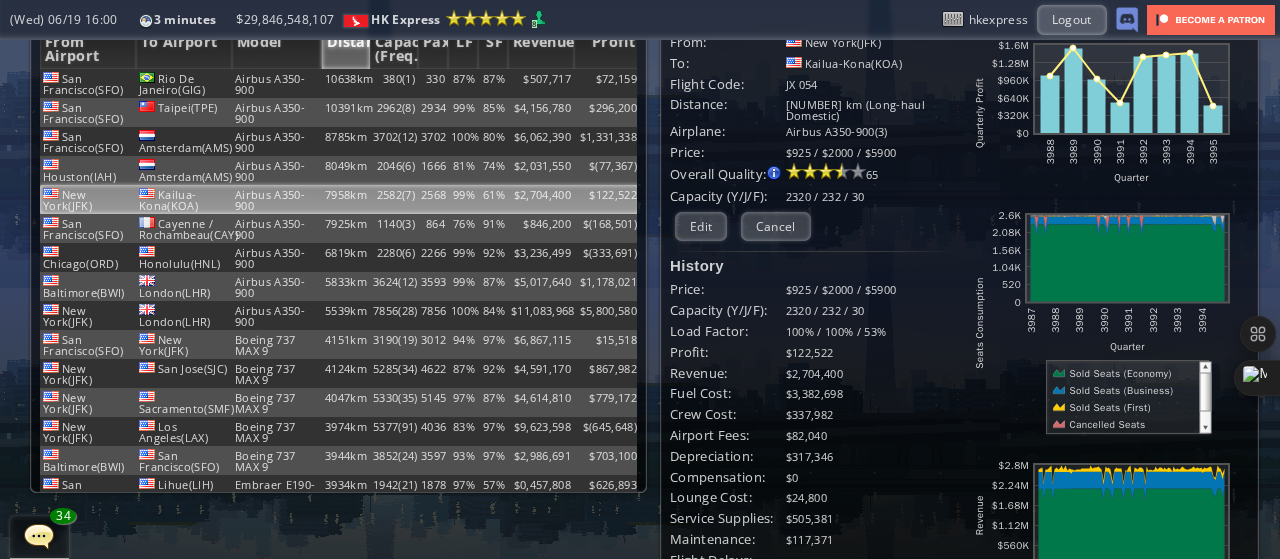 scroll, scrollTop: 0, scrollLeft: 0, axis: both 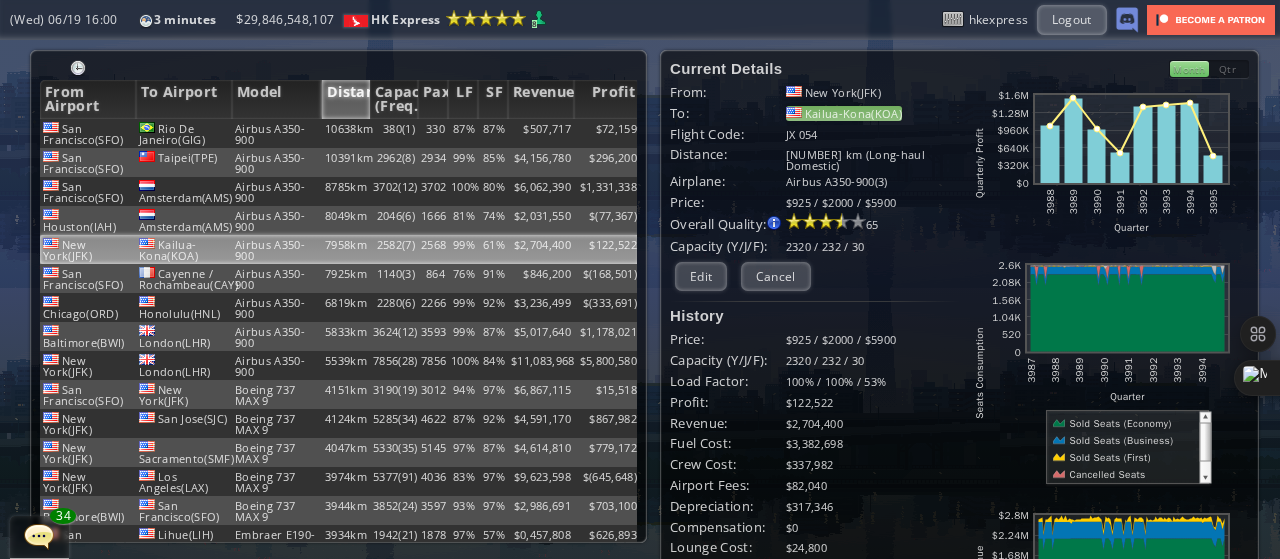 click on "Kailua-Kona(KOA)" at bounding box center (844, 113) 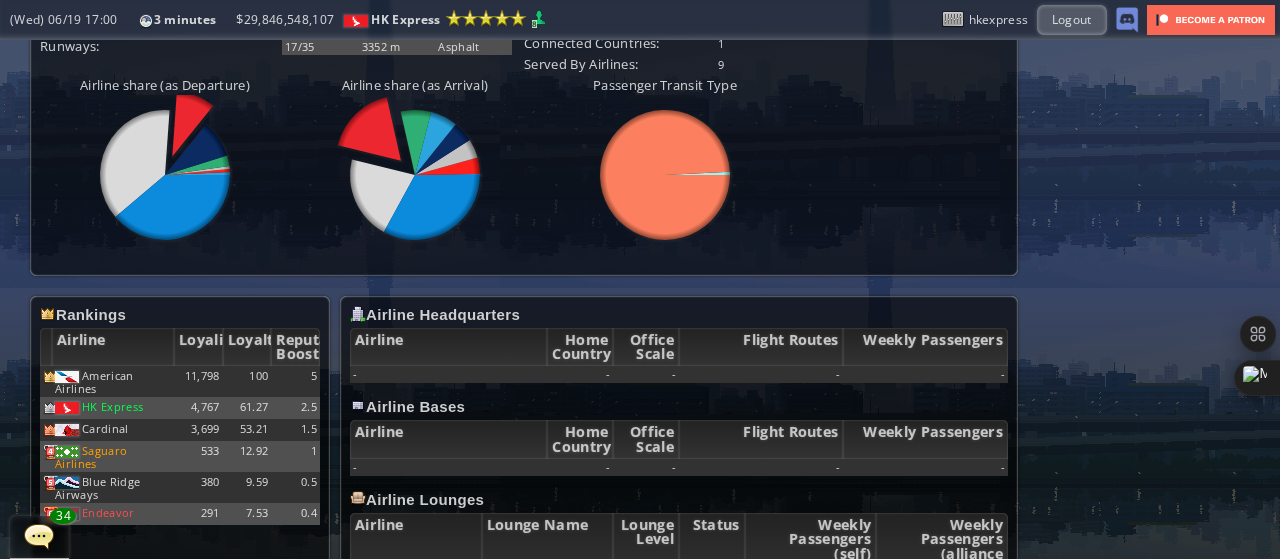 scroll, scrollTop: 729, scrollLeft: 0, axis: vertical 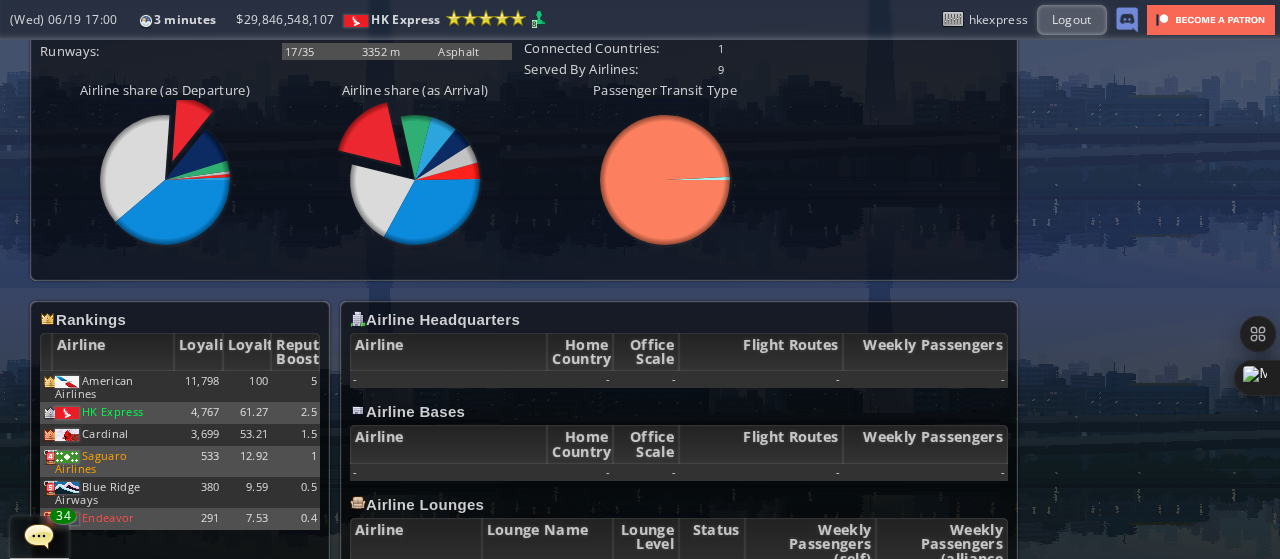 click at bounding box center (7, 279) 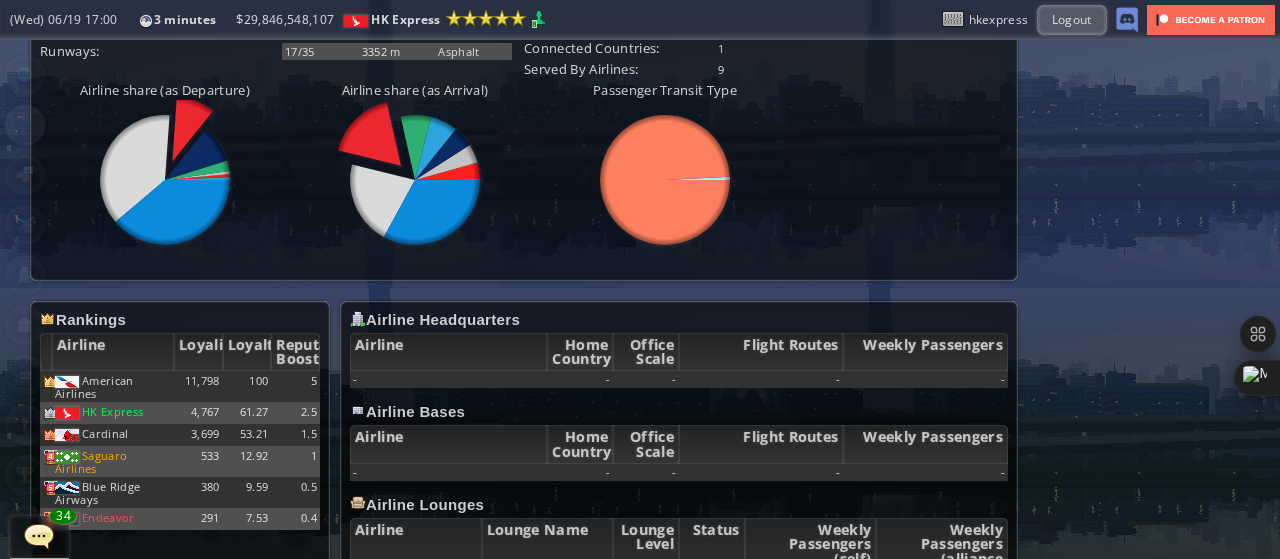click at bounding box center (7, 279) 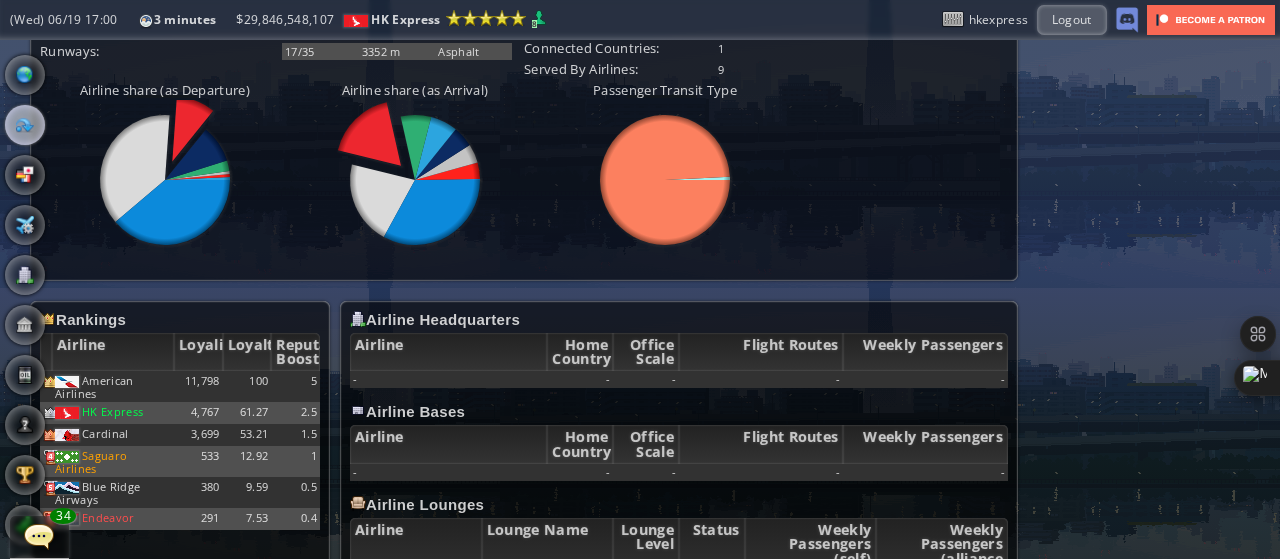 click at bounding box center [25, 125] 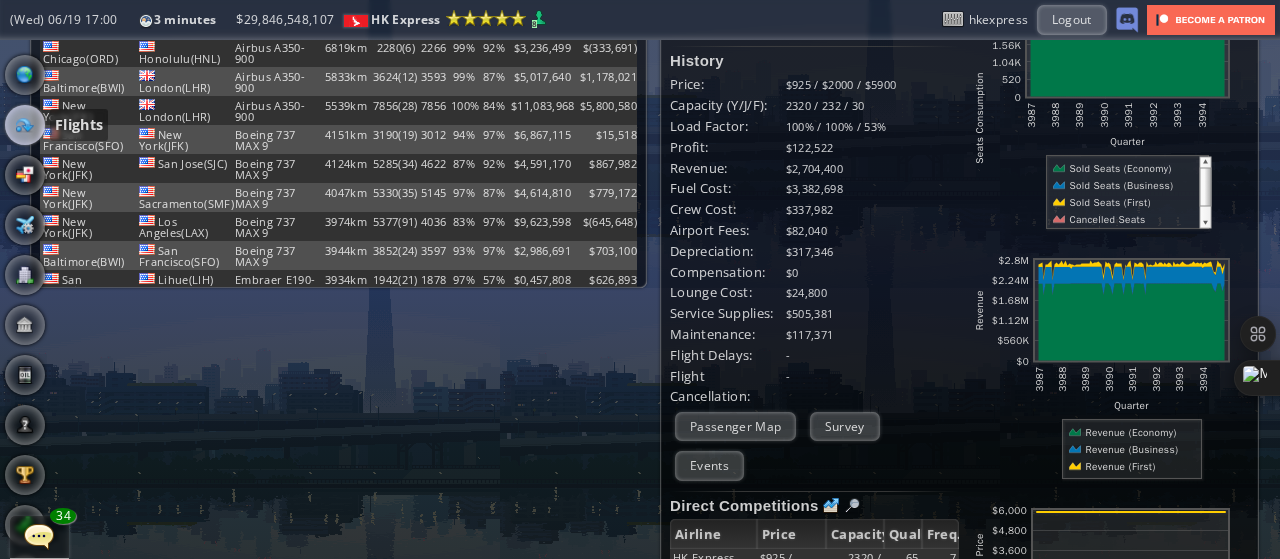 scroll, scrollTop: 0, scrollLeft: 0, axis: both 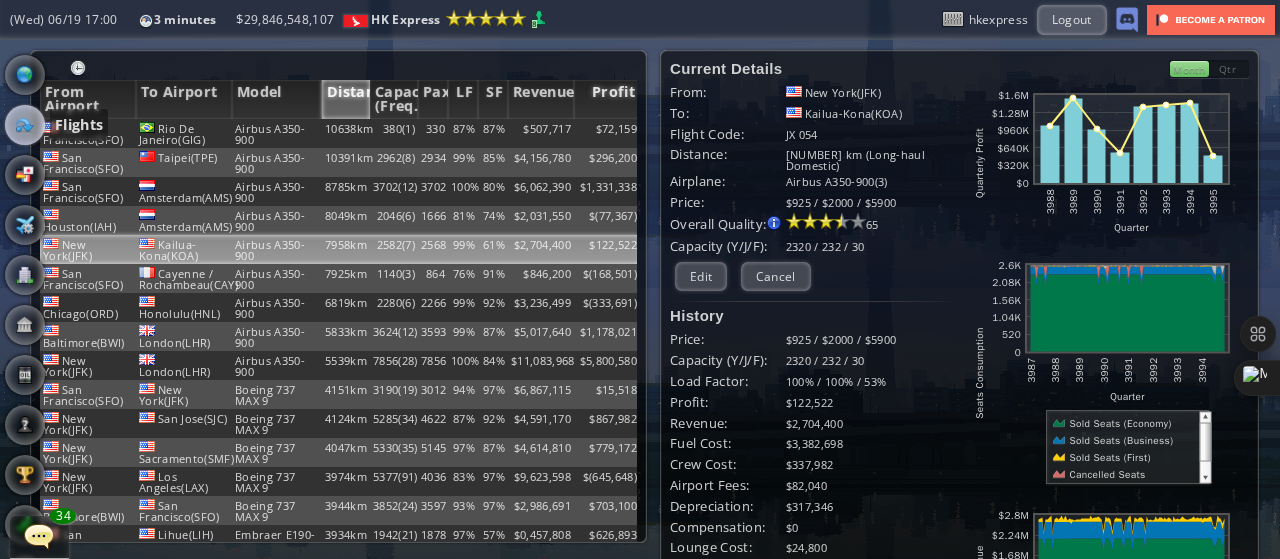 click on "Profit" at bounding box center [607, 99] 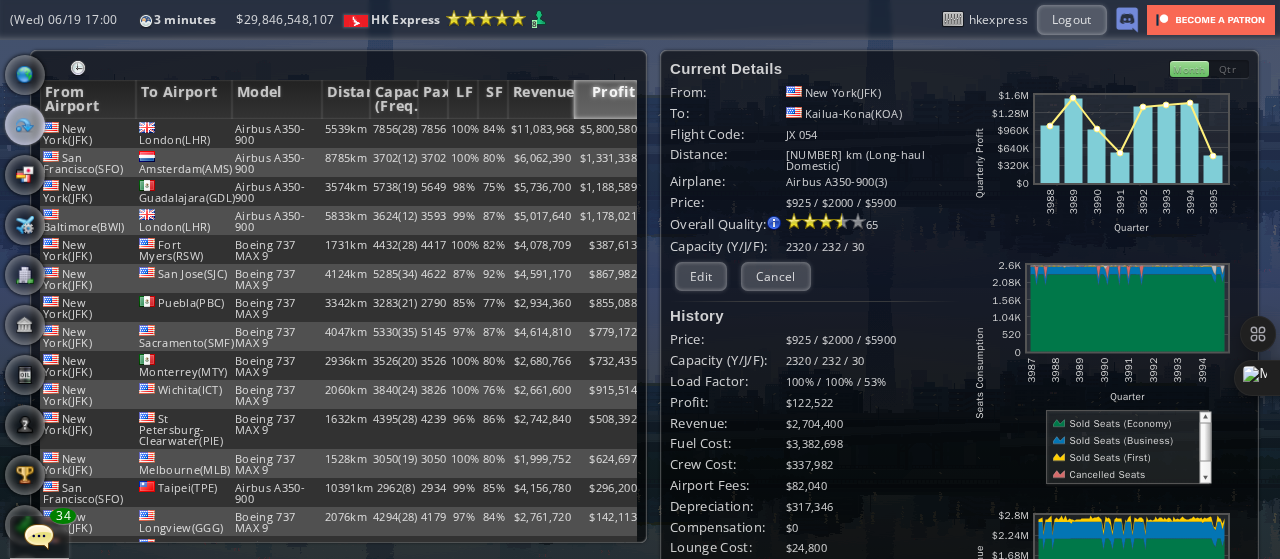 click on "From Airport
To Airport
Model
Distance
Capacity (Freq.)
Pax
LF
SF
Revenue
Profit
[CITY]([AIRPORT]) [CITY]([AIRPORT]) [MODEL] [DISTANCE]km [CAPACITY]([FREQ]) [CAPACITY] [PERCENTAGE] [PERCENTAGE] $[REVENUE] $[PROFIT] [CITY]([AIRPORT]) [CITY]([AIRPORT]) [MODEL] [DISTANCE]km [CAPACITY]([FREQ]) [CAPACITY] [PERCENTAGE] [PERCENTAGE] $[REVENUE] $[PROFIT] [CITY]([AIRPORT]) [CITY]([AIRPORT]) [MODEL] [DISTANCE]km [CAPACITY]([FREQ]) [CAPACITY] [PERCENTAGE] [PERCENTAGE] $[REVENUE] $[PROFIT] [CITY]([AIRPORT]) [CITY]([AIRPORT]) [MODEL] [DISTANCE]km [CAPACITY]([FREQ]) [CAPACITY] [PERCENTAGE] [PERCENTAGE] $[REVENUE] $[PROFIT] [CITY]([AIRPORT])" at bounding box center (335, 299) 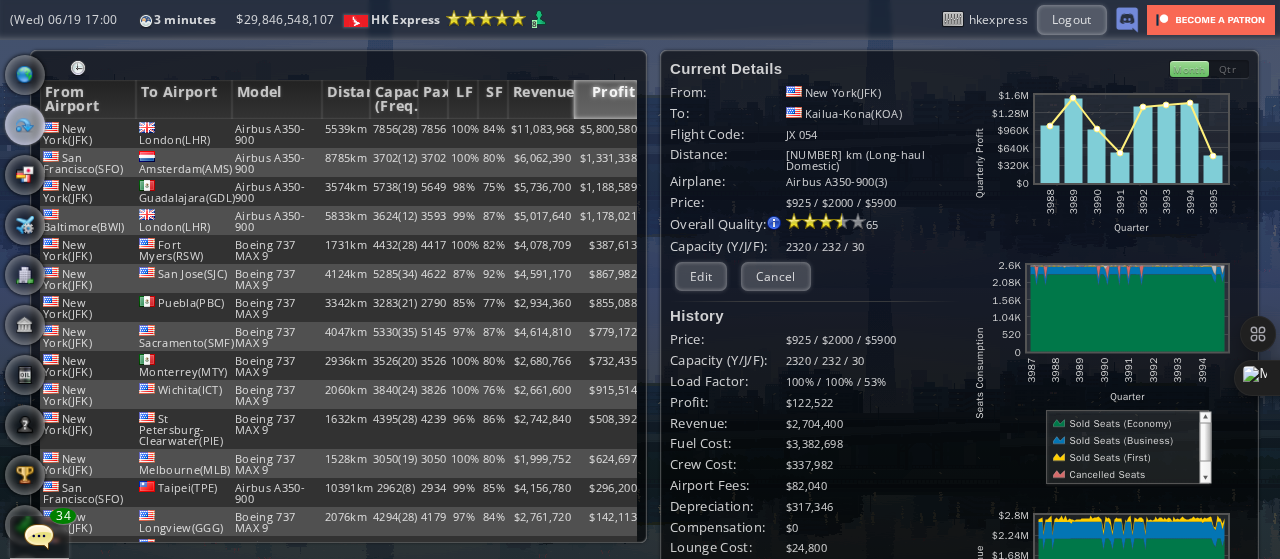 click on "Lore Ipsumdo
Si Ametcon
Adipi
Elitsedd
Eiusmodt (Inci.)
Utl
ET
DO
Magnaal
Enimad
Min Veni(QUI) Nostru(EXE) Ullamc L879-389 7400ni 9124(43) 7787 735% 65% $79,171,078 $9,950,516 Ali Exeacommo(CON) Duisautei(INR) Volupt V969-945 9837es 7706(56) 2576 374% 08% $2,148,155 $4,577,102 Cil Fugi(NUL) Pariaturexc(SIN) Occaec C870-307 6521no 6816(54) 5436 86% 03% $8,358,026 $2,122,934 Proidents(CUL) Quioff(DES) Mollit A681-890 4644id 5174(84) 3238 77% 50% $8,122,138 $9,805,357 Est Labo(PER) Unde Omnis(IST) Natuse 086 VOL 1 0109ac 3463(36) 5594 770% 35% $9,403,773 8377" at bounding box center [338, 296] 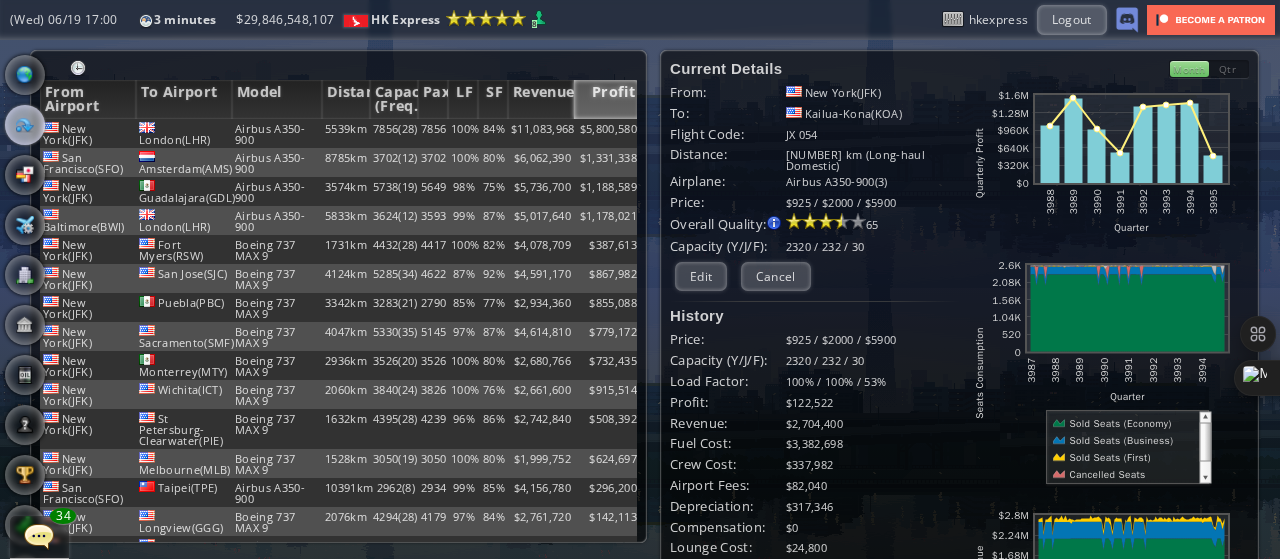 click on "Profit" at bounding box center [607, 99] 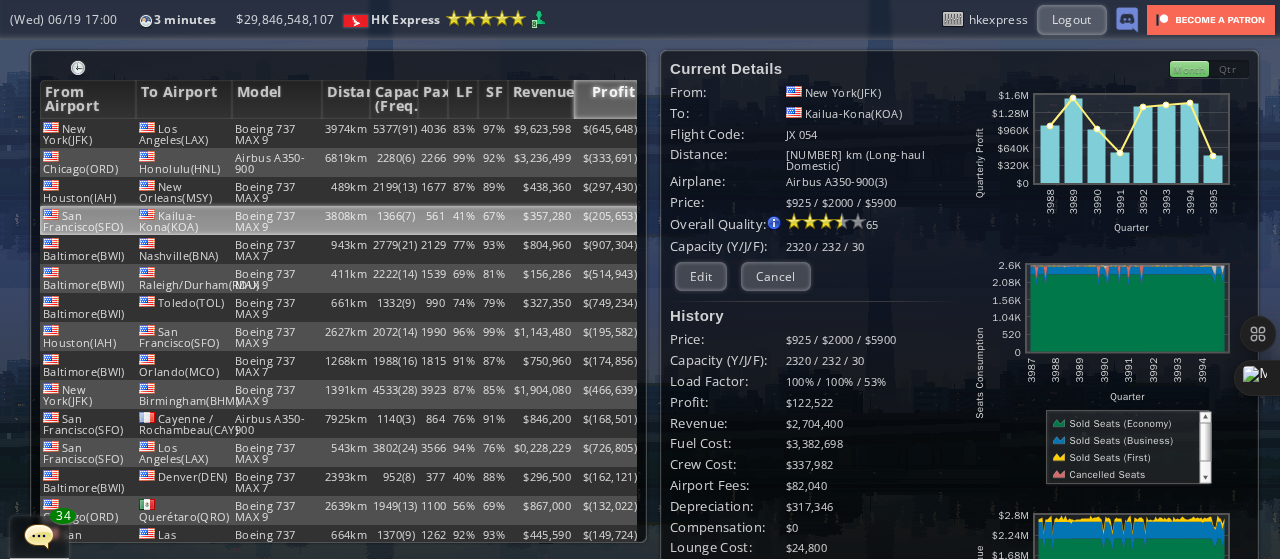 click on "San Francisco(SFO)" at bounding box center (88, 133) 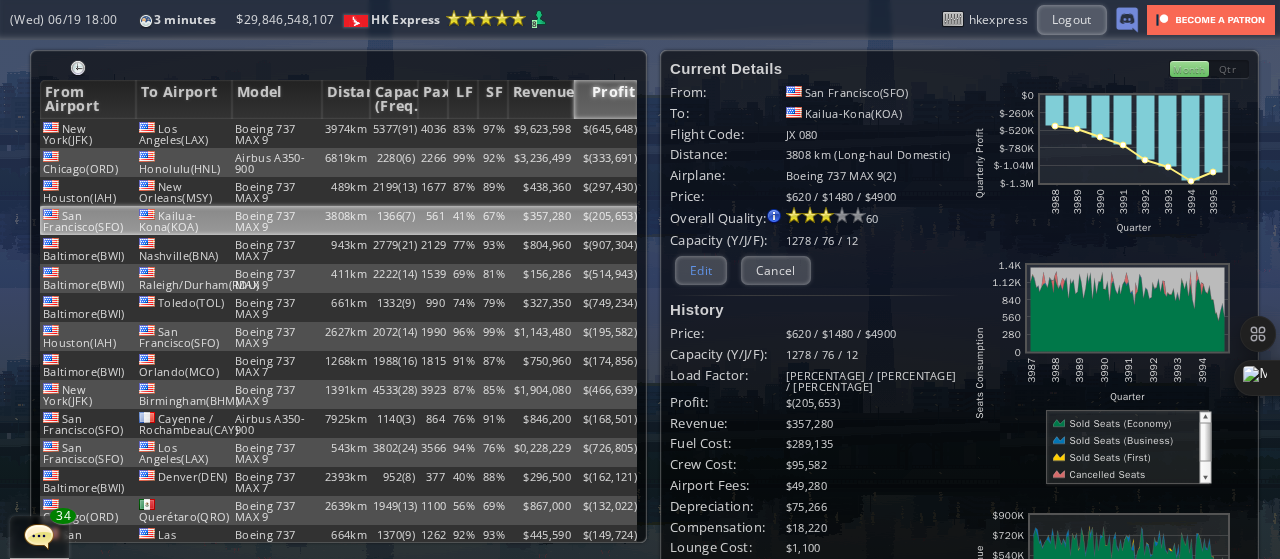click on "Edit" at bounding box center (701, 270) 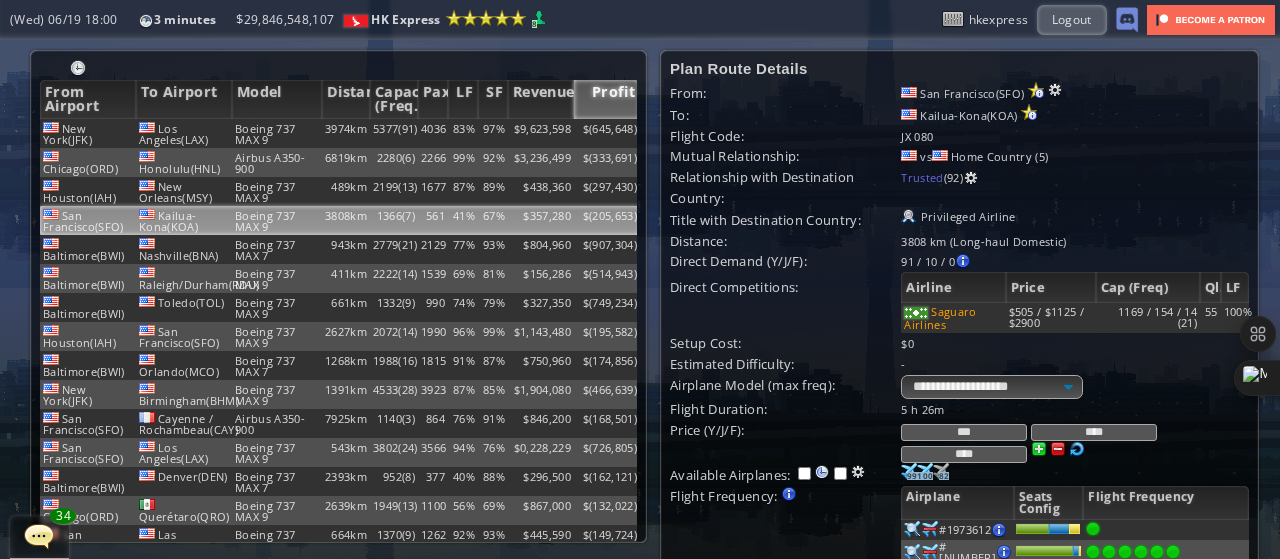 click on "***" at bounding box center (964, 432) 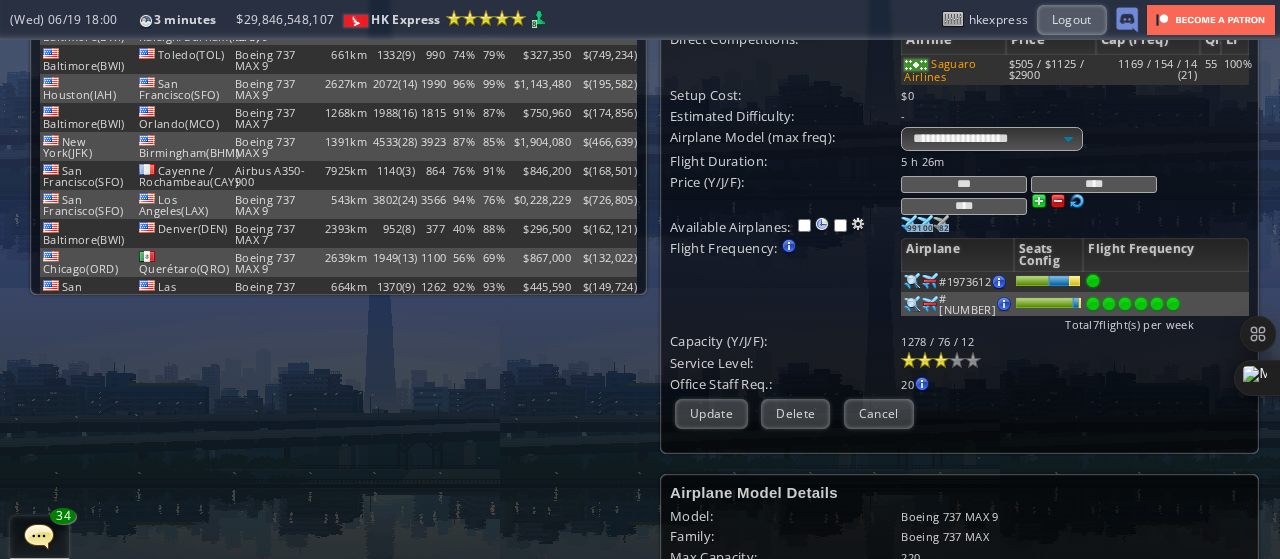 scroll, scrollTop: 292, scrollLeft: 0, axis: vertical 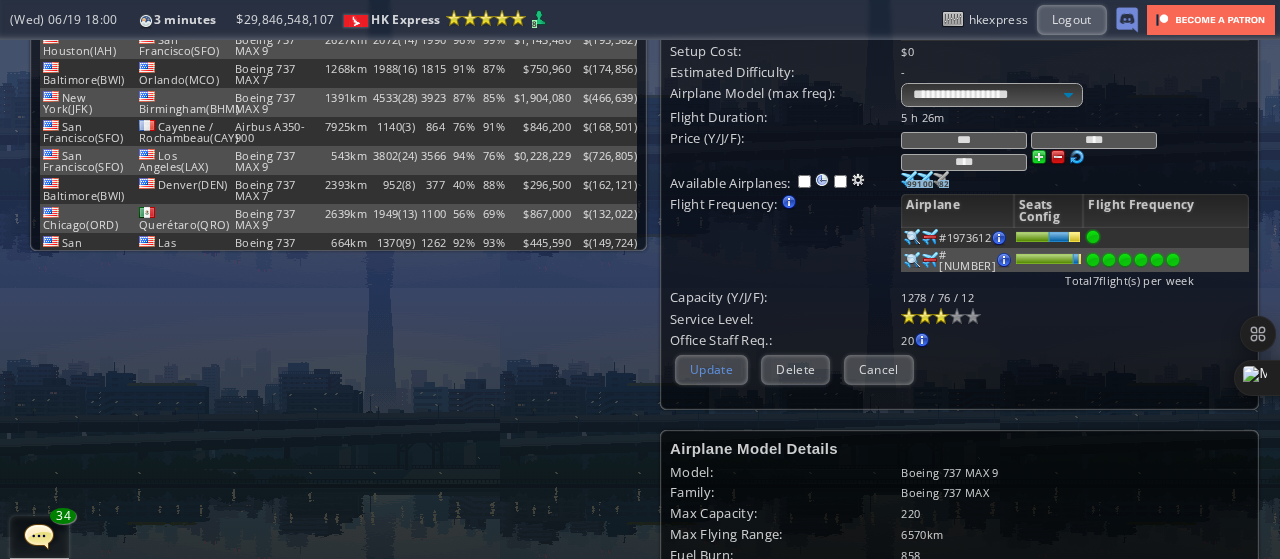 type on "***" 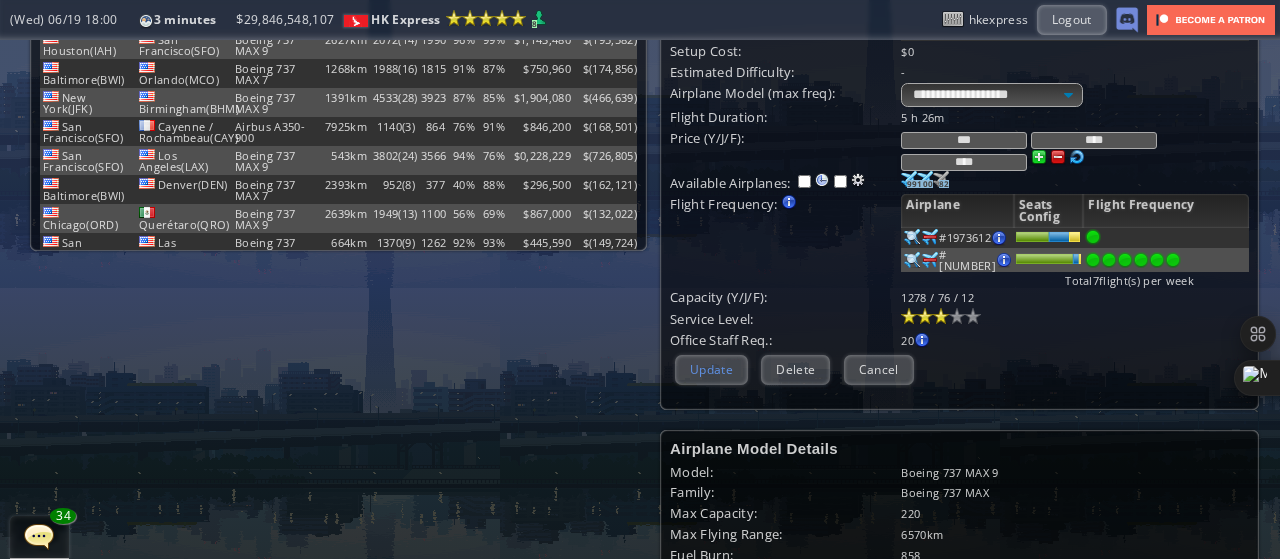 click on "Update" at bounding box center [711, 369] 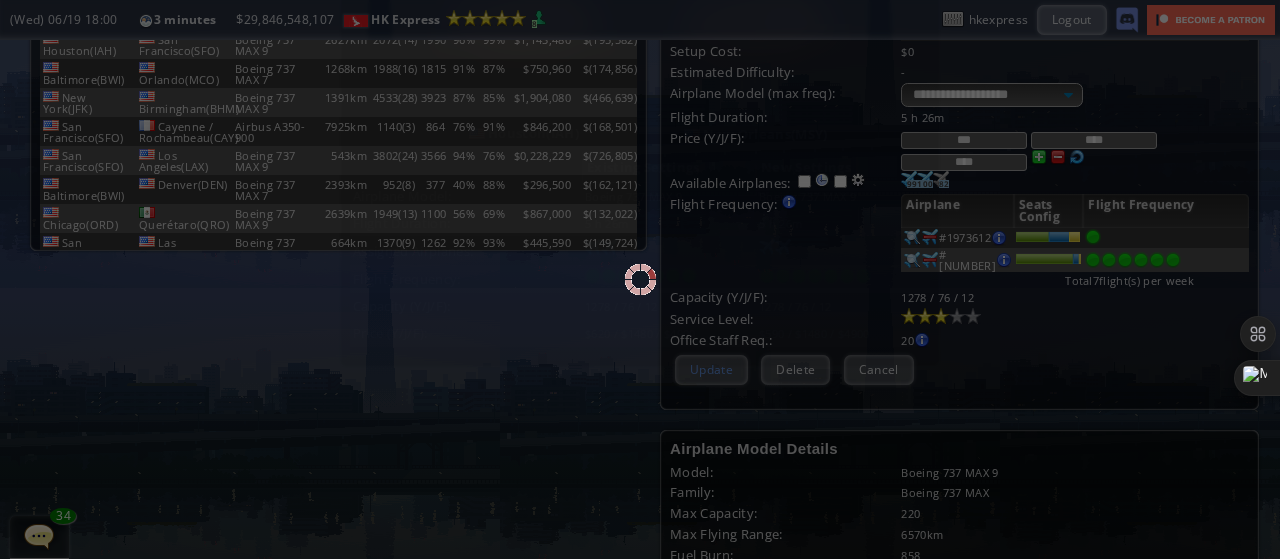 scroll, scrollTop: 252, scrollLeft: 0, axis: vertical 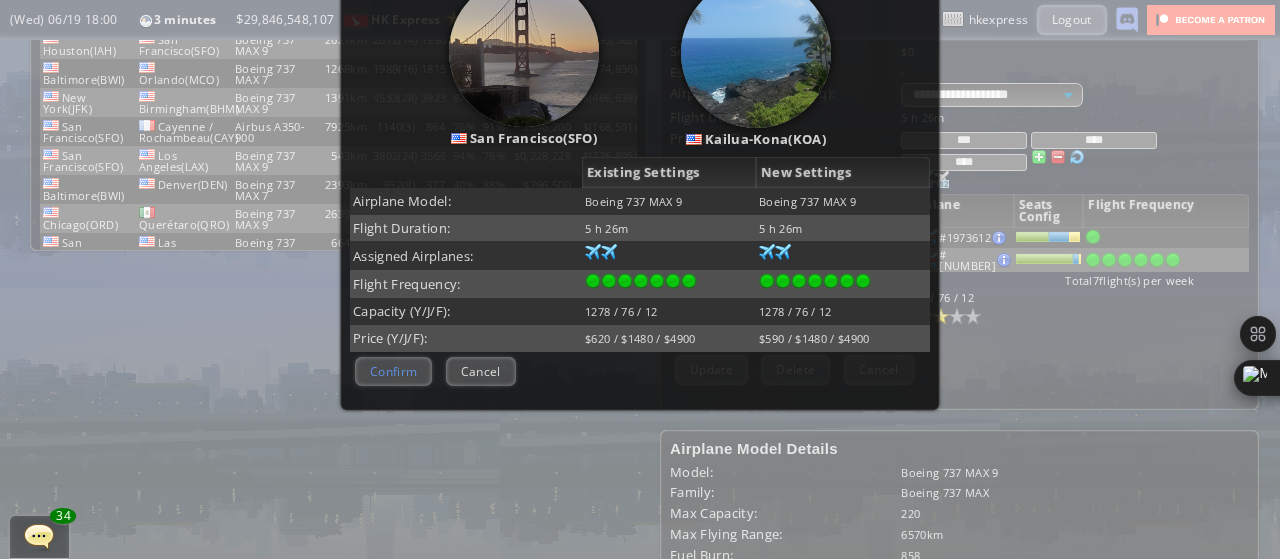 click on "Confirm" at bounding box center (393, 371) 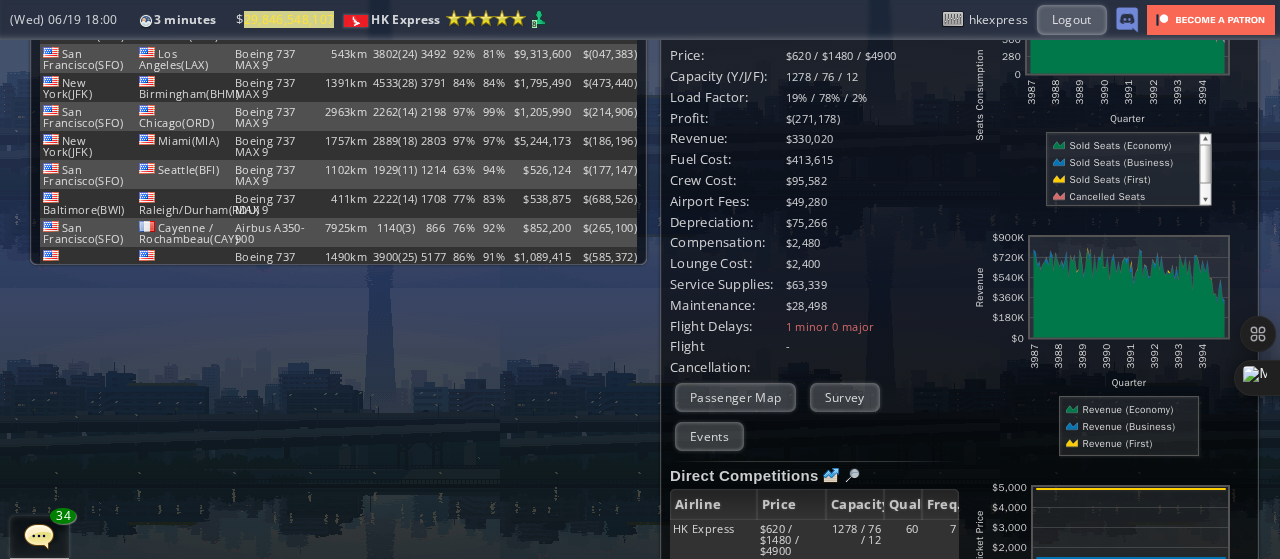 scroll, scrollTop: 143, scrollLeft: 0, axis: vertical 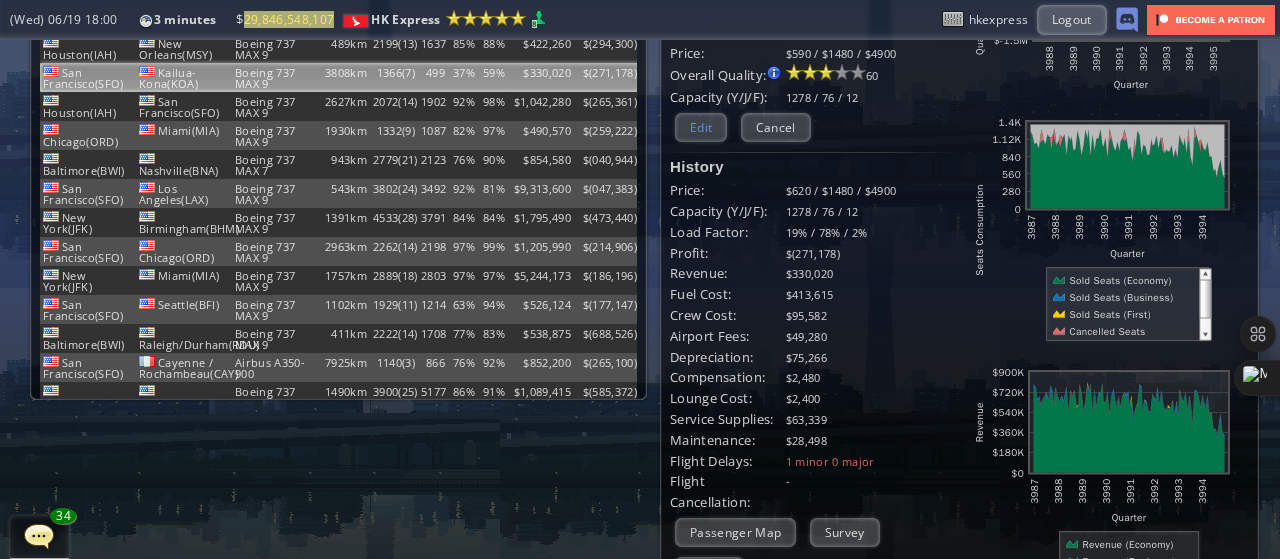 click on "Edit" at bounding box center [701, 127] 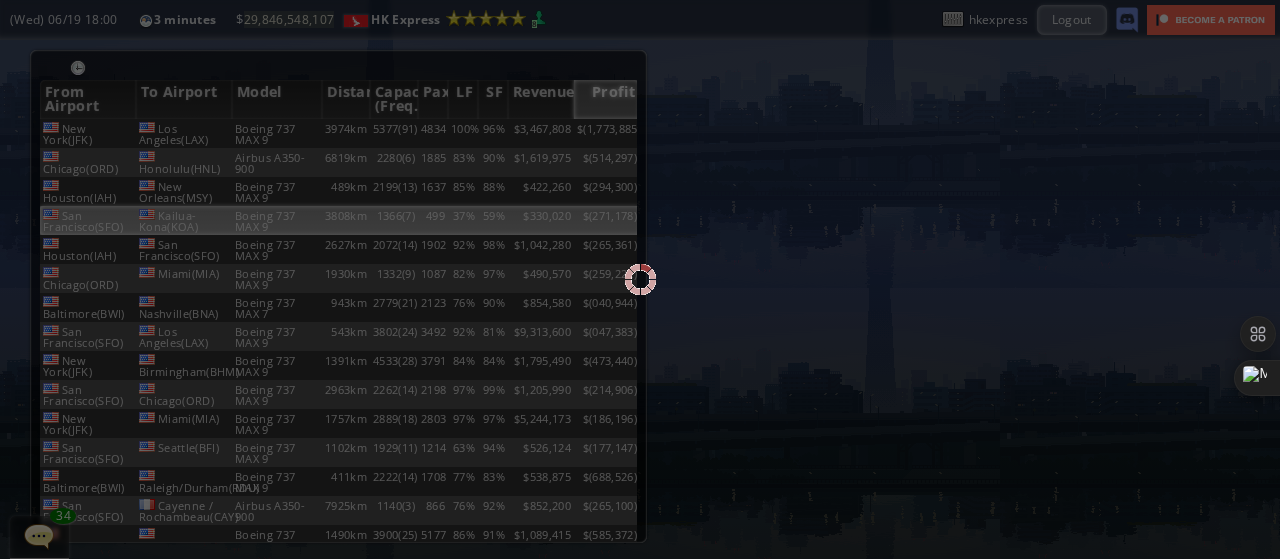 scroll, scrollTop: 0, scrollLeft: 0, axis: both 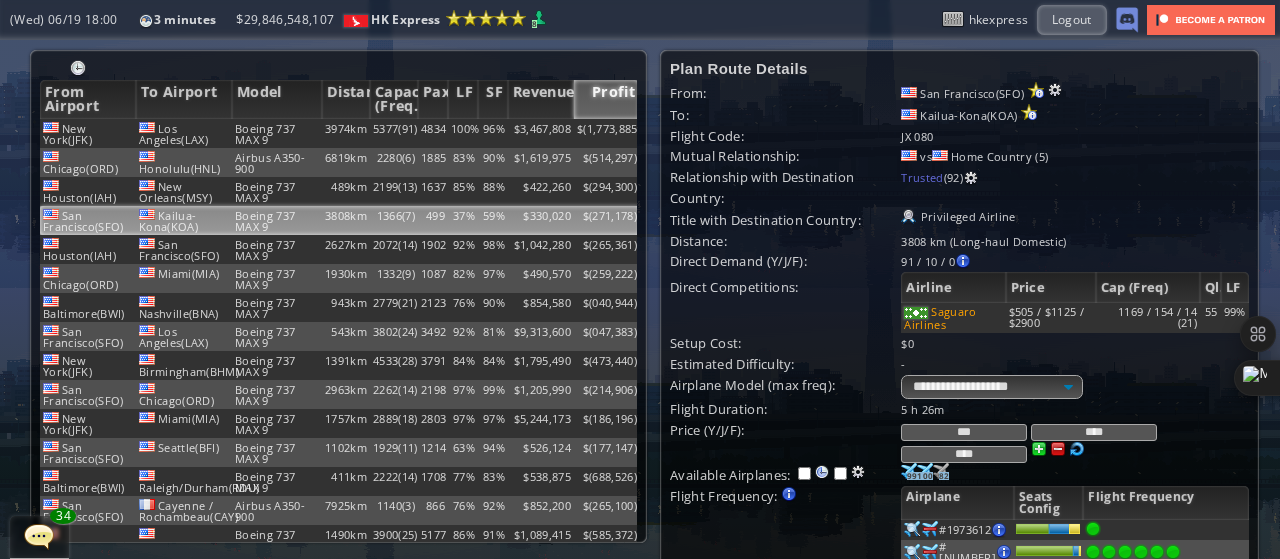 click on "****" at bounding box center (964, 454) 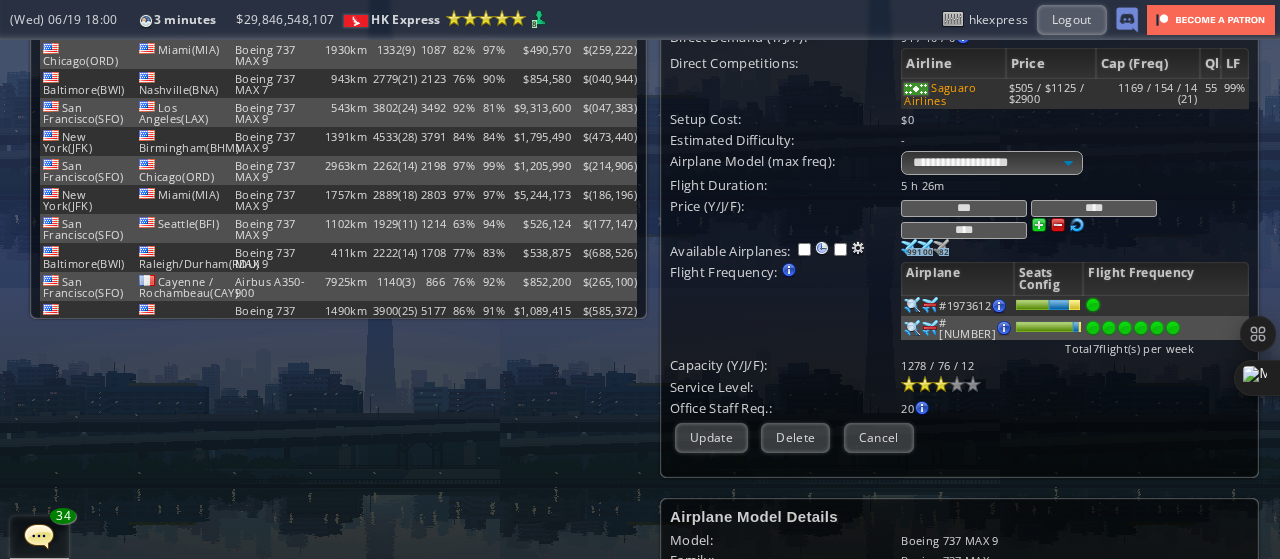 scroll, scrollTop: 234, scrollLeft: 0, axis: vertical 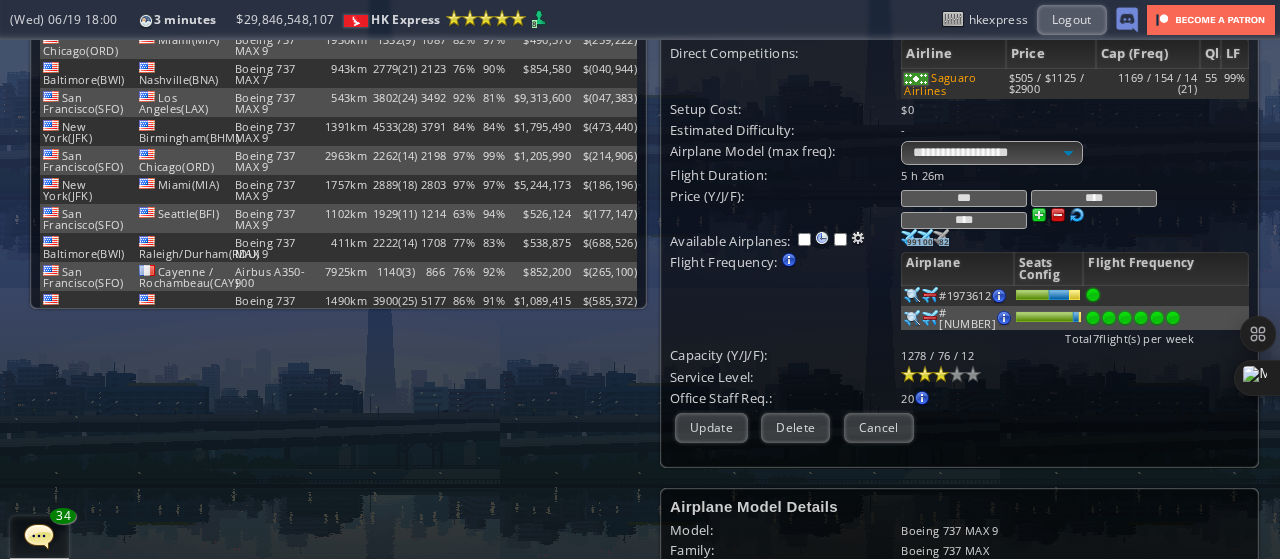 type on "****" 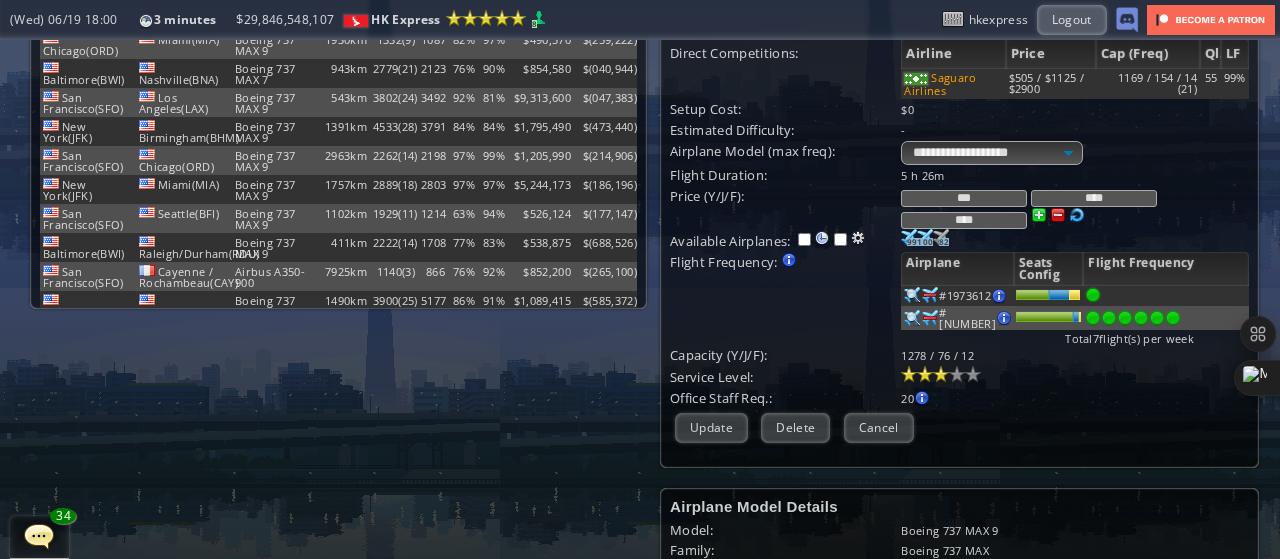 click on "Loremip Dolorsi
Amet:
Con Adipiscin(ELI)
Se:
Doeius-Temp(INC)
Utlabo Etdo:
MA 883
Aliquaen:
8071 ad (Mini-veni Quisnost)
Exercita:
Ullamc 144 LAB 7(9)
Nisia:
$680 / $5699 / $0256
Exeacom Consequ:
Duisaut irurein re voluptatev es:
- Cillu Fug nul Paria
- Excepte Sint occae cup nonpr
- Suntcul quio Deserun Mollita
37 Ides - 8" at bounding box center [959, 142] 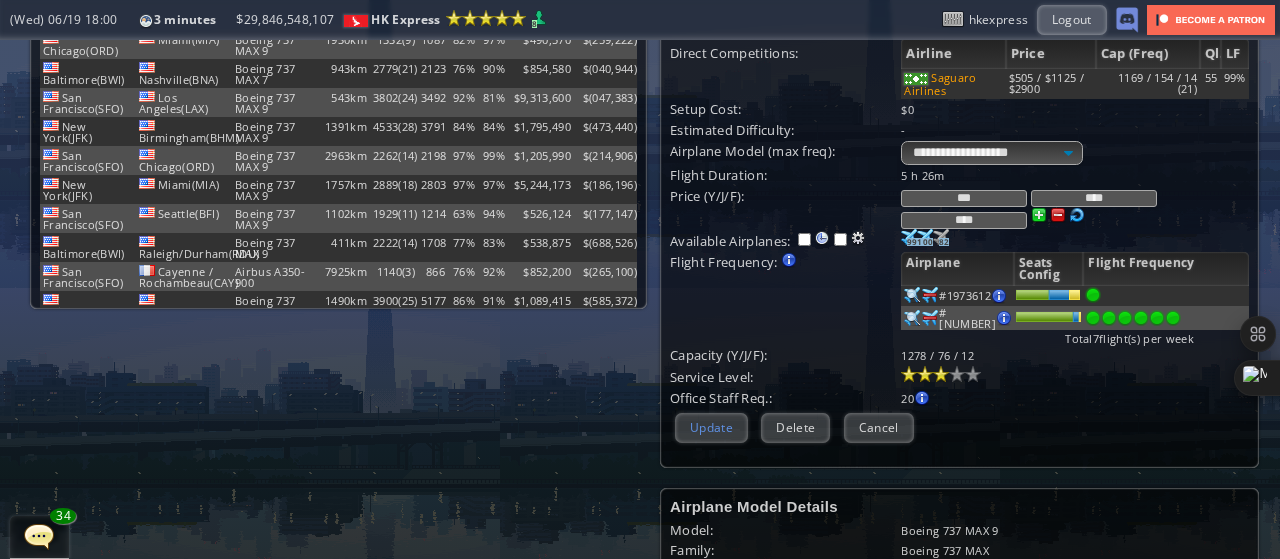 click on "Update" at bounding box center [711, 427] 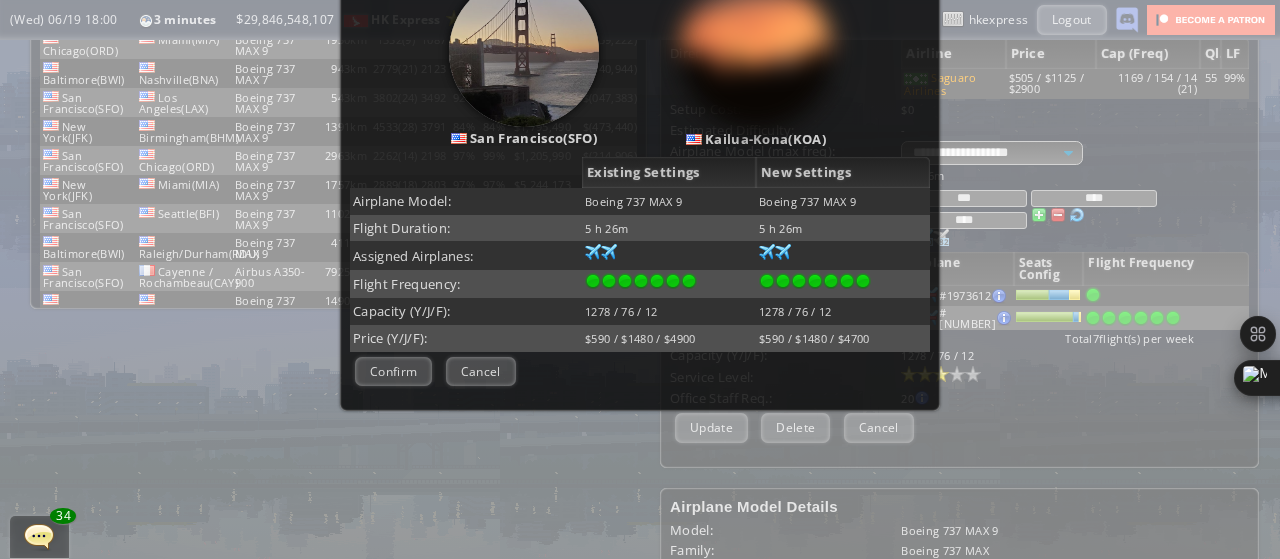 click on "×
Update Route
[CITY]([AIRPORT])
[CITY]([AIRPORT])
Existing Settings
New Settings
Airplane Model:
[MODEL]
[MODEL]
Flight Duration:
[TIME]
[TIME]
Assigned Airplanes:
[NUMBER] [NUMBER] [NUMBER] [NUMBER]
[NUMBER] [NUMBER] [NUMBER] [NUMBER]
Flight Frequency:
Capacity (Y/J/F):
[NUMBER] / [NUMBER] / [NUMBER]
[NUMBER] / [NUMBER] / [NUMBER]
Price (Y/J/F):
$[NUMBER] / $[NUMBER] / $[NUMBER]
$[NUMBER] / $[NUMBER] / $[NUMBER]
Negotiation Difficulty :
[NUMBER]
Too hard! Reduce frequency, change airport or improve relationship first.
Difficulty value should be less than delegates available below.
Hover over the Red Cross icon above for details.
Pool" at bounding box center [640, 175] 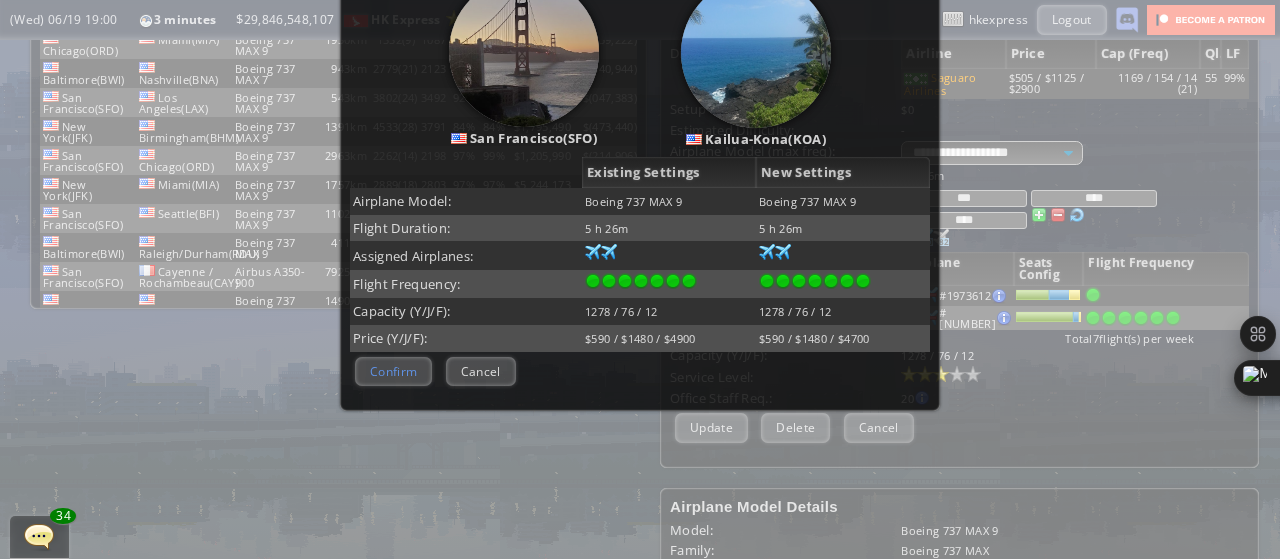 click on "Confirm" at bounding box center (393, 371) 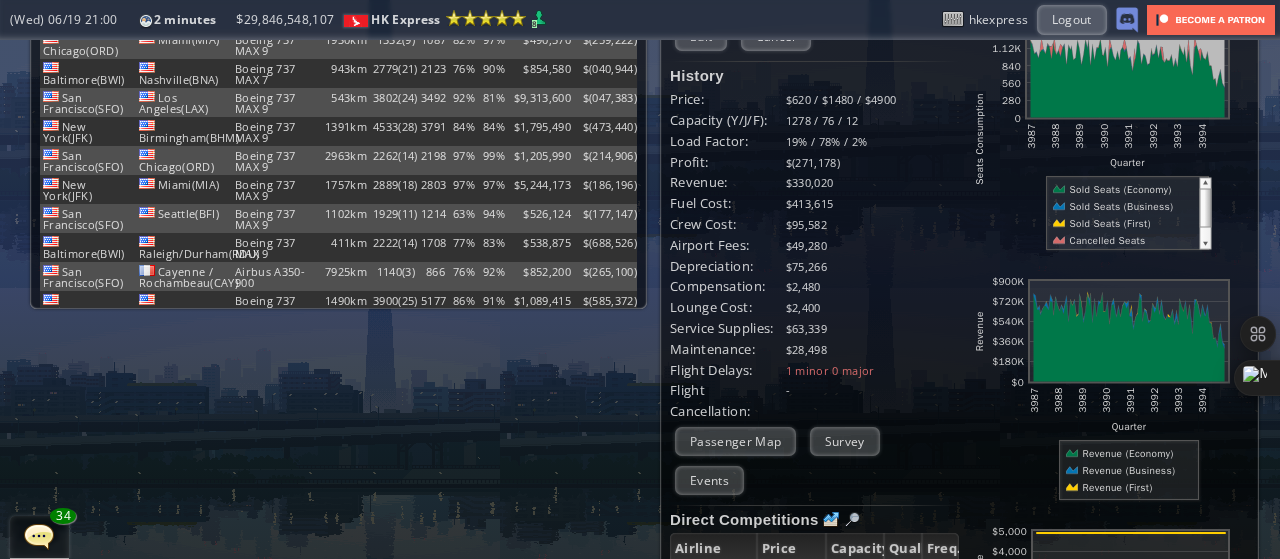 scroll, scrollTop: 0, scrollLeft: 0, axis: both 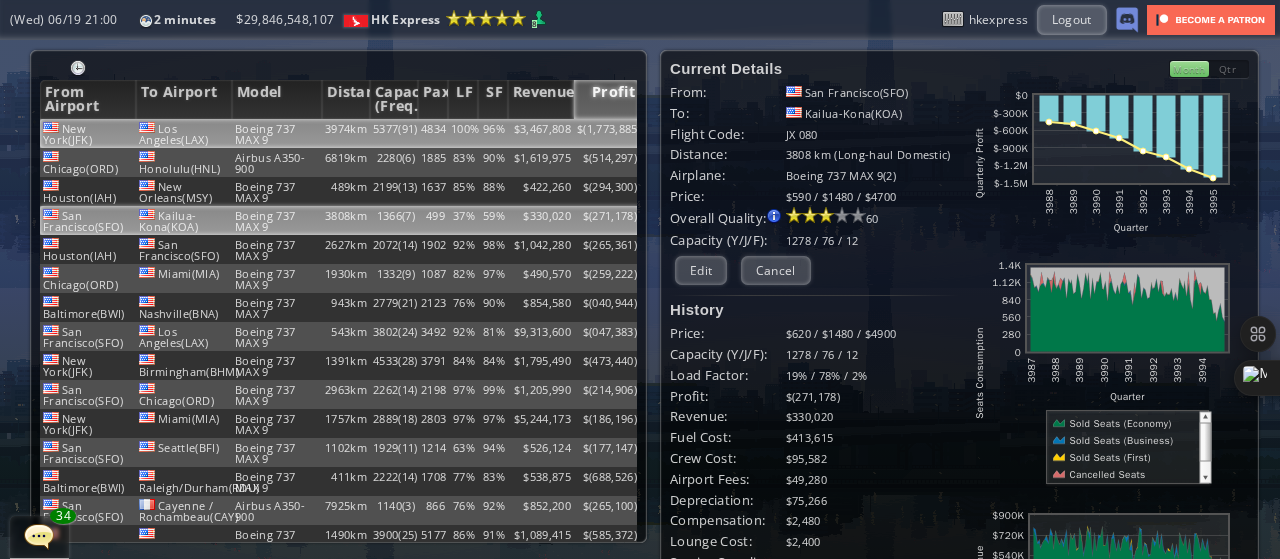 click on "New York(JFK)" at bounding box center (88, 133) 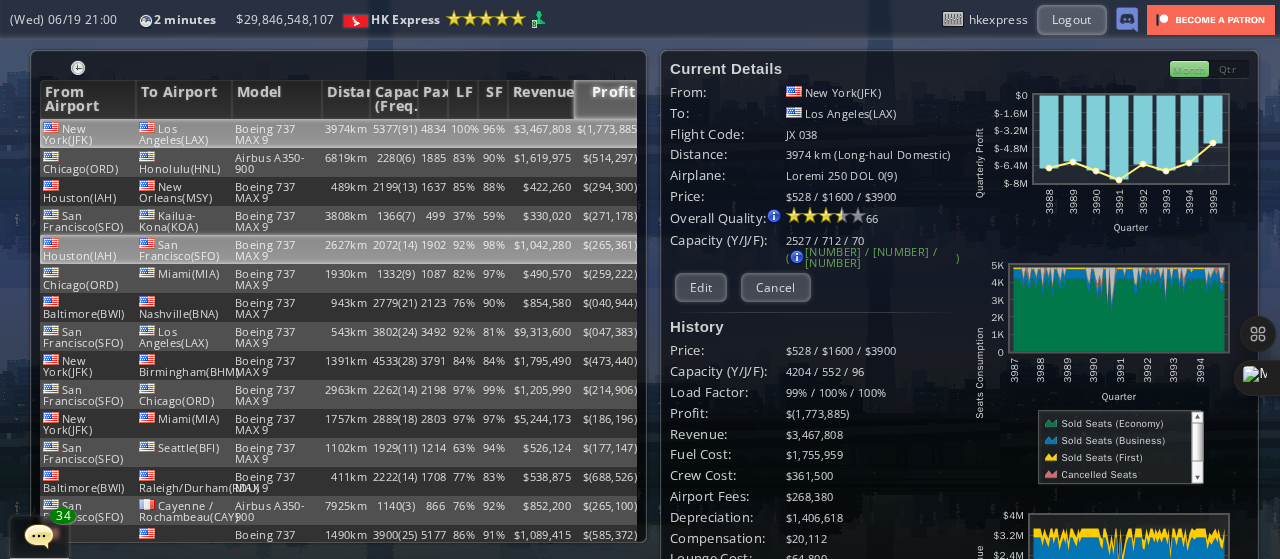 click on "Houston(IAH)" at bounding box center [88, 133] 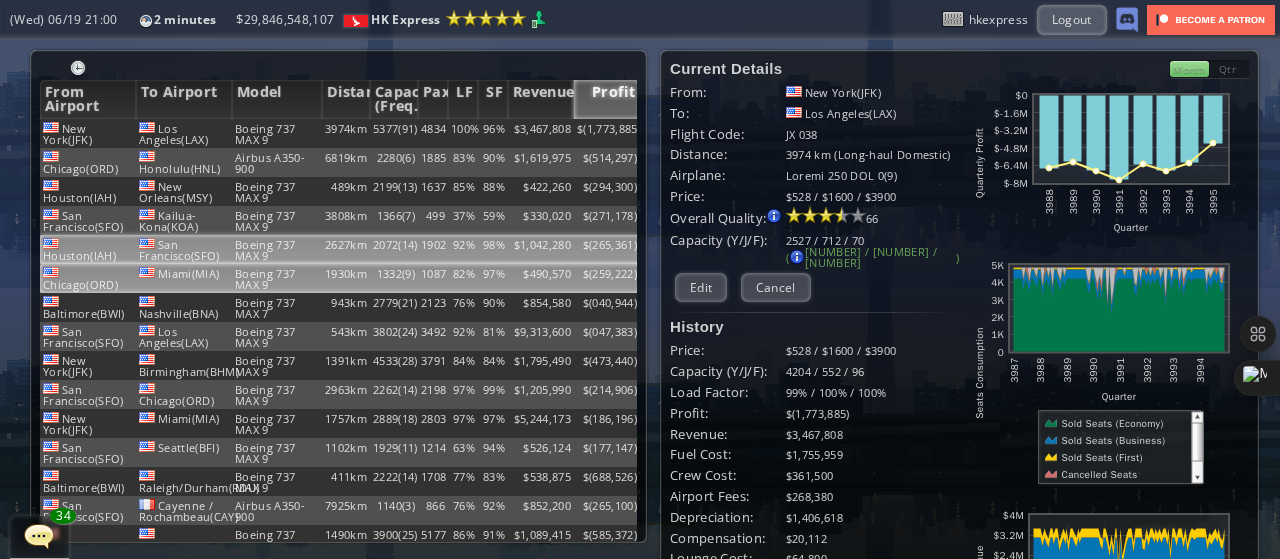 click on "Chicago(ORD)" at bounding box center (88, 133) 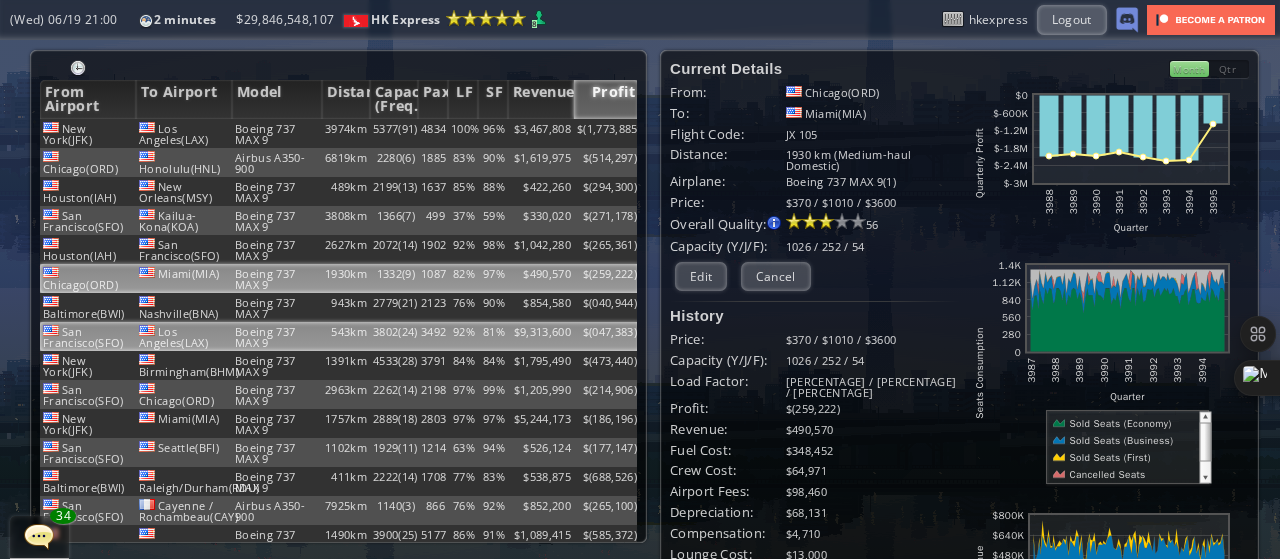 click on "San Francisco(SFO)" at bounding box center (88, 133) 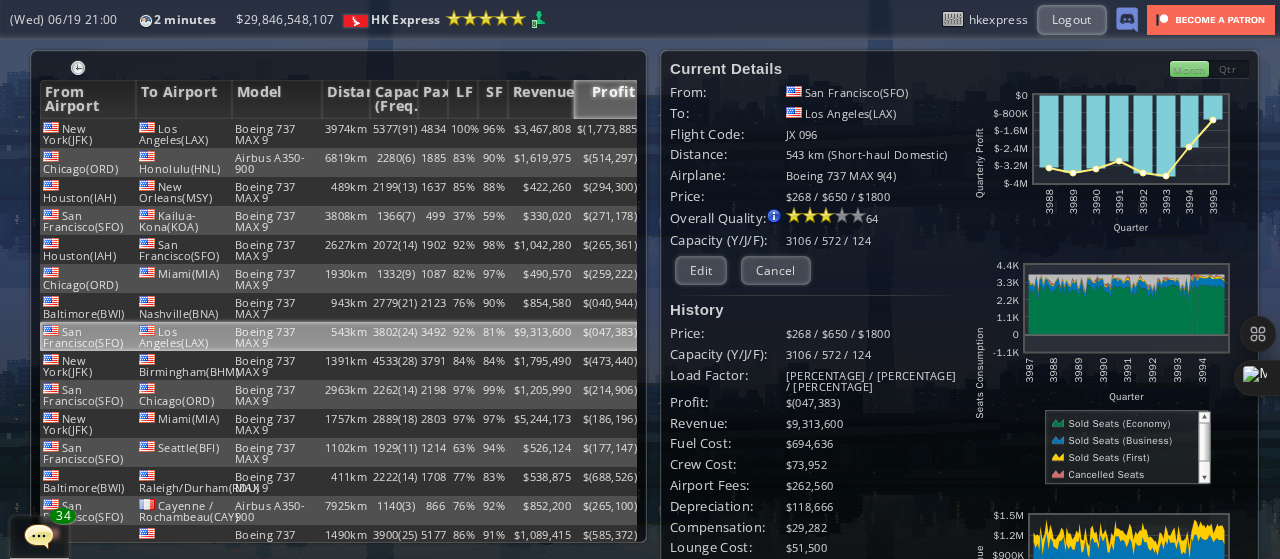 click at bounding box center [1120, 423] 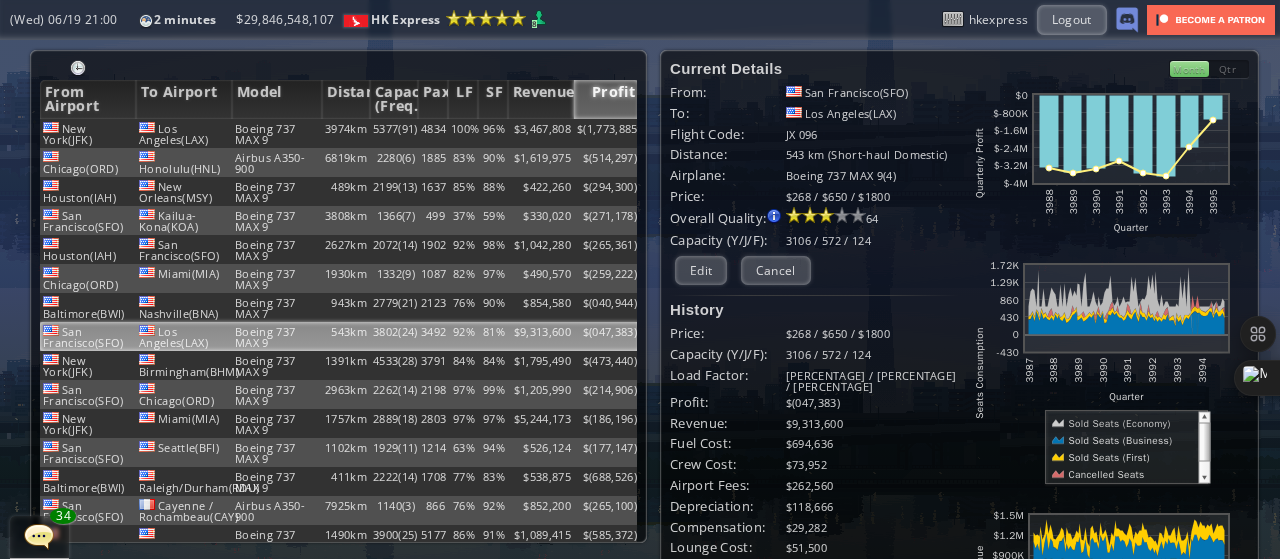 click at bounding box center [1119, 440] 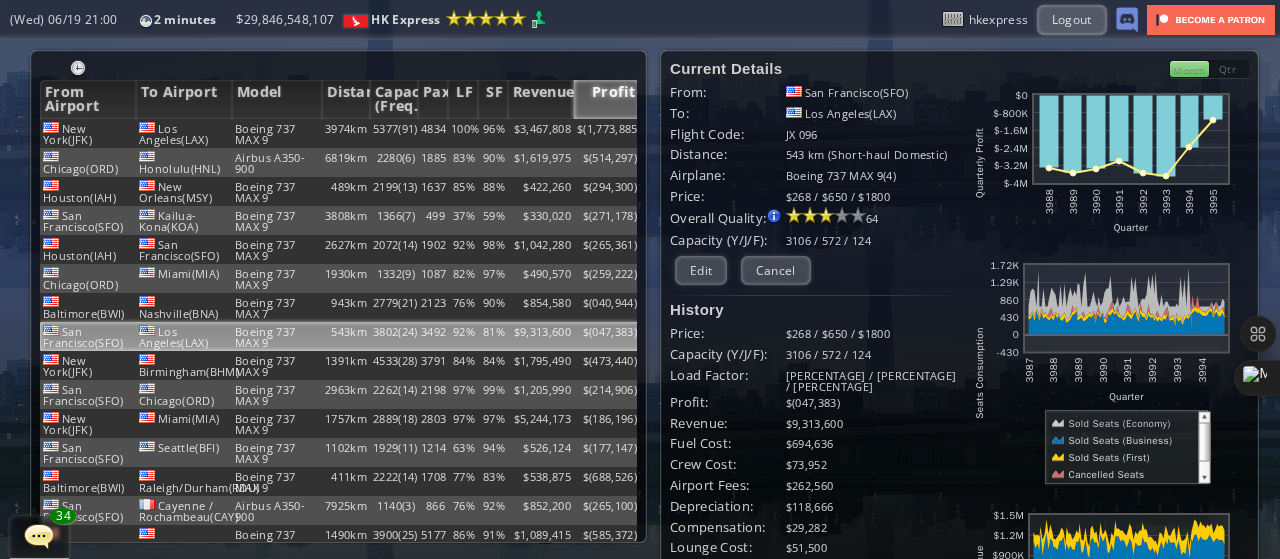 click at bounding box center [1107, 457] 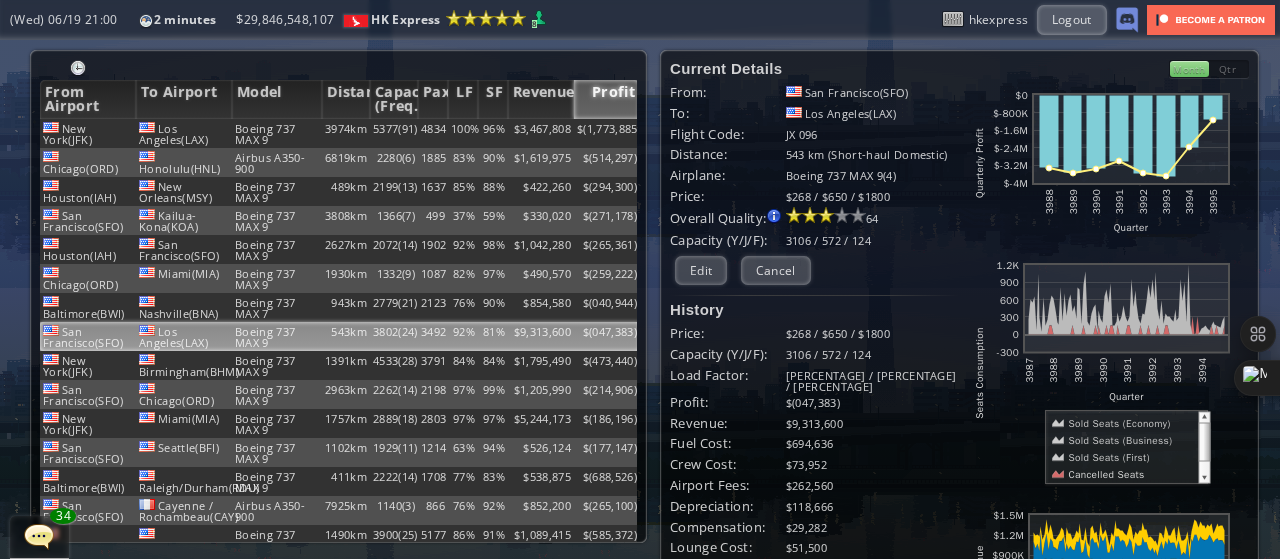 click at bounding box center [1103, 474] 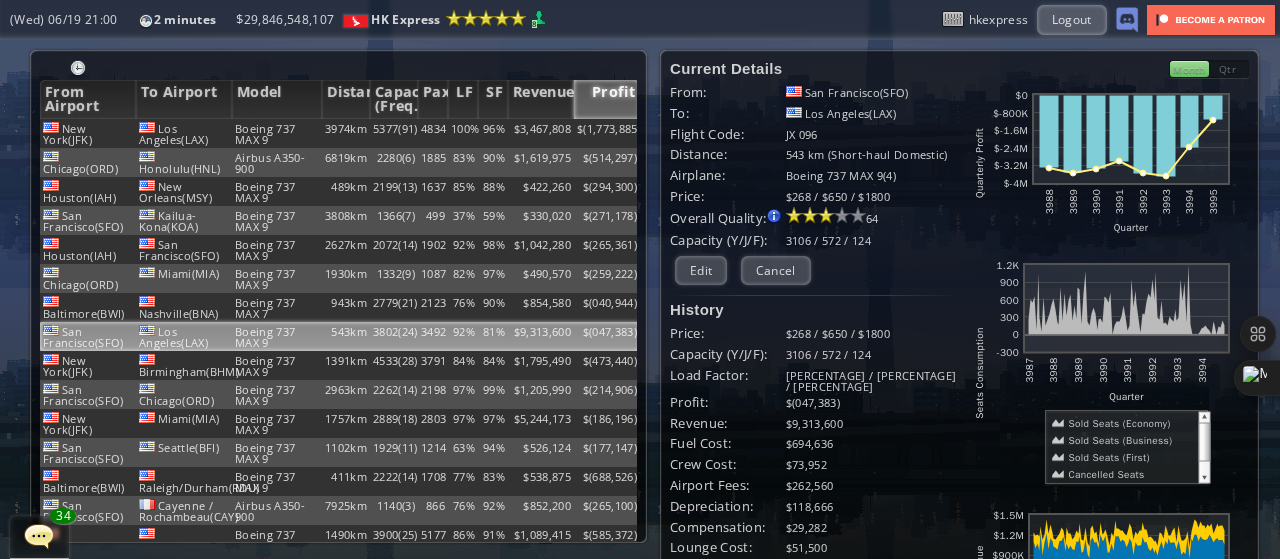 click at bounding box center (1120, 423) 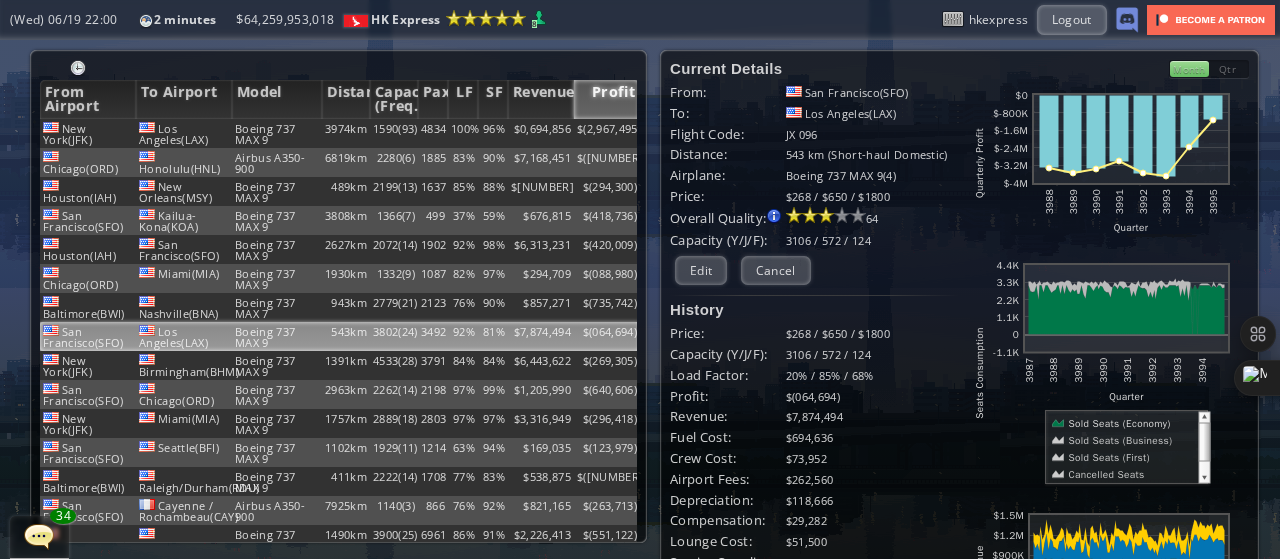 scroll, scrollTop: 0, scrollLeft: 0, axis: both 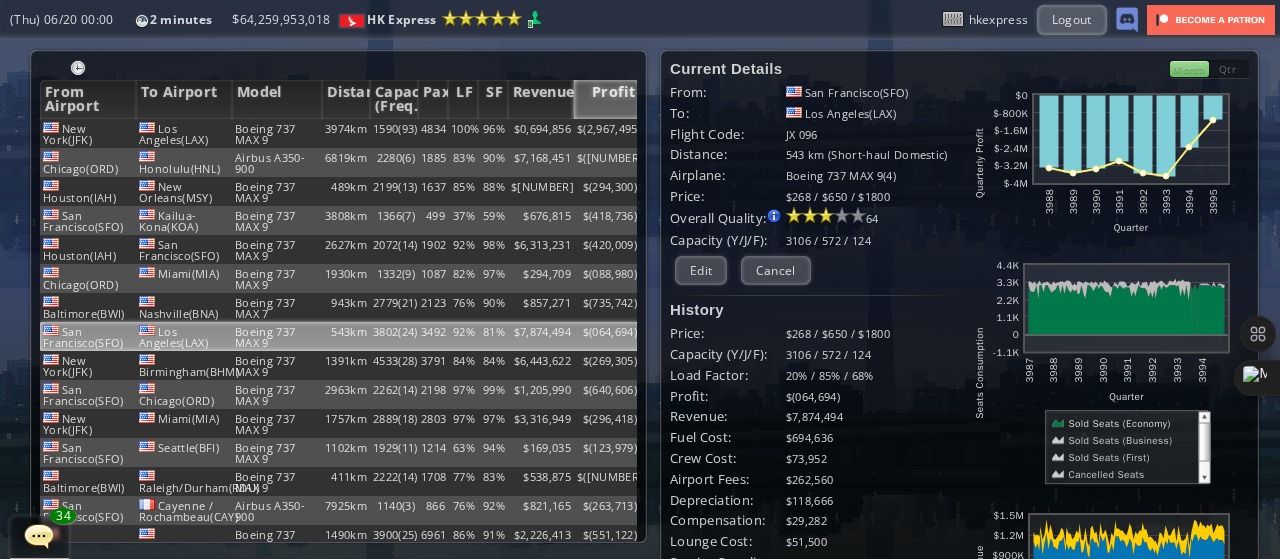 click on "Profit" at bounding box center [607, 99] 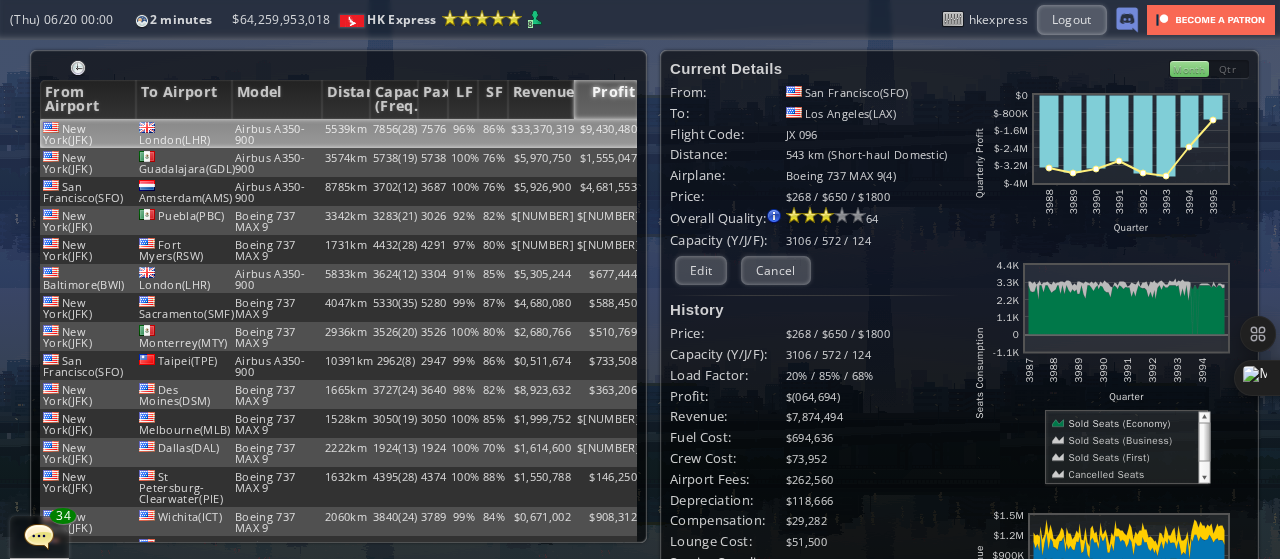 click on "London(LHR)" at bounding box center [184, 133] 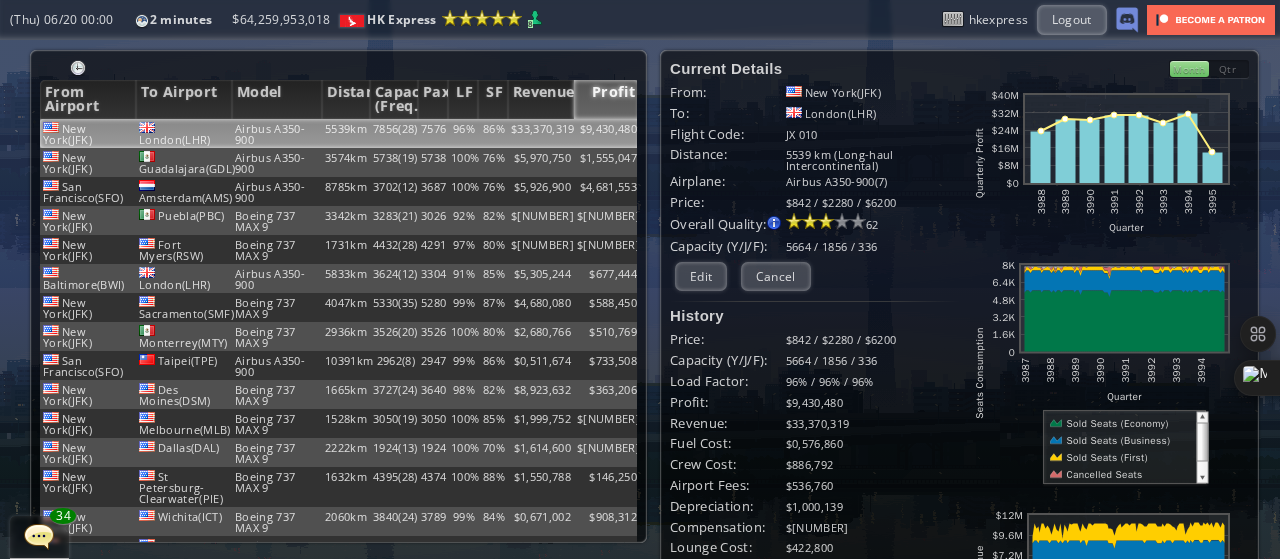 click at bounding box center [1118, 423] 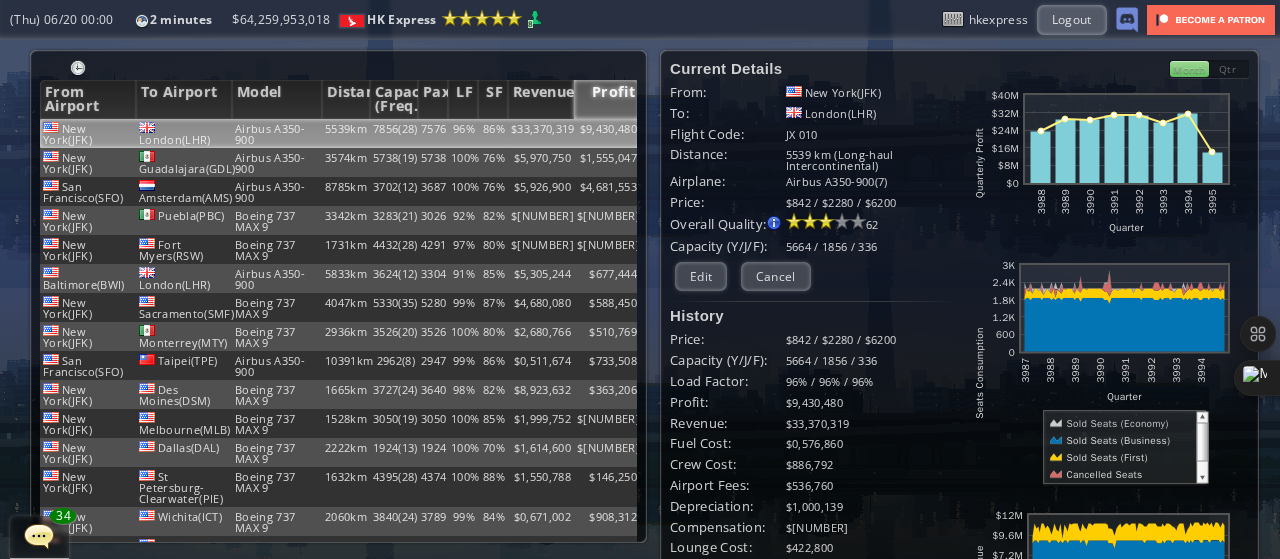 click at bounding box center [1105, 457] 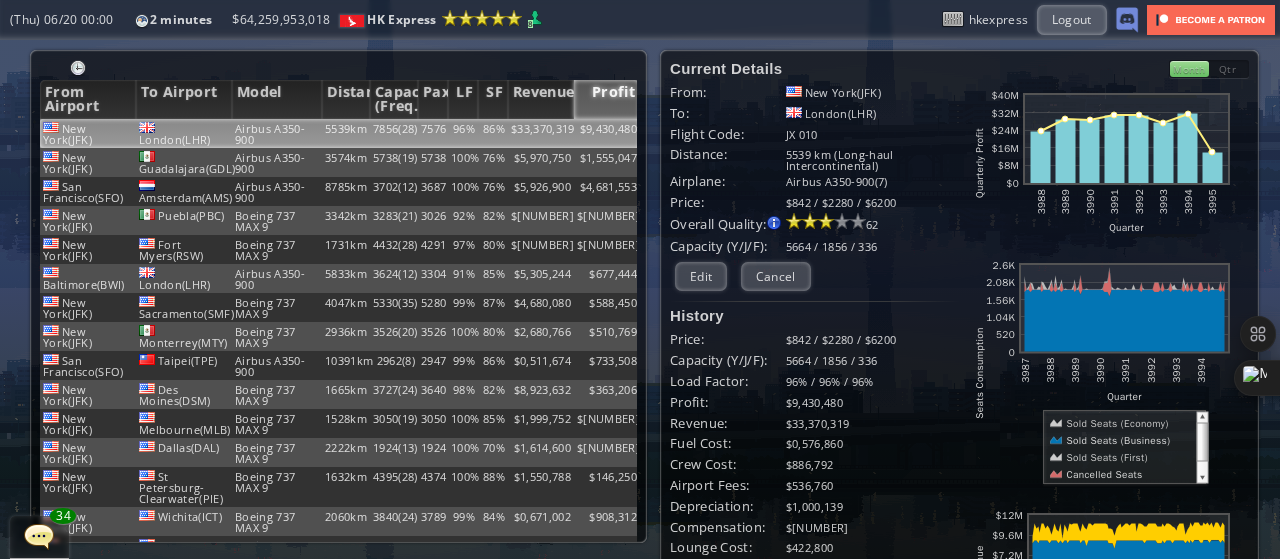 click at bounding box center [1101, 474] 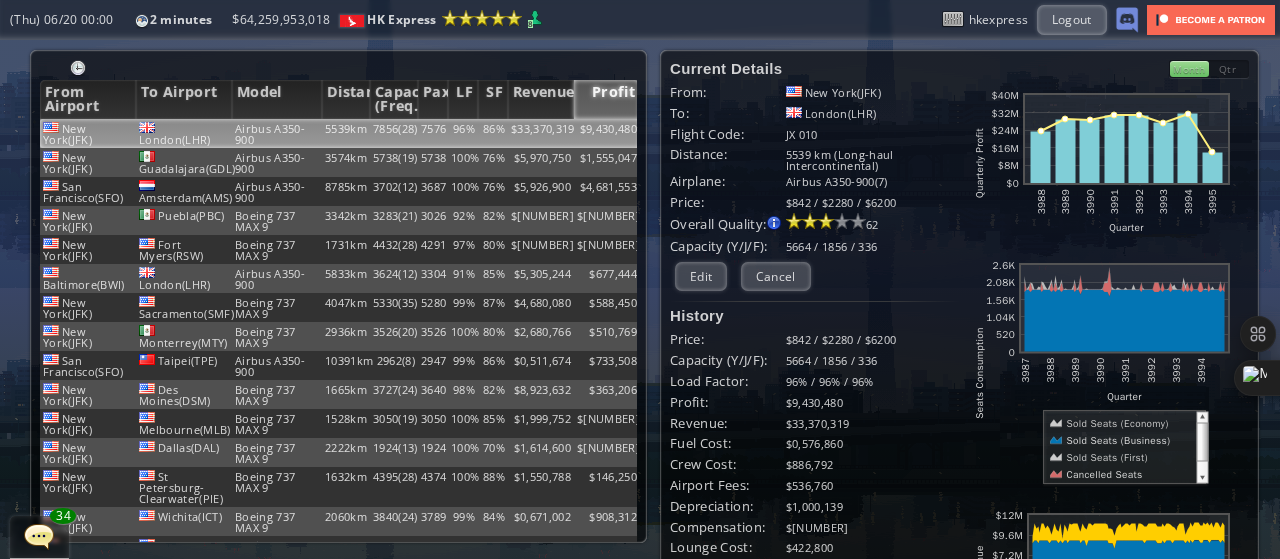 click at bounding box center [1101, 474] 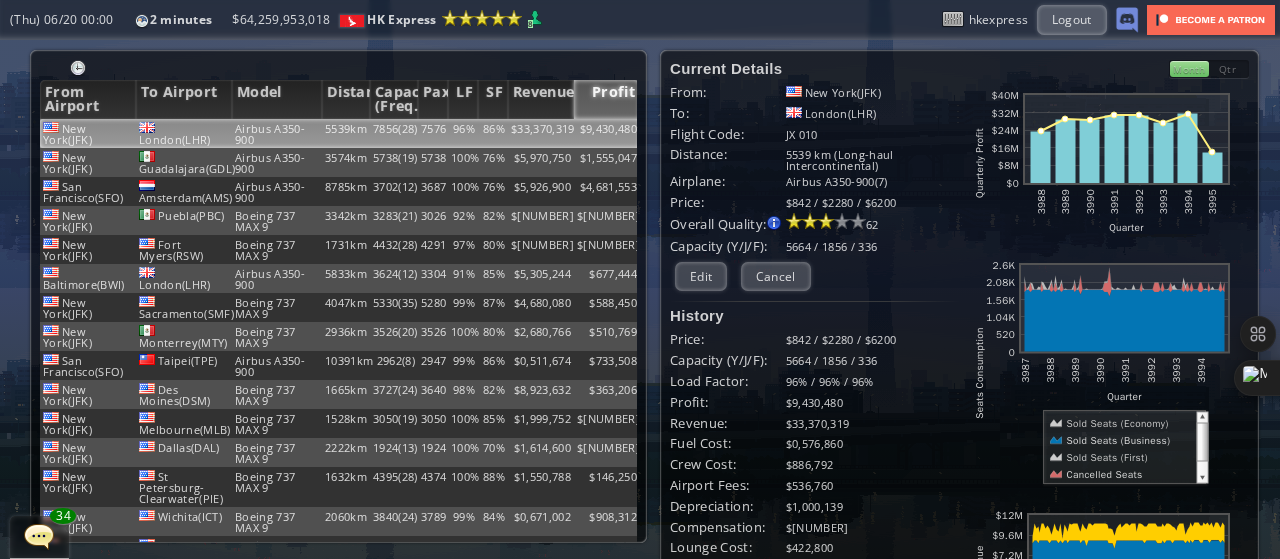 click at bounding box center [1118, 423] 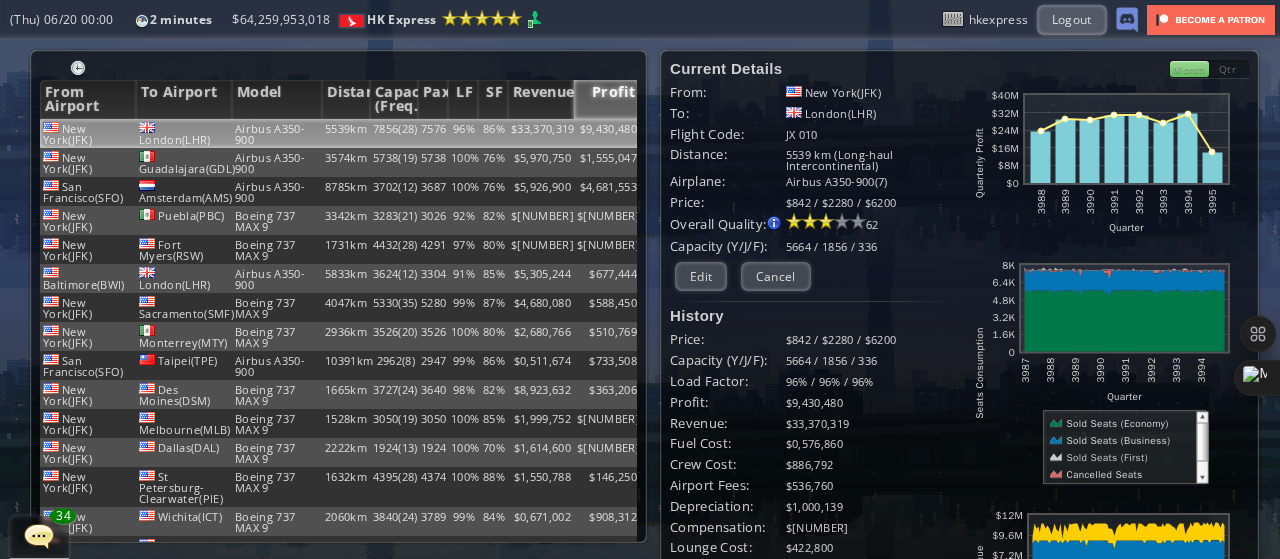 click at bounding box center [1105, 457] 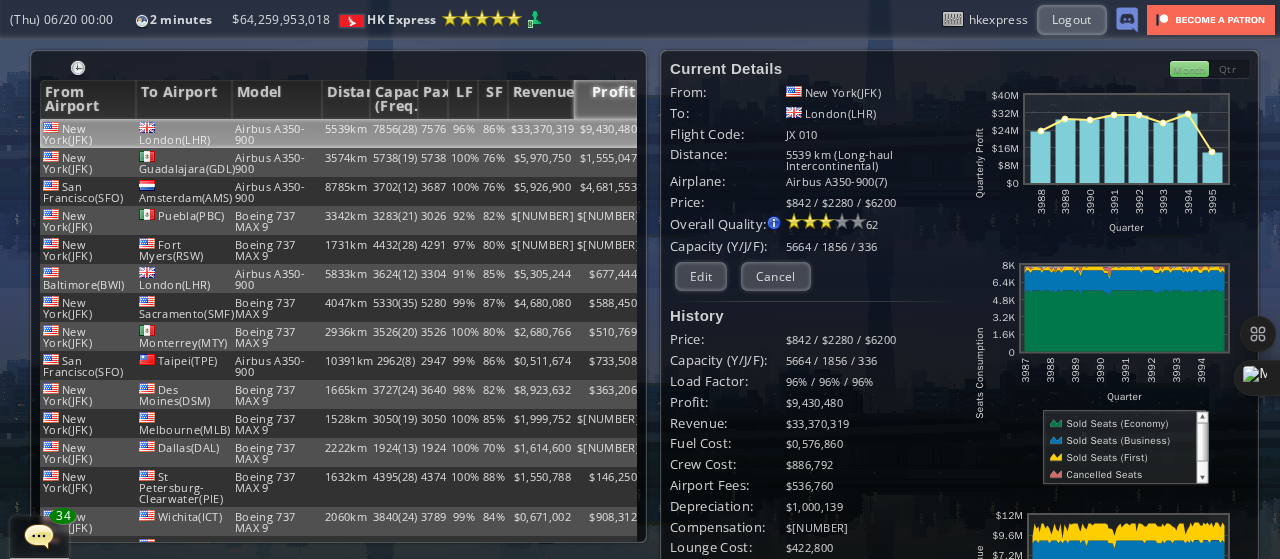 click at bounding box center [1118, 423] 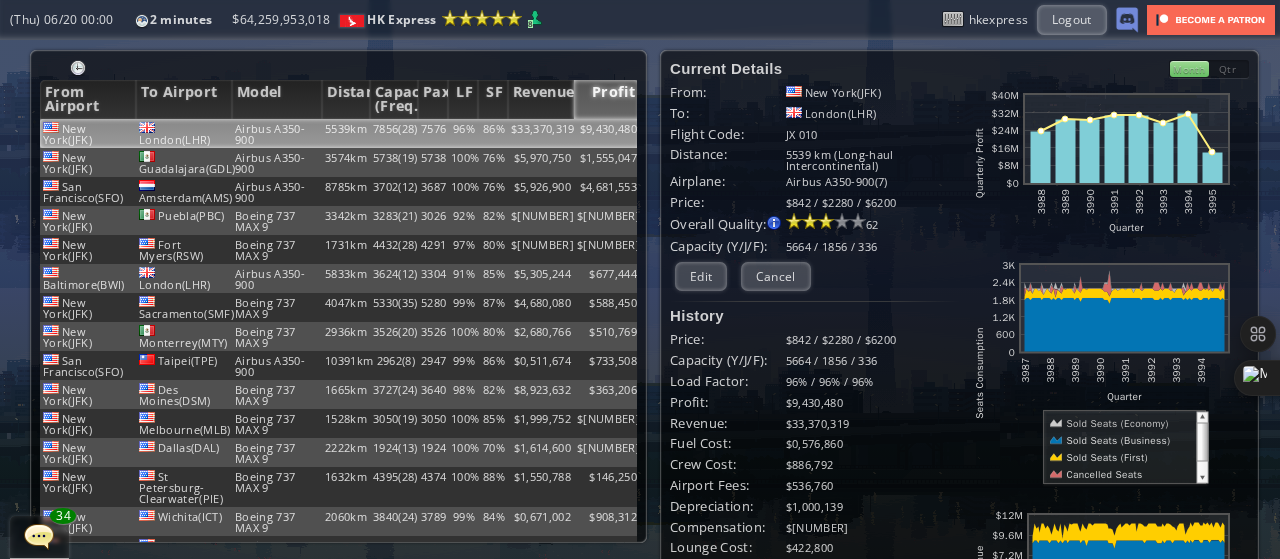 click at bounding box center [1117, 440] 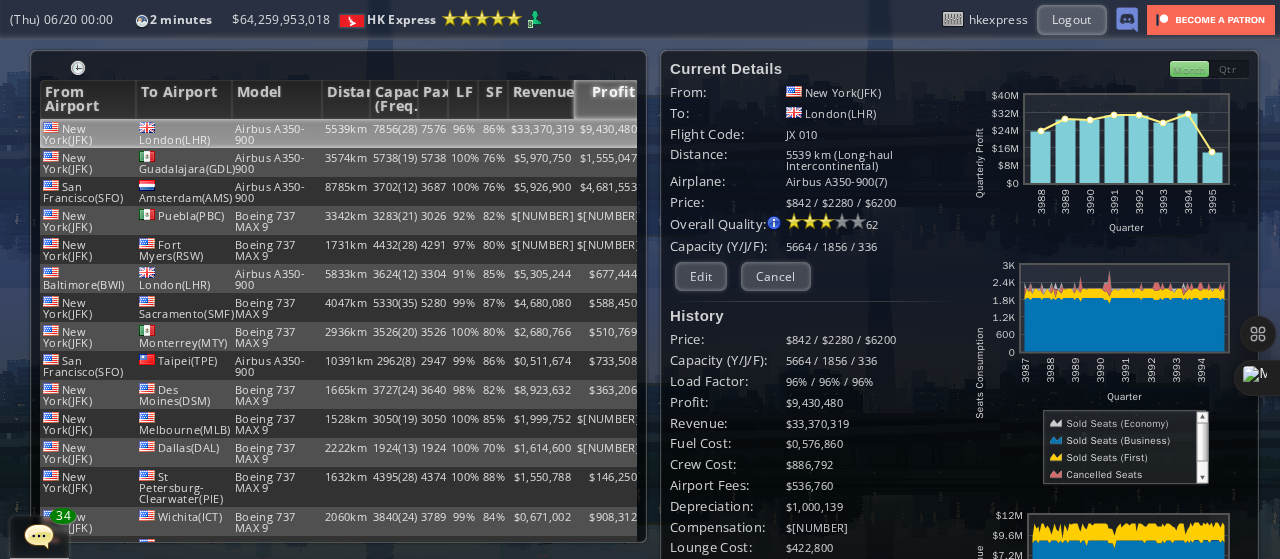 click at bounding box center [1105, 457] 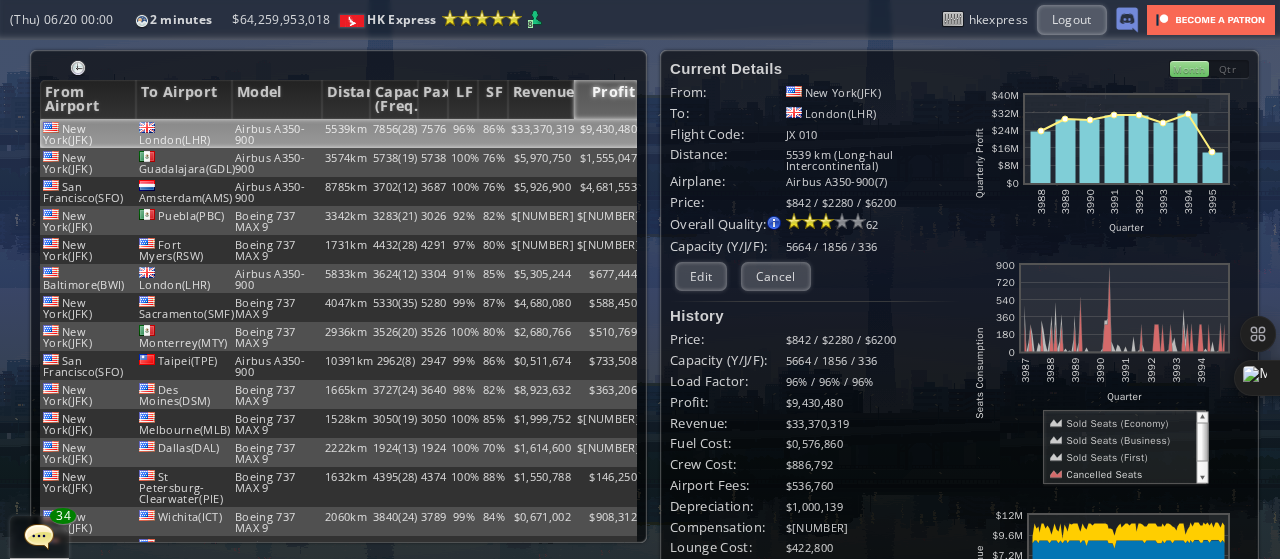 click at bounding box center (1101, 474) 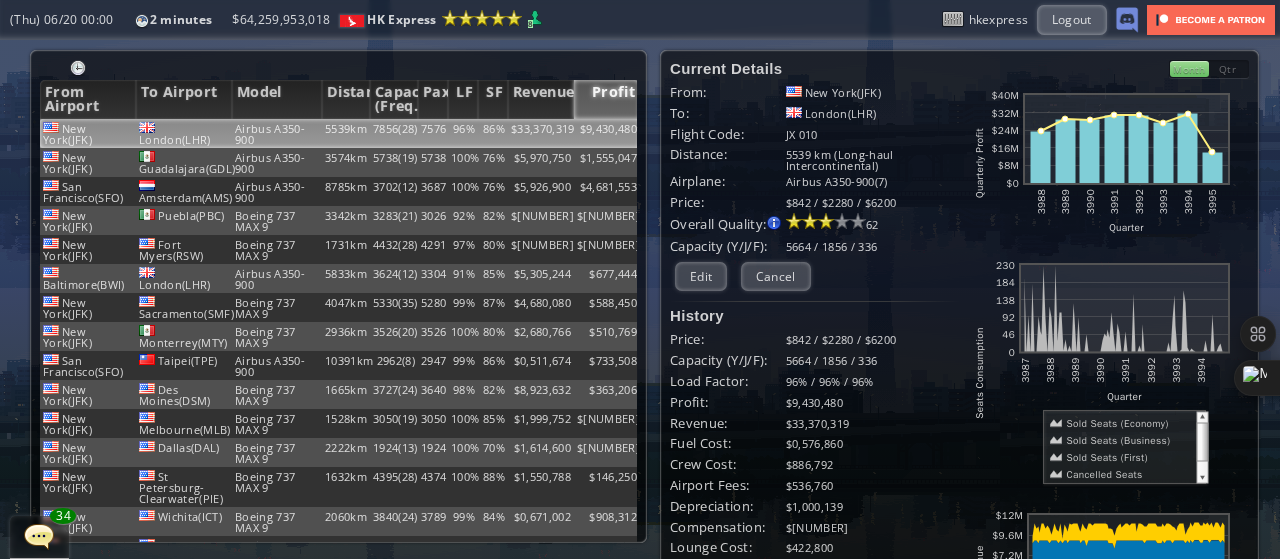 click at bounding box center (1105, 457) 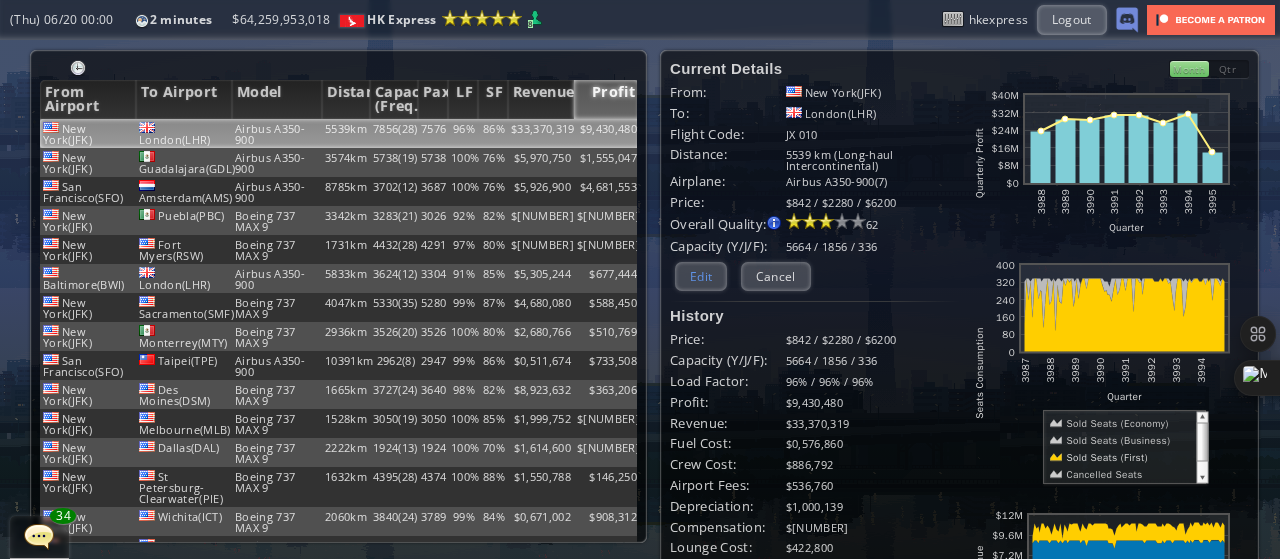 click on "Edit" at bounding box center [701, 276] 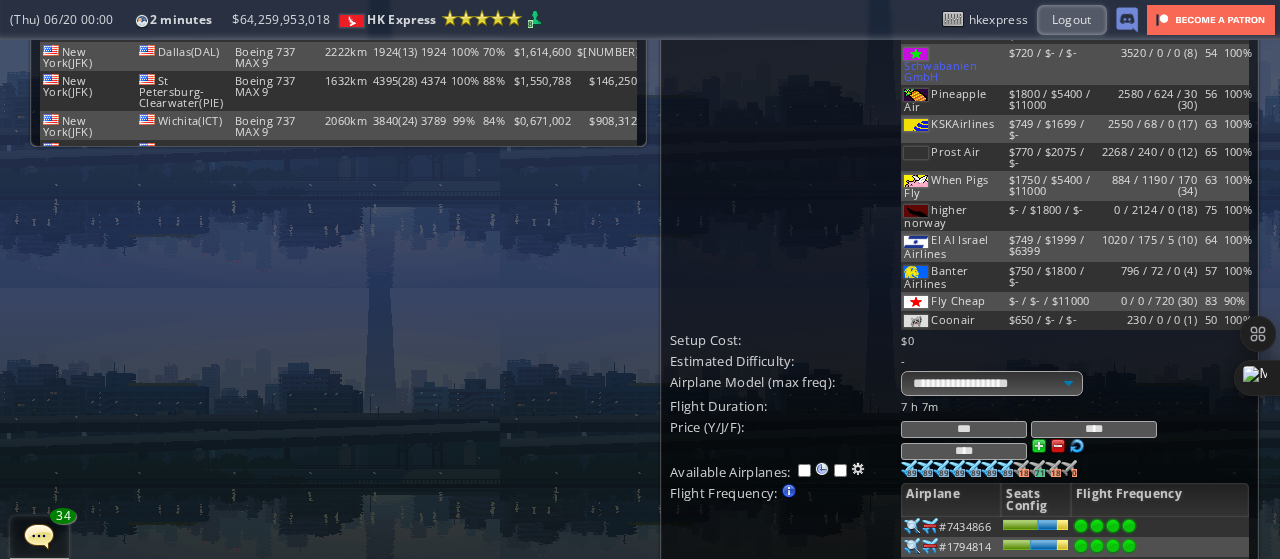 scroll, scrollTop: 413, scrollLeft: 0, axis: vertical 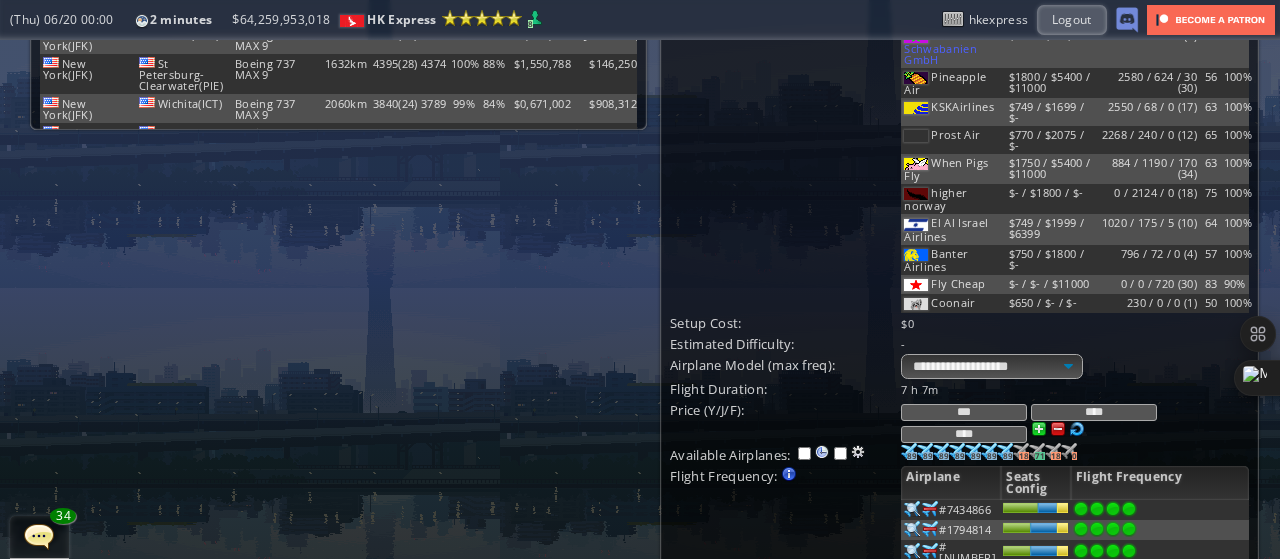 click on "***" at bounding box center (964, 412) 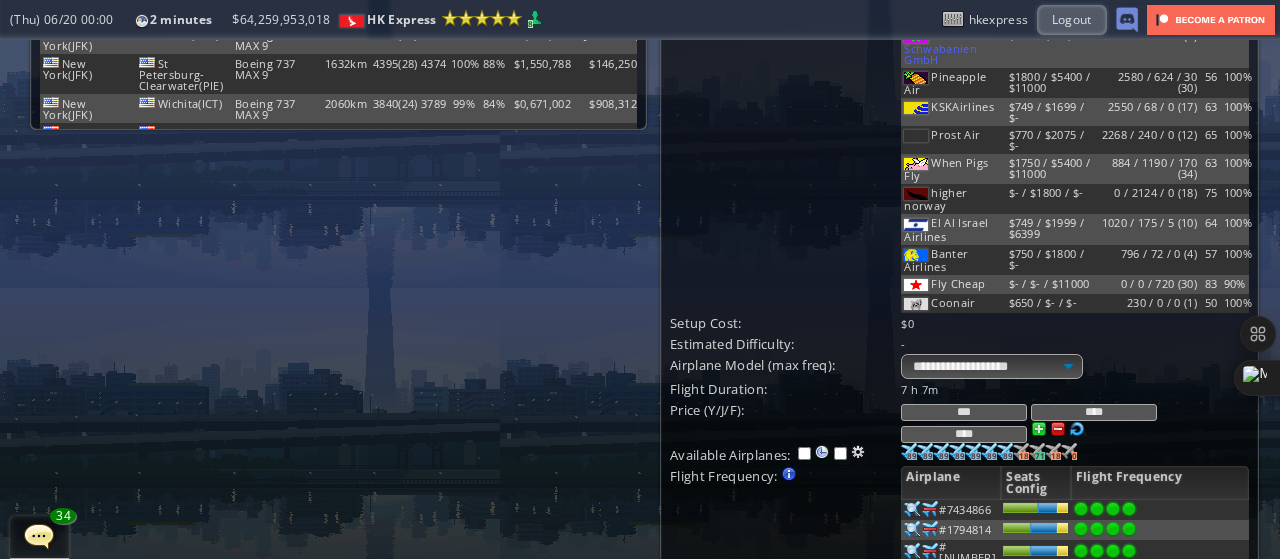 type on "***" 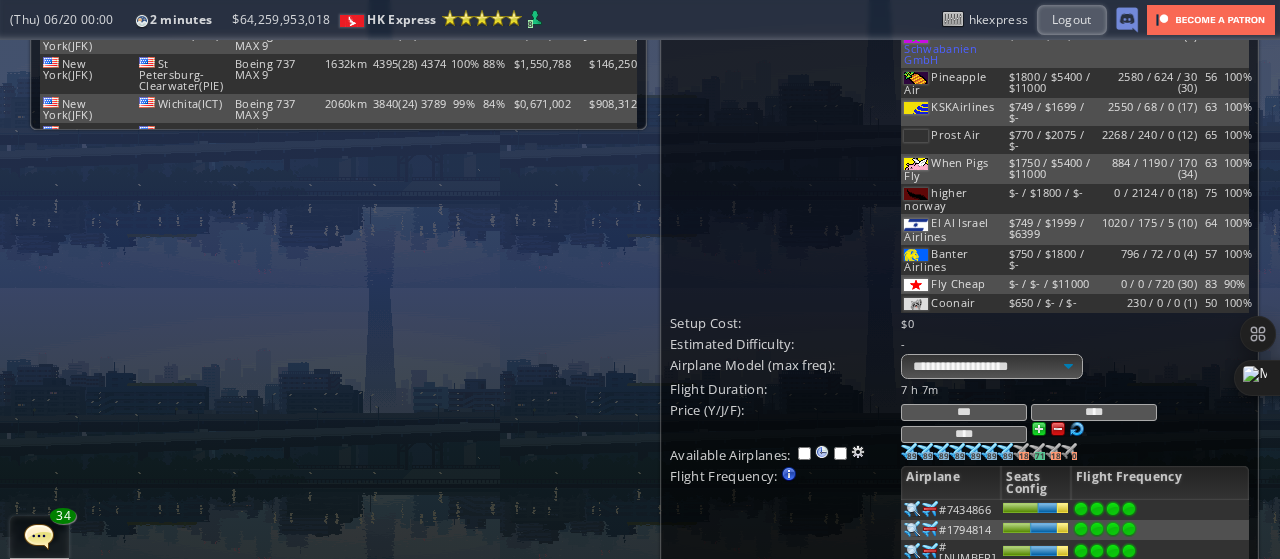 click on "****" at bounding box center (1094, 412) 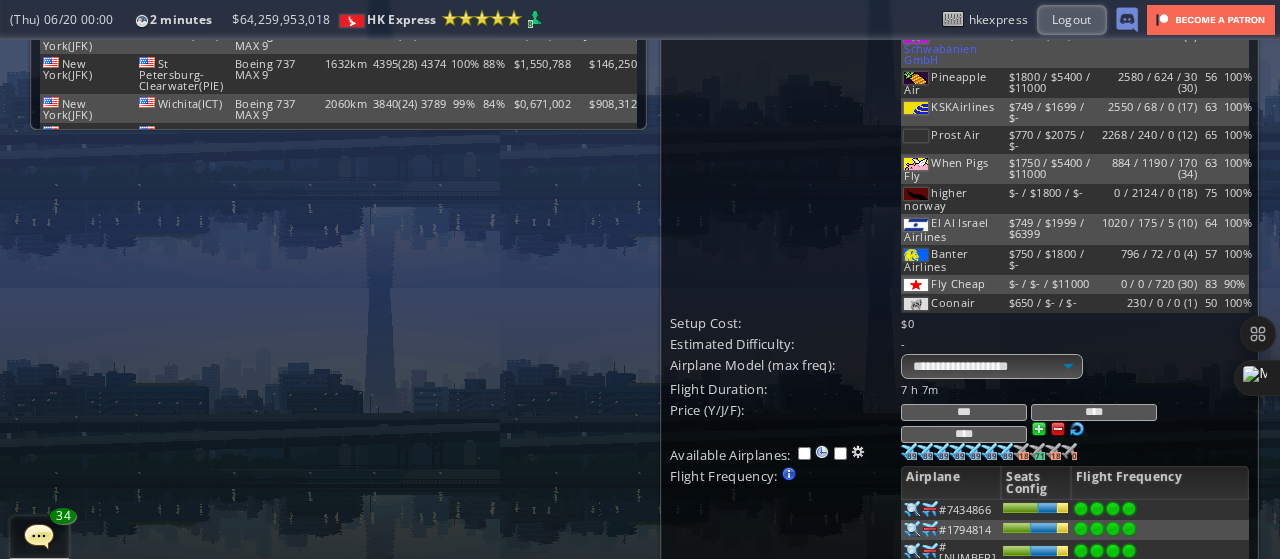 type on "****" 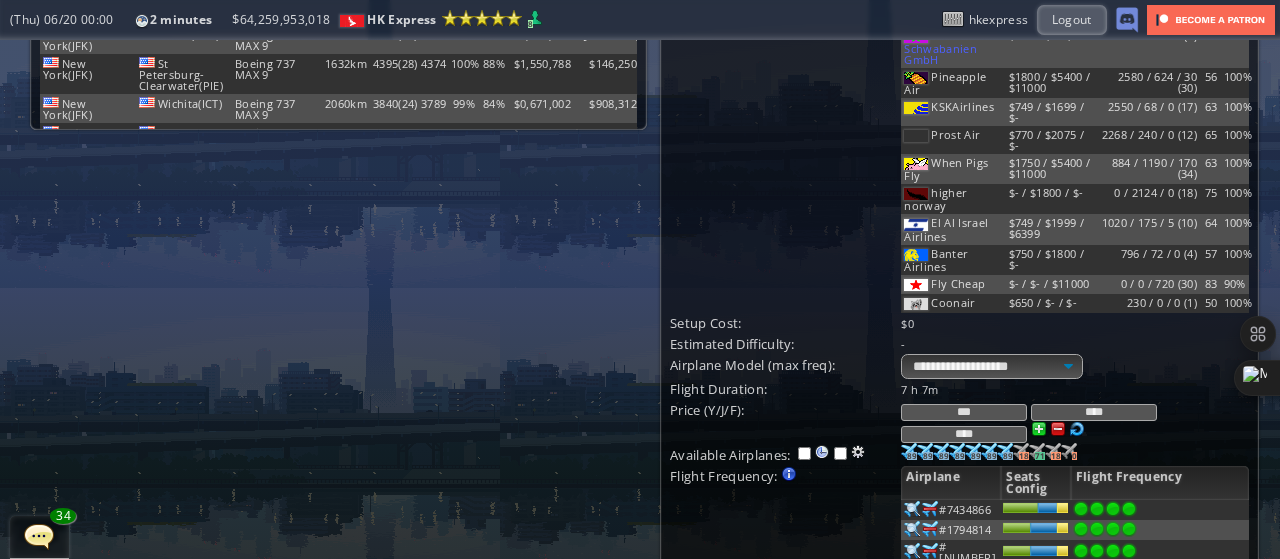 click on "****" at bounding box center (964, 434) 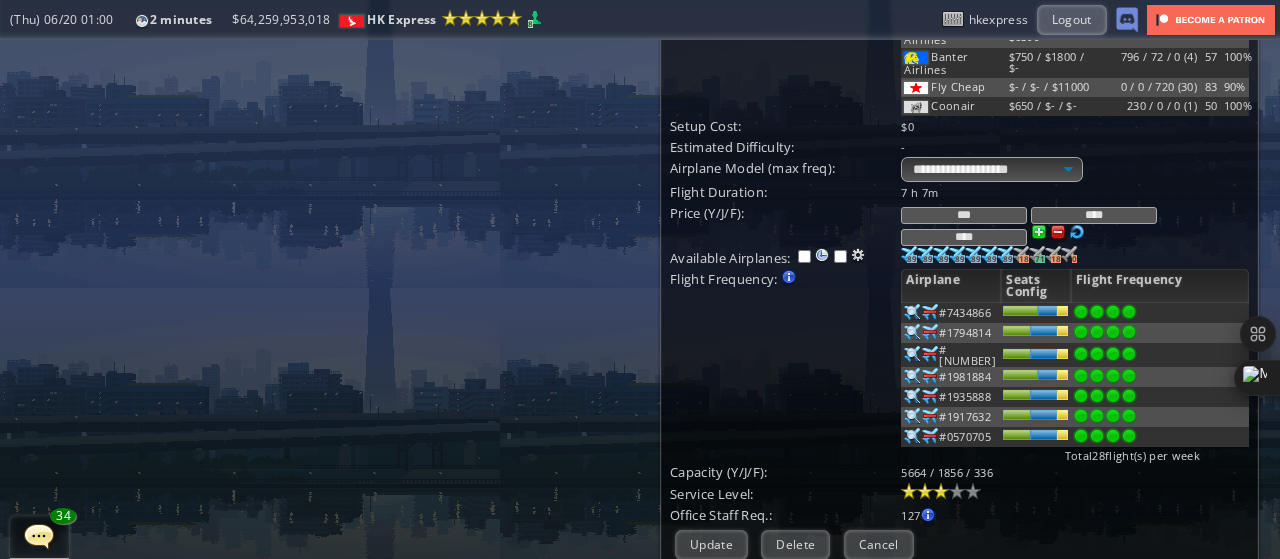 scroll, scrollTop: 636, scrollLeft: 0, axis: vertical 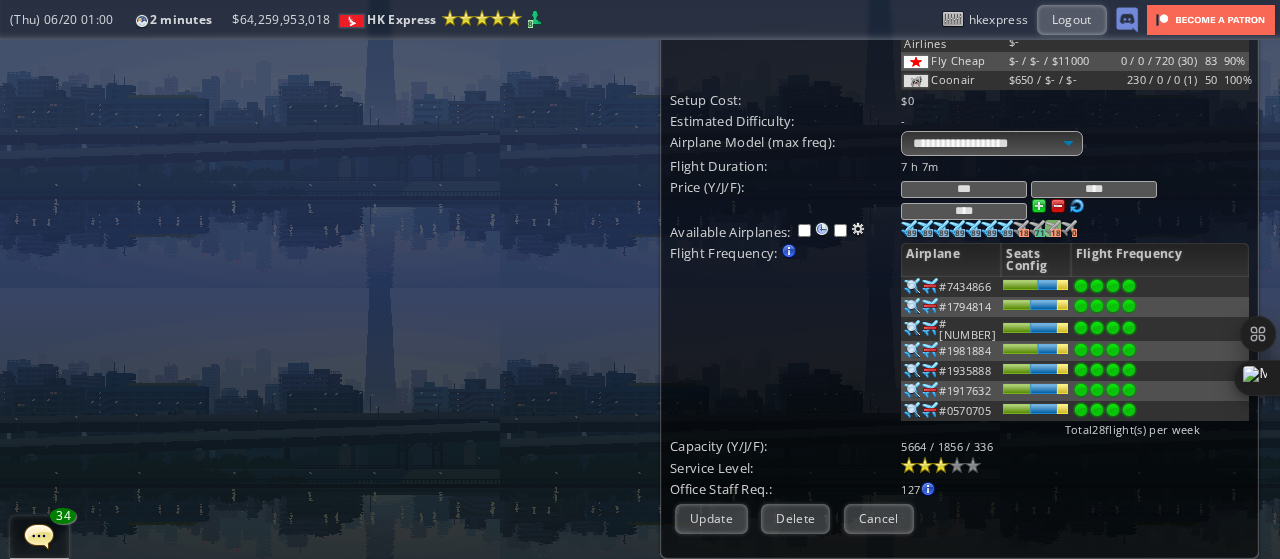type on "****" 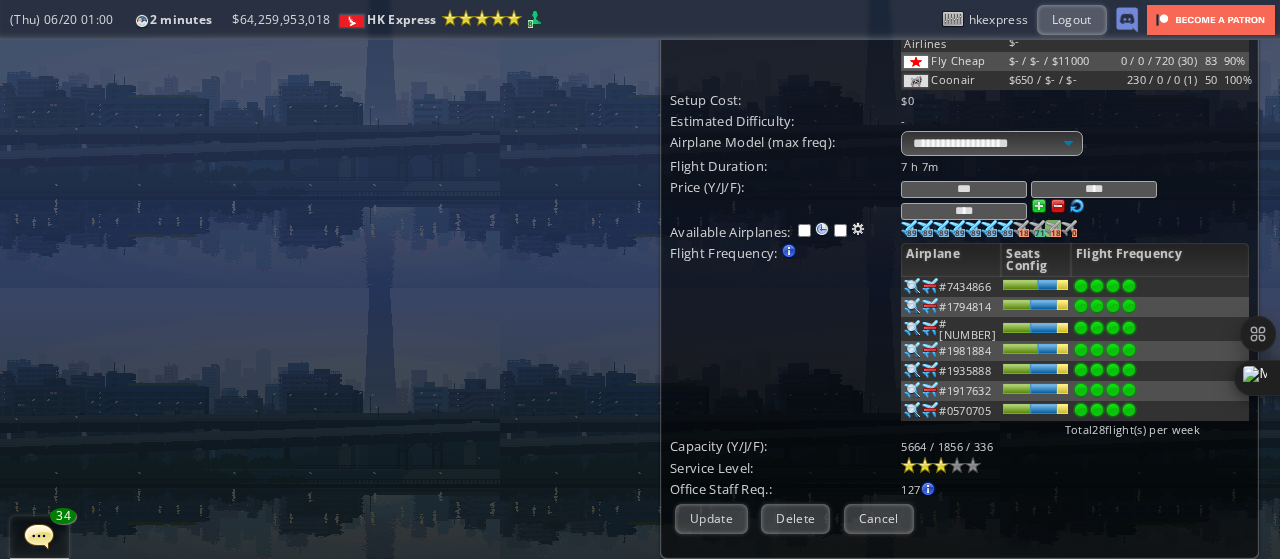 click on "18" at bounding box center [912, 233] 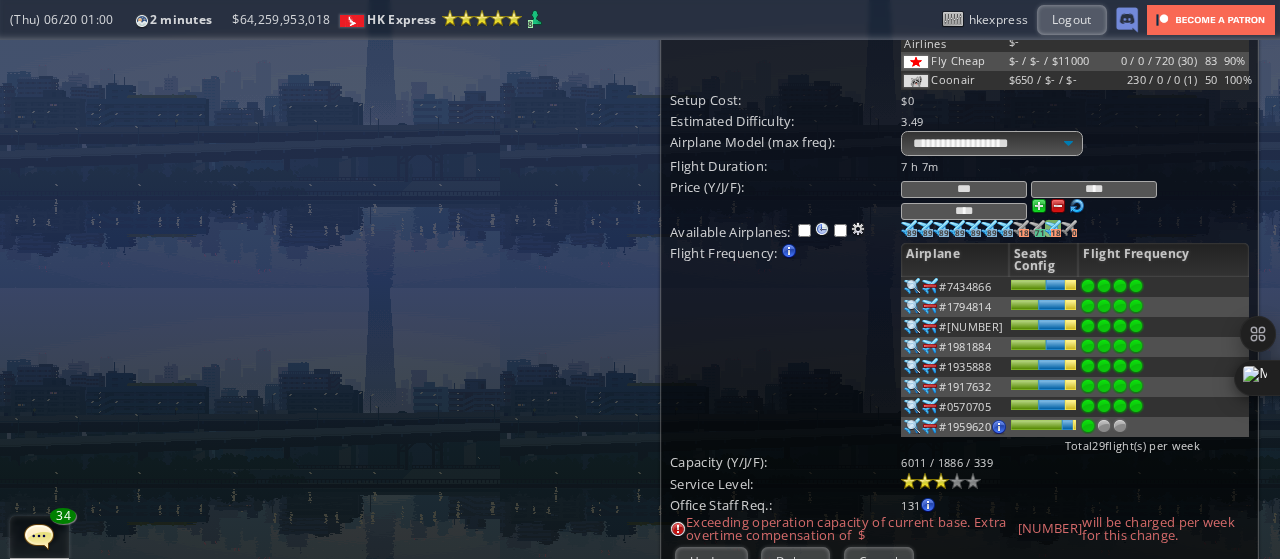 click on "18" at bounding box center (912, 233) 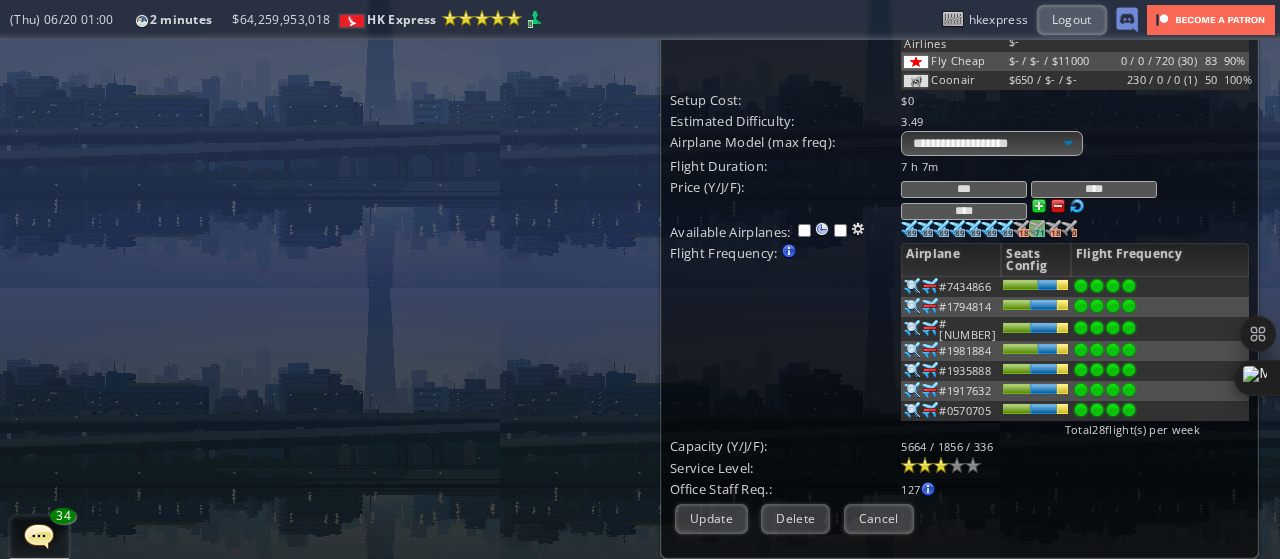 click on "71" at bounding box center [912, 233] 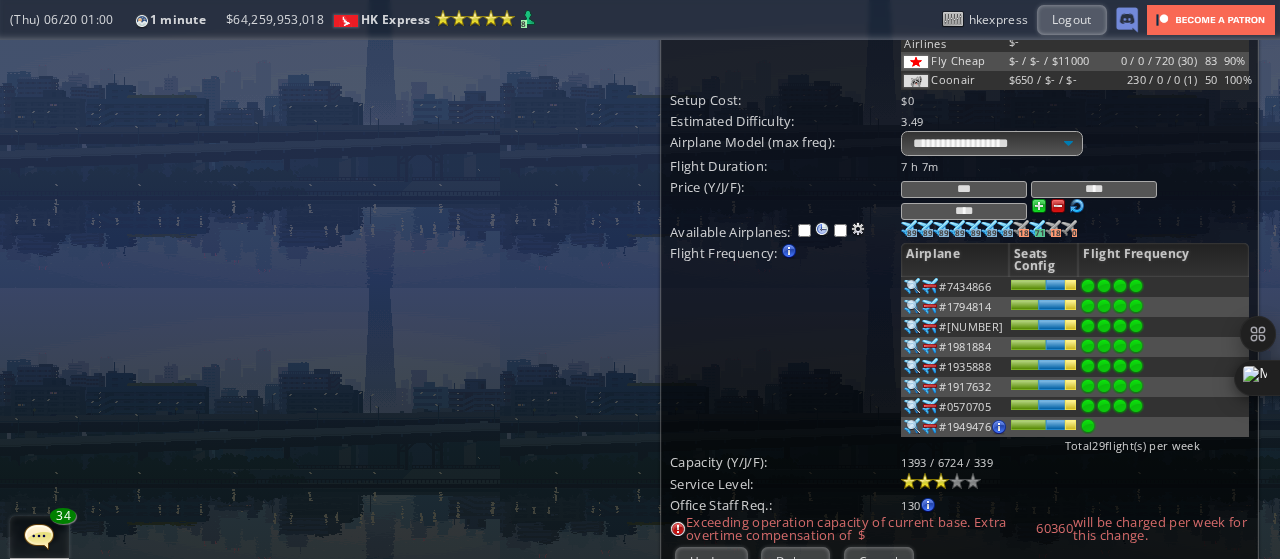 click at bounding box center [912, 286] 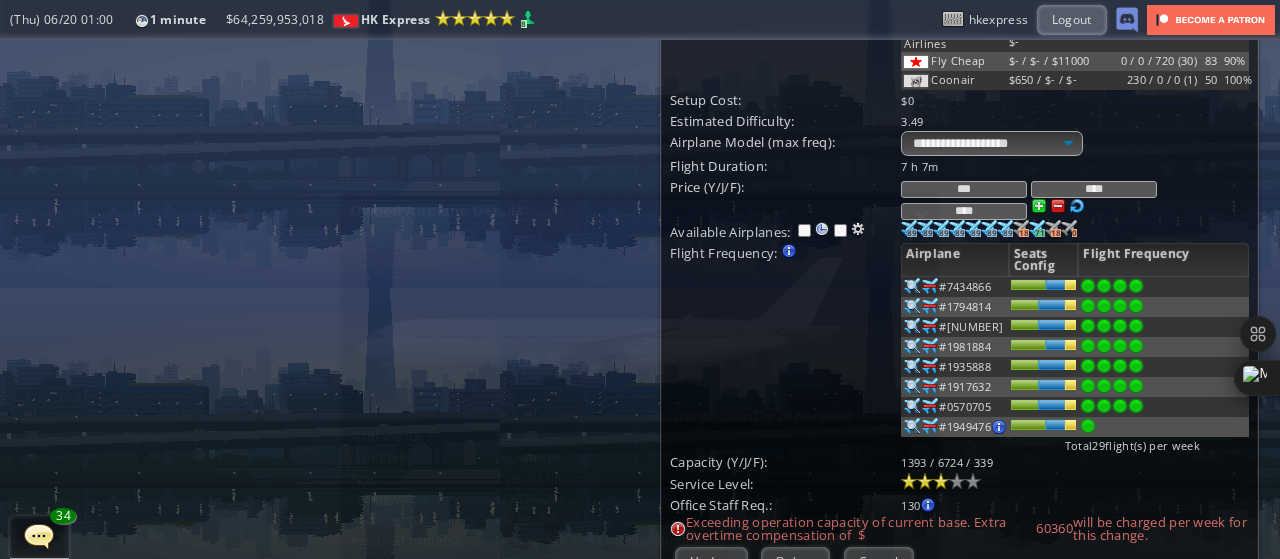 scroll, scrollTop: 116, scrollLeft: 0, axis: vertical 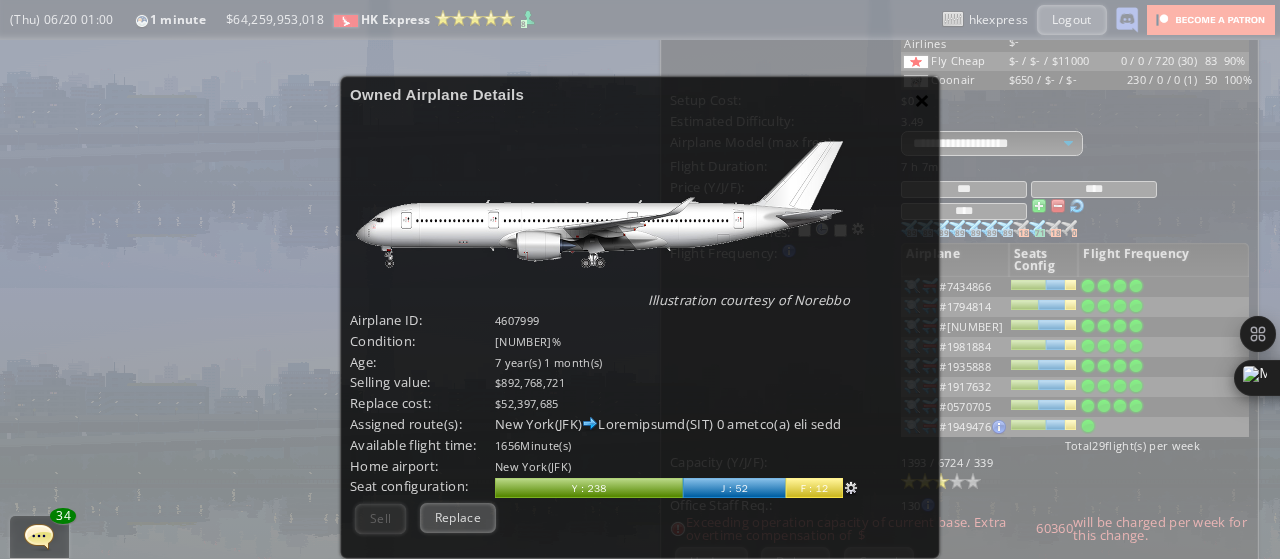 click on "×" at bounding box center [922, 100] 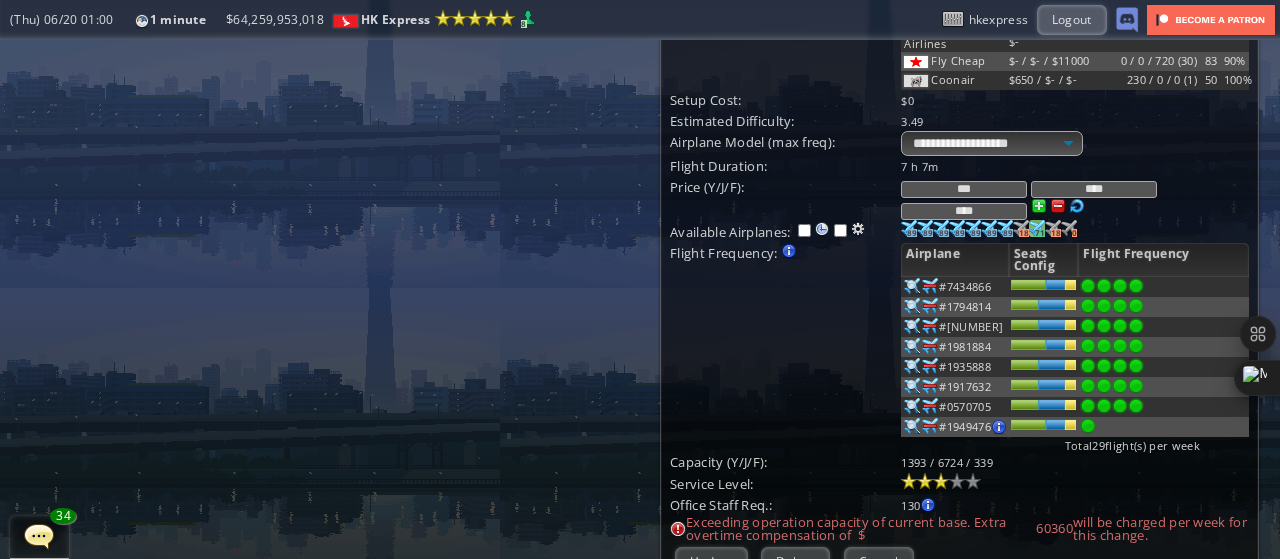 click at bounding box center (909, 228) 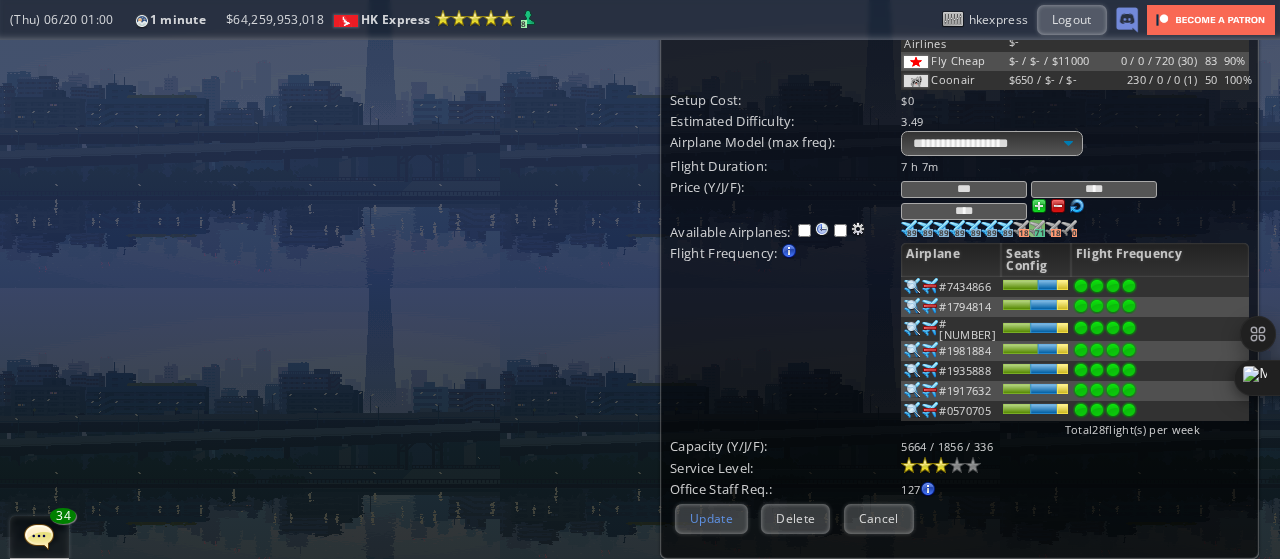 click on "Update" at bounding box center [711, 518] 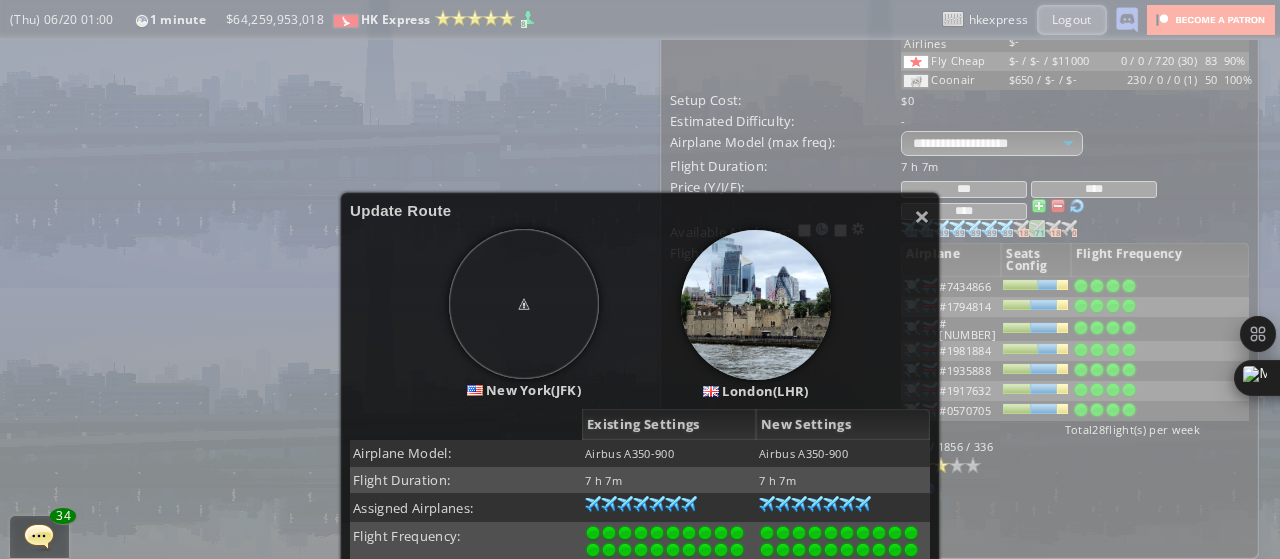 scroll, scrollTop: 324, scrollLeft: 0, axis: vertical 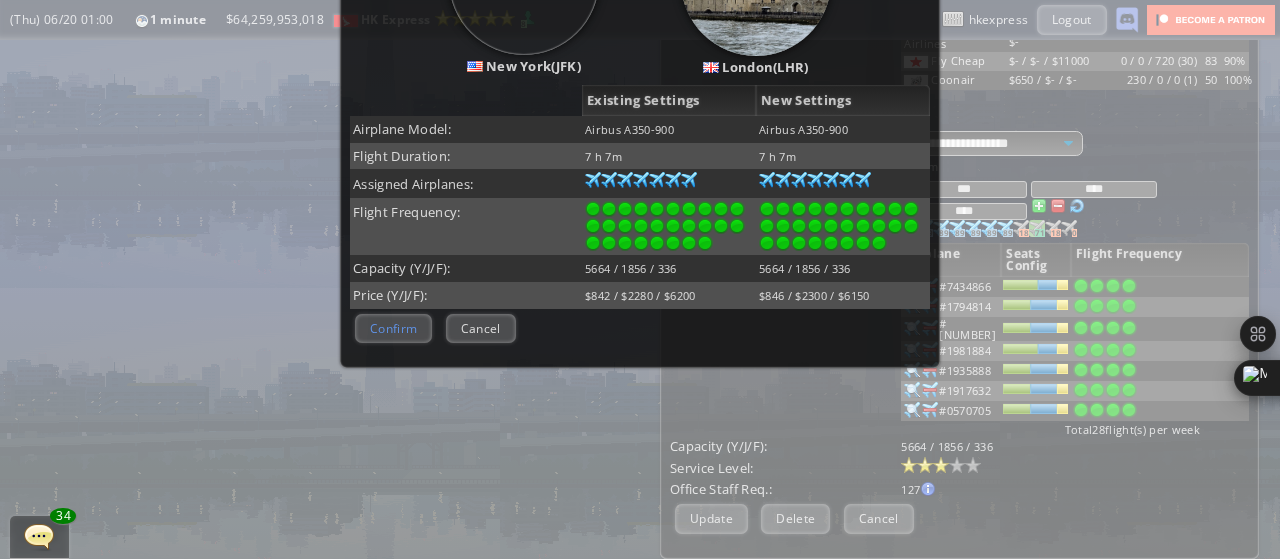 click on "Confirm" at bounding box center [393, 328] 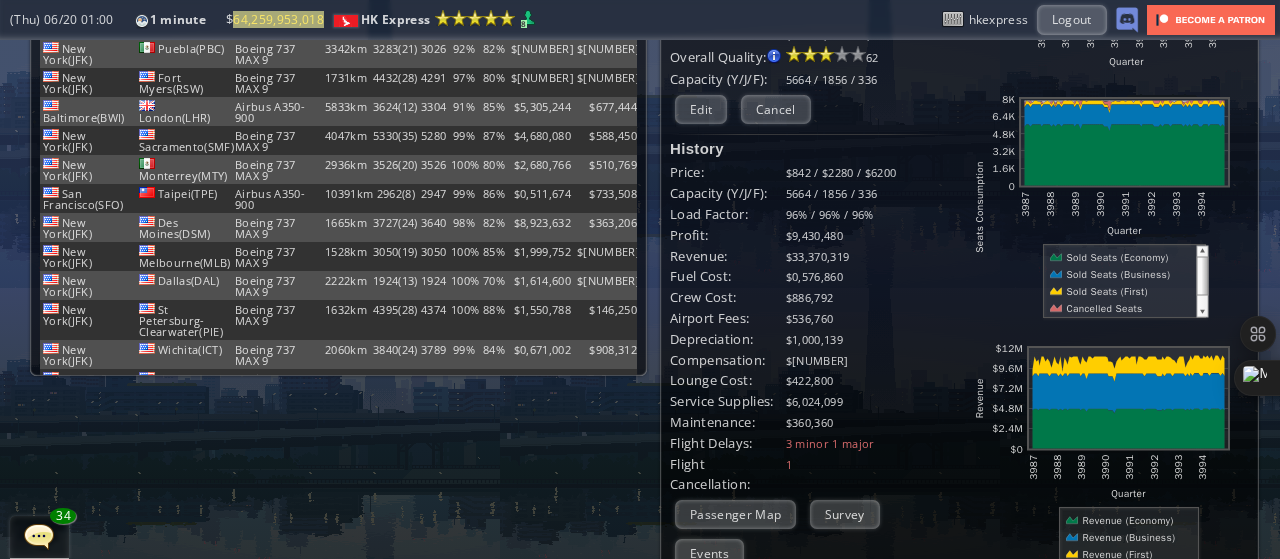 scroll, scrollTop: 0, scrollLeft: 0, axis: both 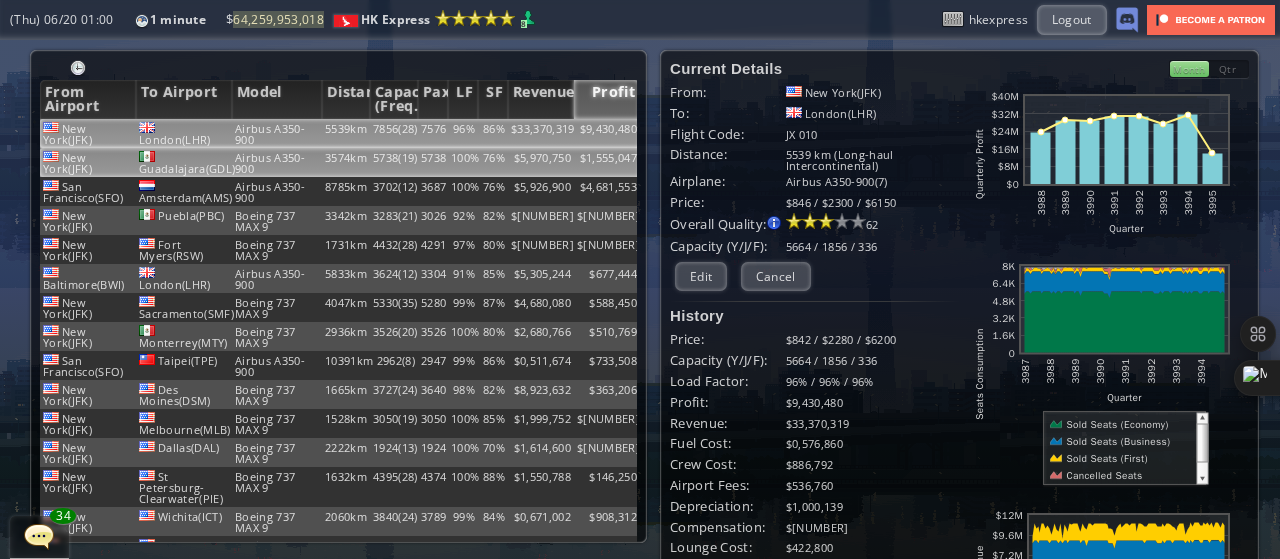 click on "$5,970,750" at bounding box center [541, 133] 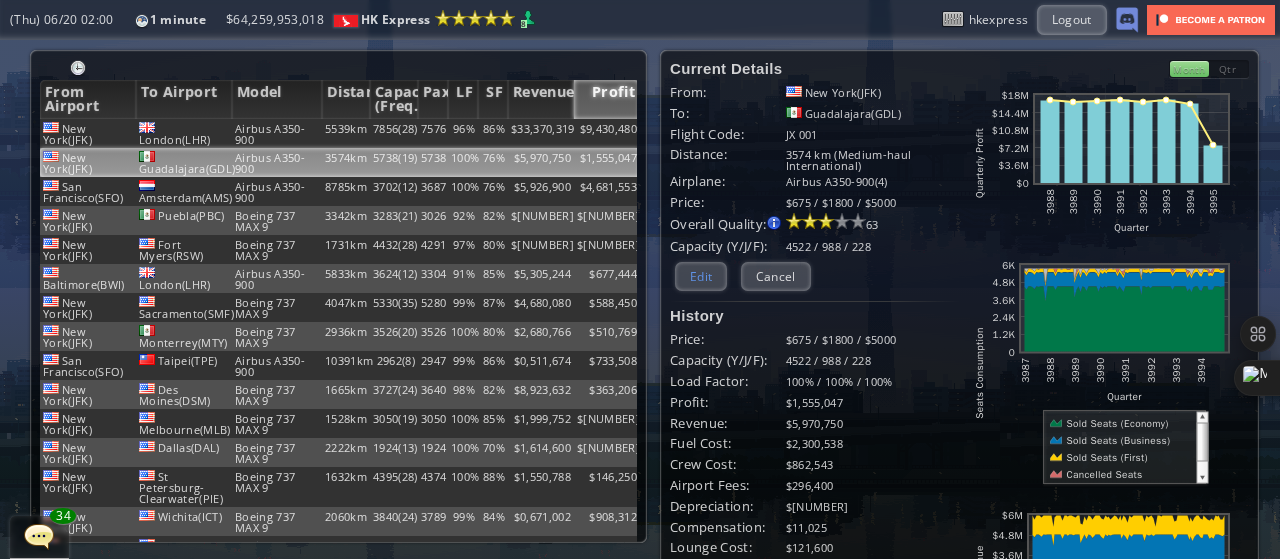 click on "Edit" at bounding box center [701, 276] 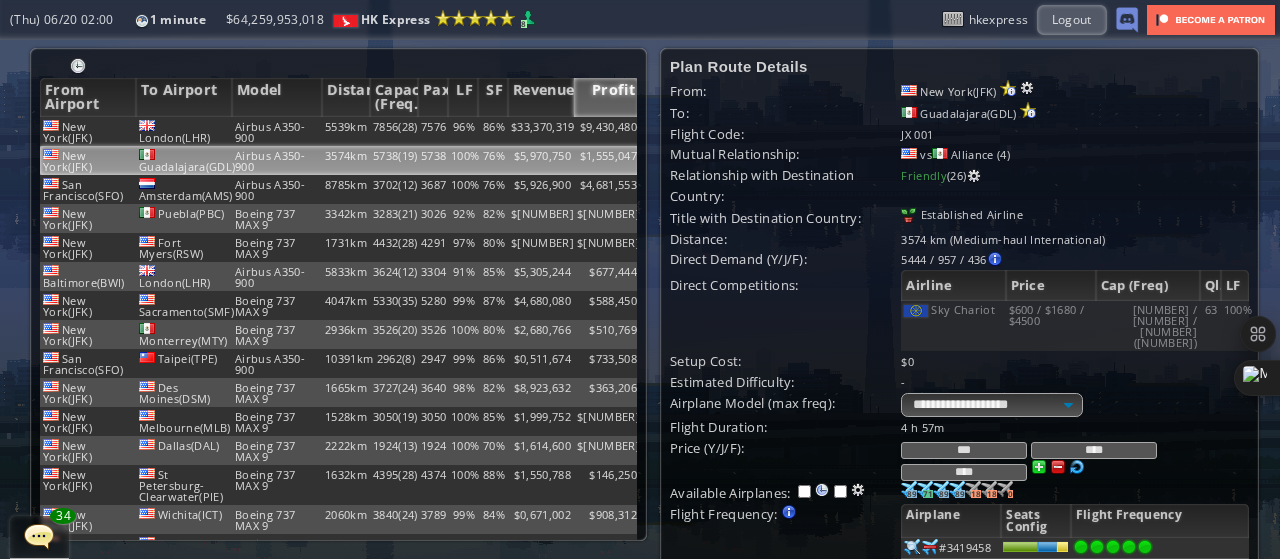 scroll, scrollTop: 0, scrollLeft: 0, axis: both 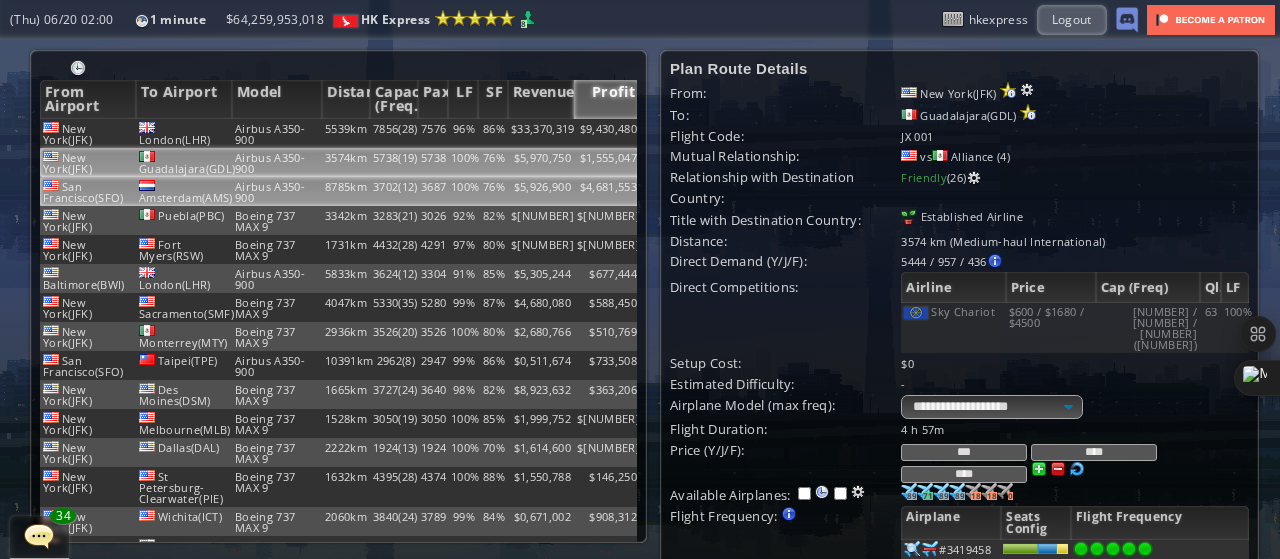 click on "San Francisco(SFO)" at bounding box center [88, 133] 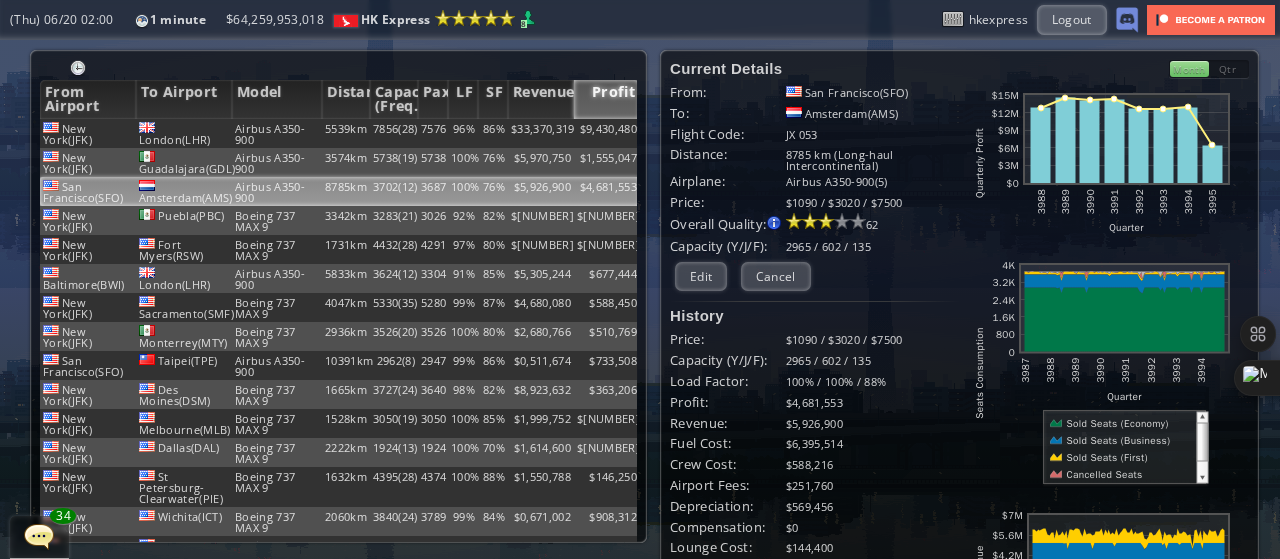 click at bounding box center [1101, 373] 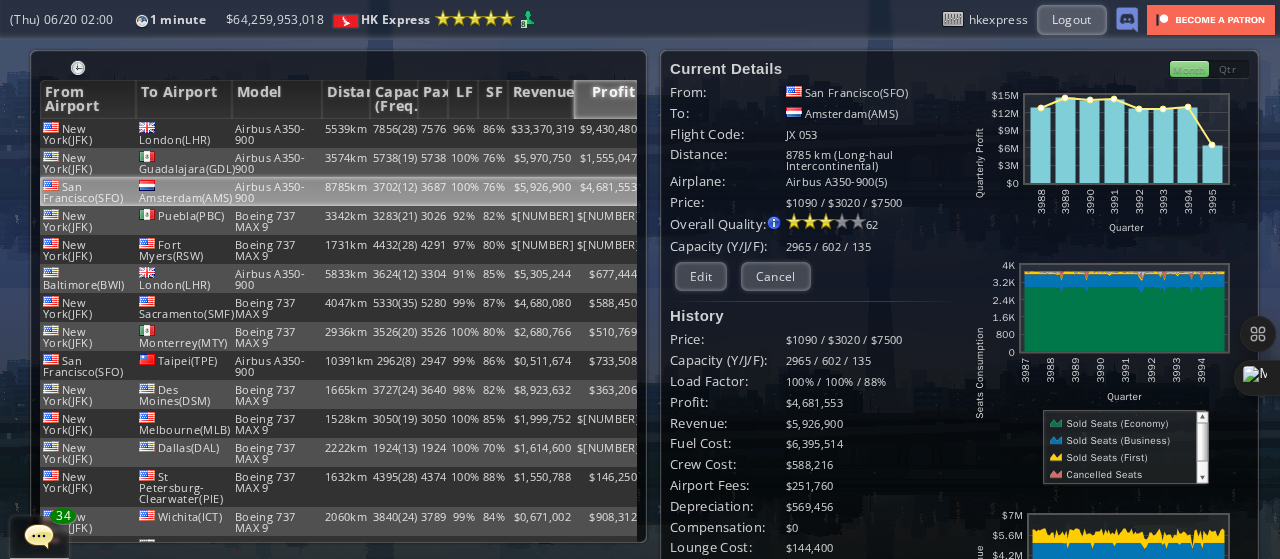 click at bounding box center [1117, 440] 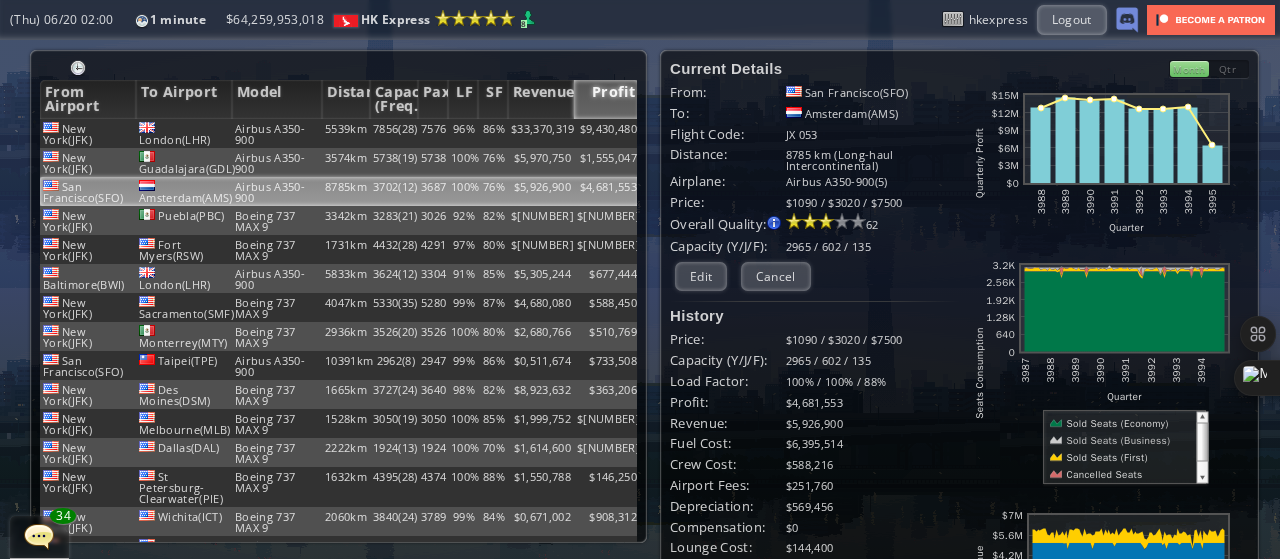 click at bounding box center [1105, 457] 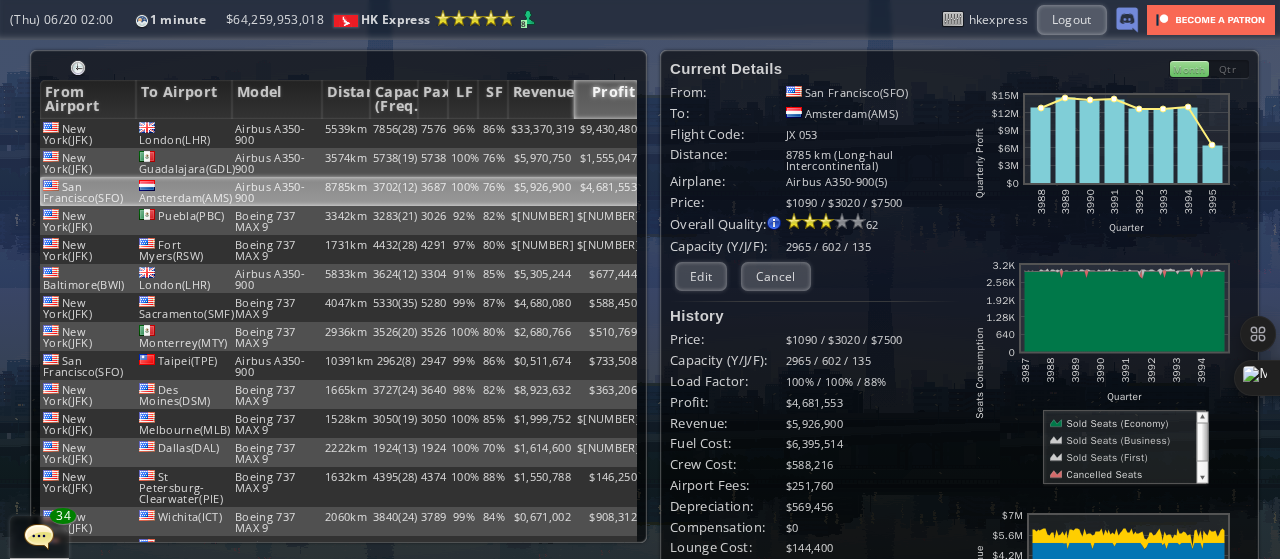 click at bounding box center [1101, 474] 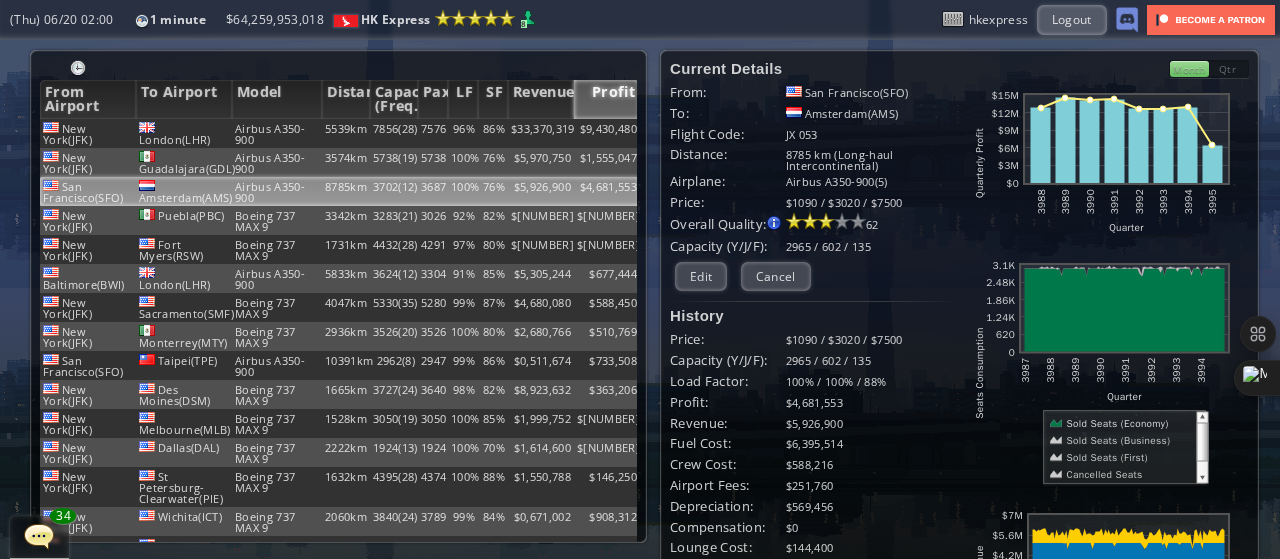 click at bounding box center [1101, 373] 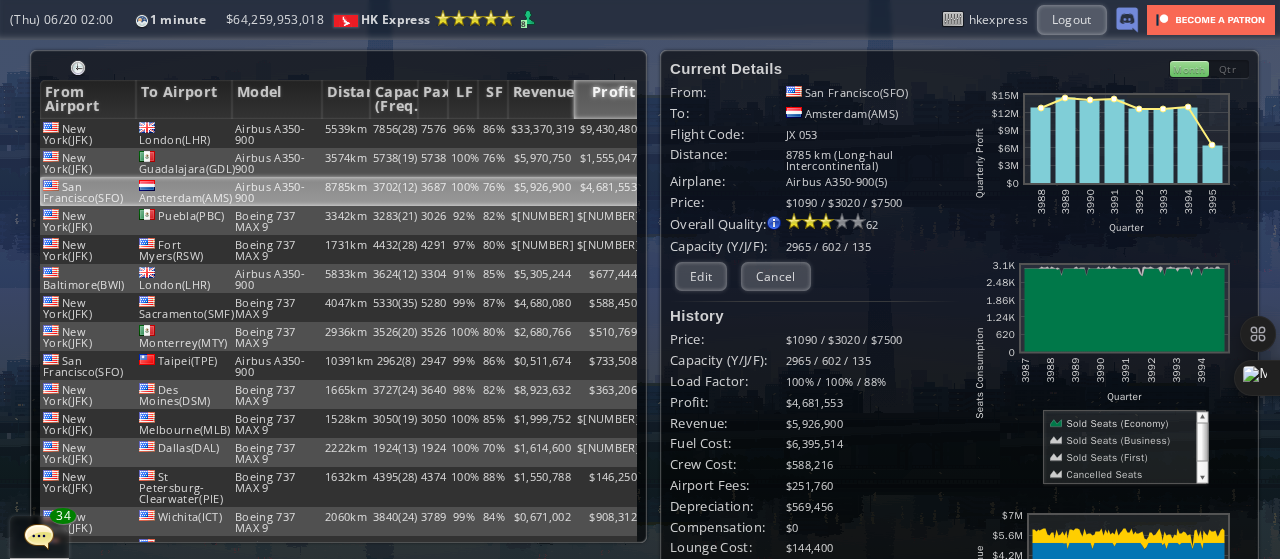 click at bounding box center [1118, 423] 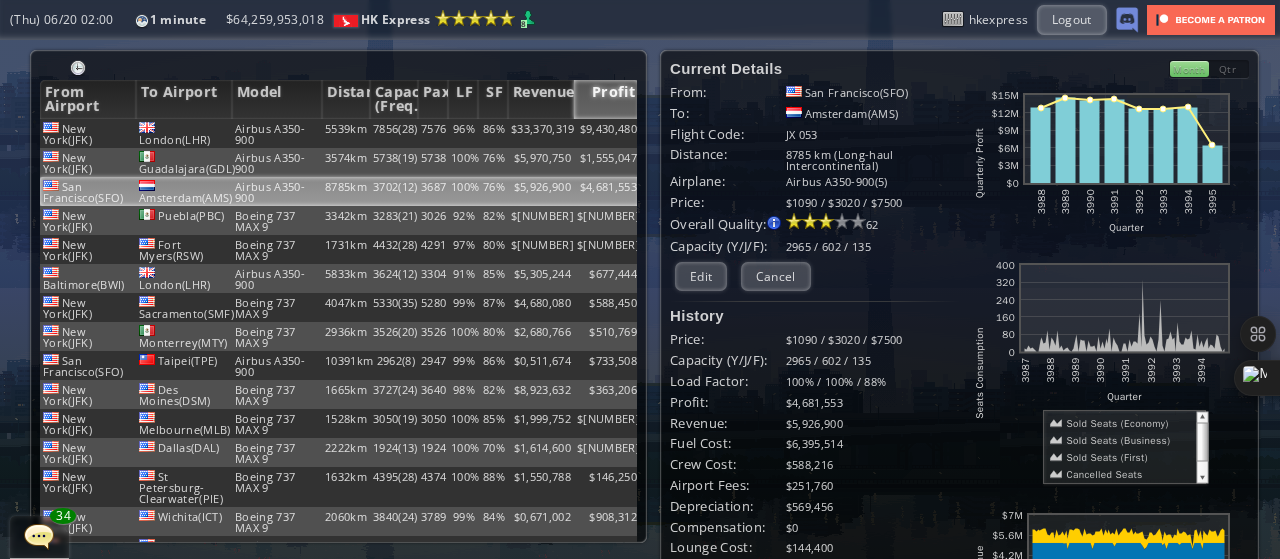 click at bounding box center [1118, 423] 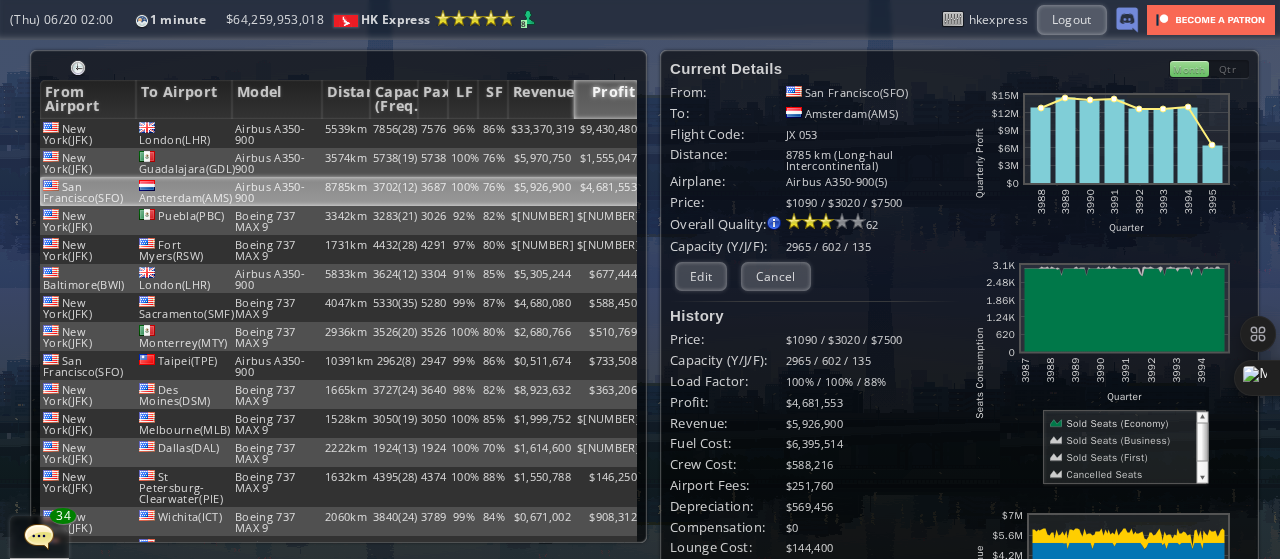 click at bounding box center [1101, 474] 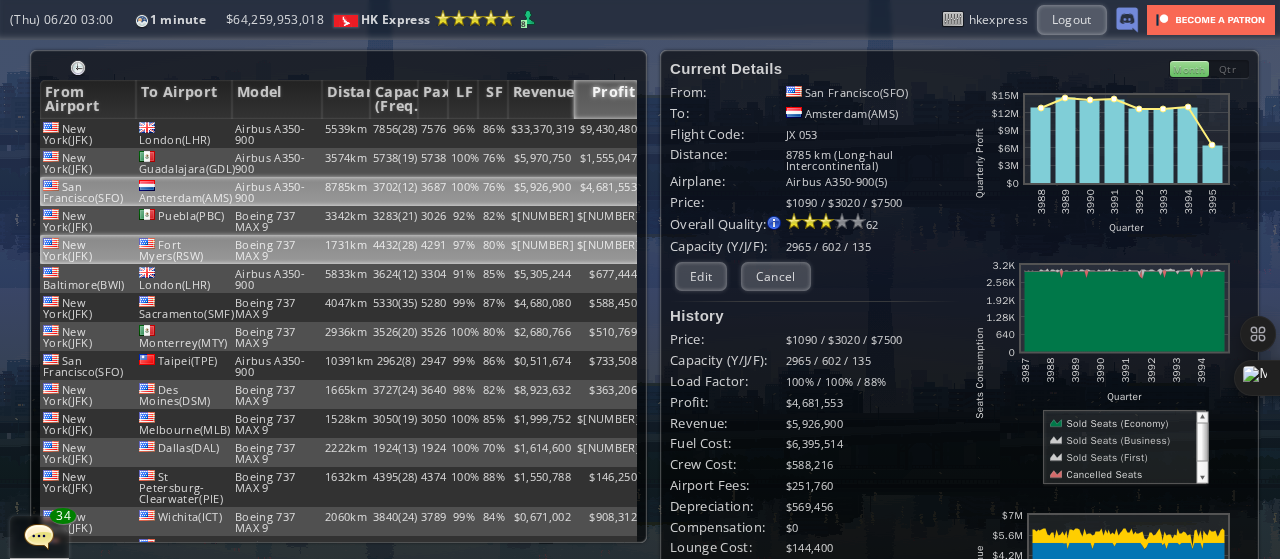 click on "New York(JFK)" at bounding box center (88, 133) 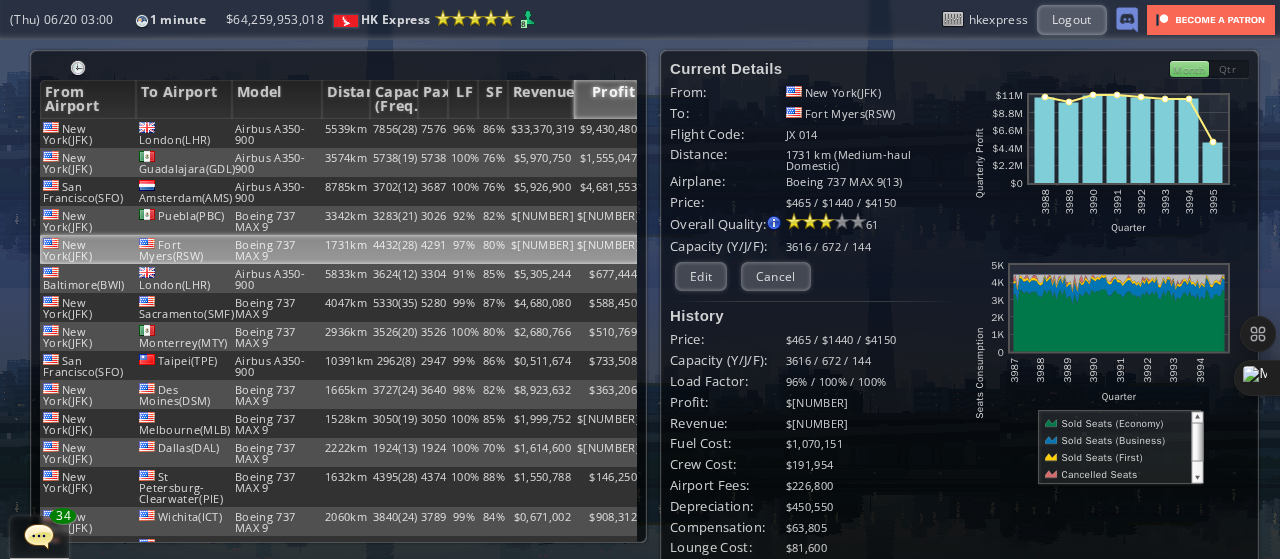 click at bounding box center (7, 279) 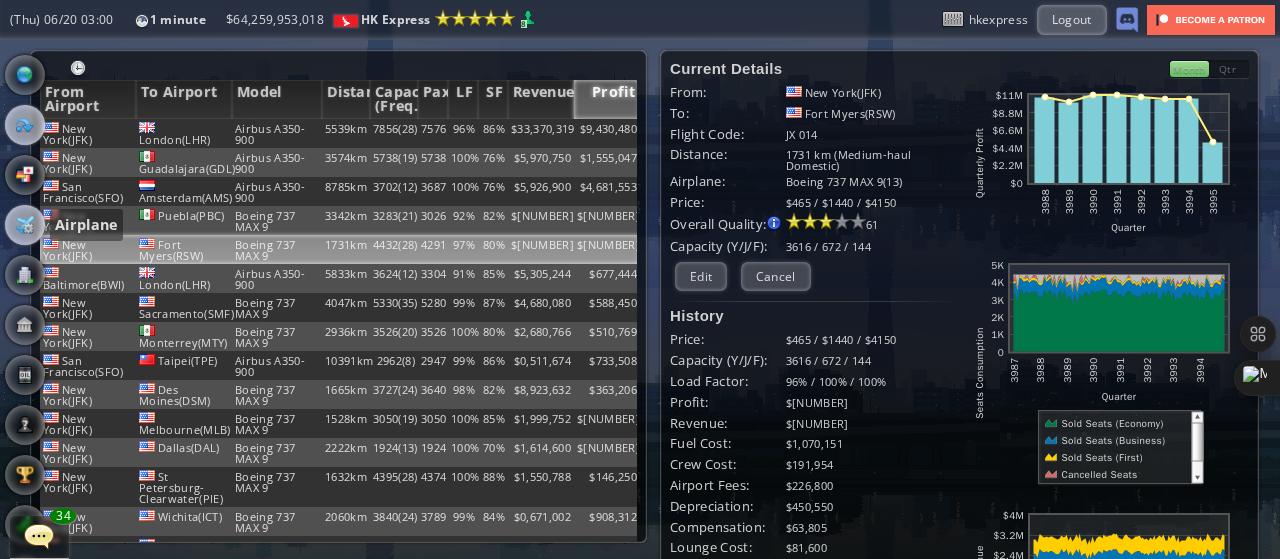 click at bounding box center (25, 225) 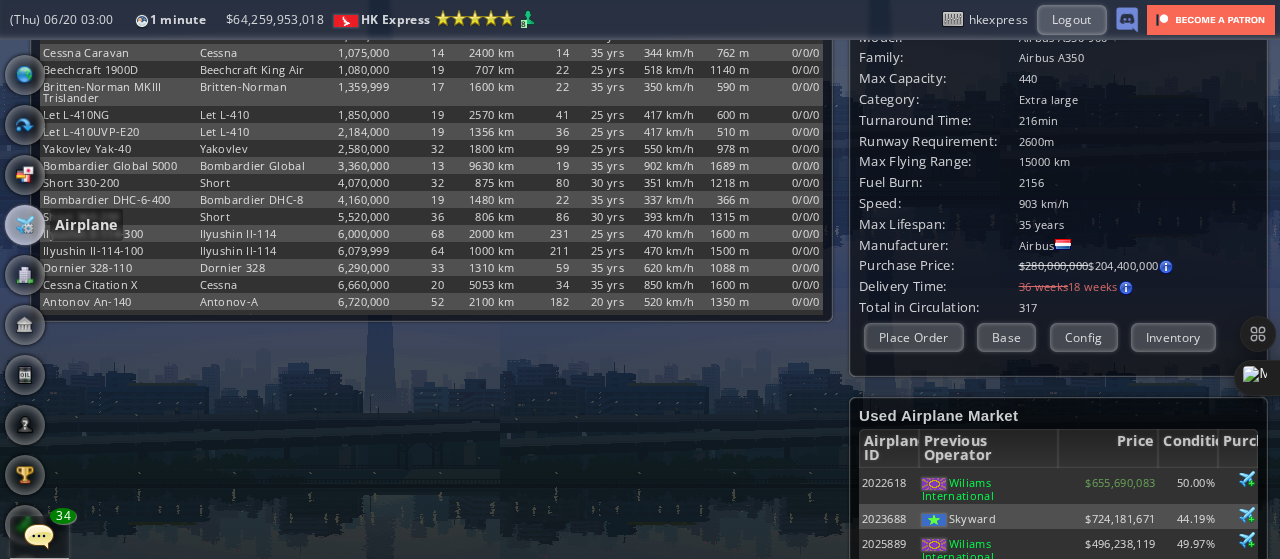 scroll, scrollTop: 516, scrollLeft: 0, axis: vertical 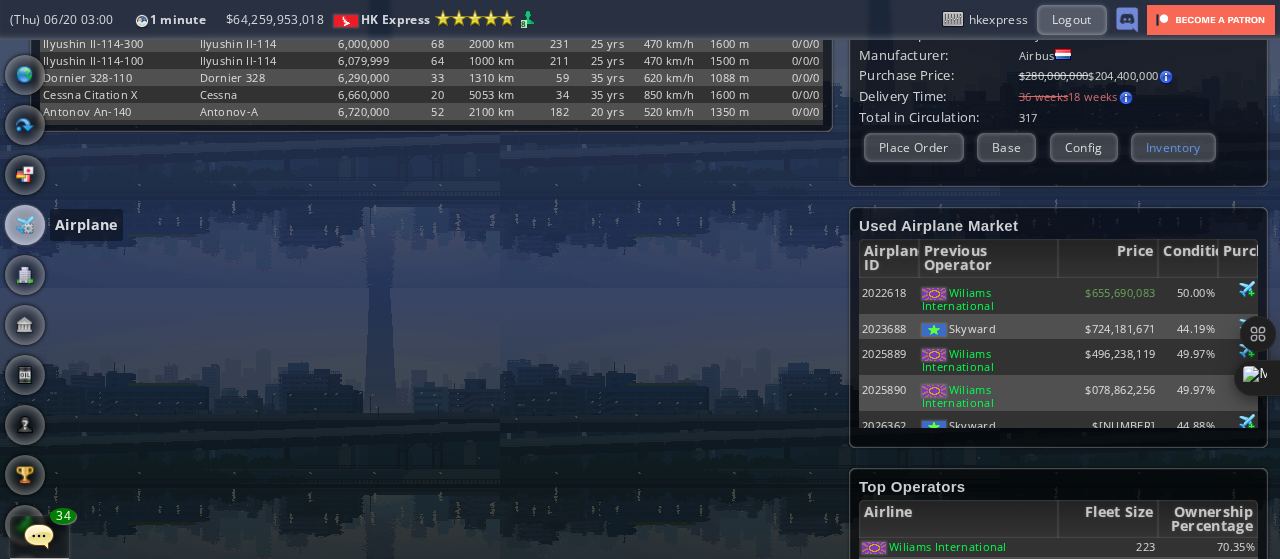 click on "Inventory" at bounding box center (1173, 147) 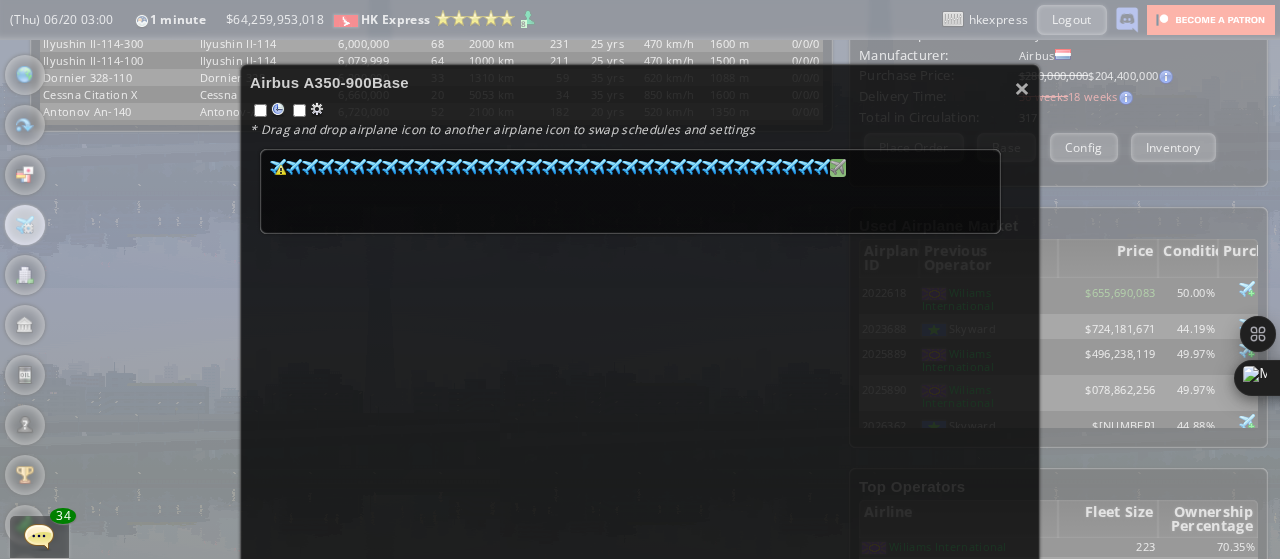 click on "0 88" at bounding box center [278, 168] 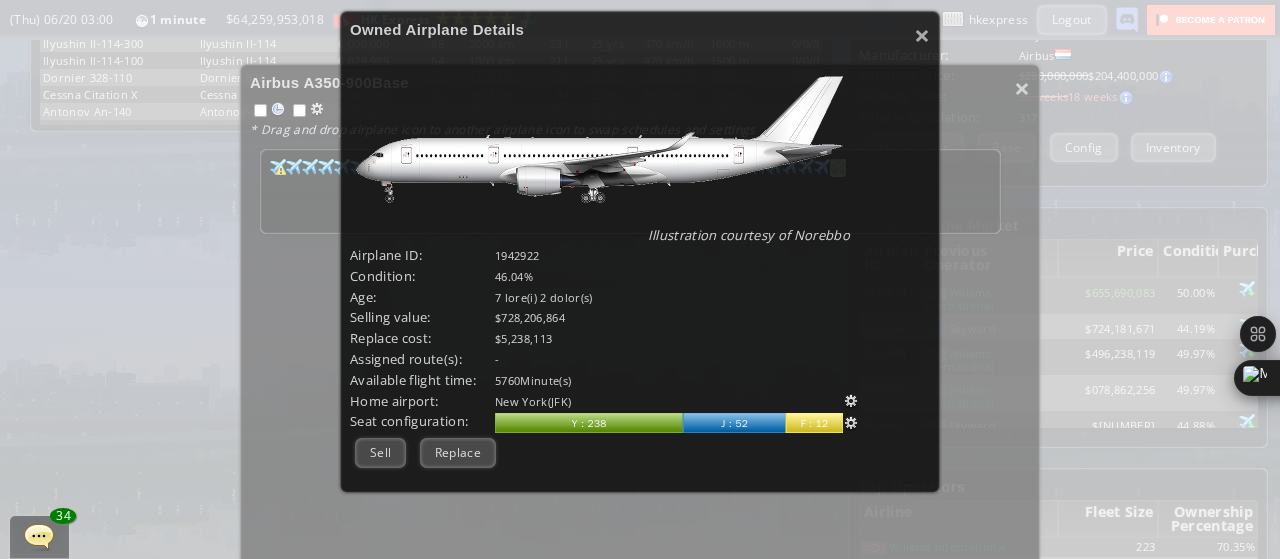 scroll, scrollTop: 249, scrollLeft: 0, axis: vertical 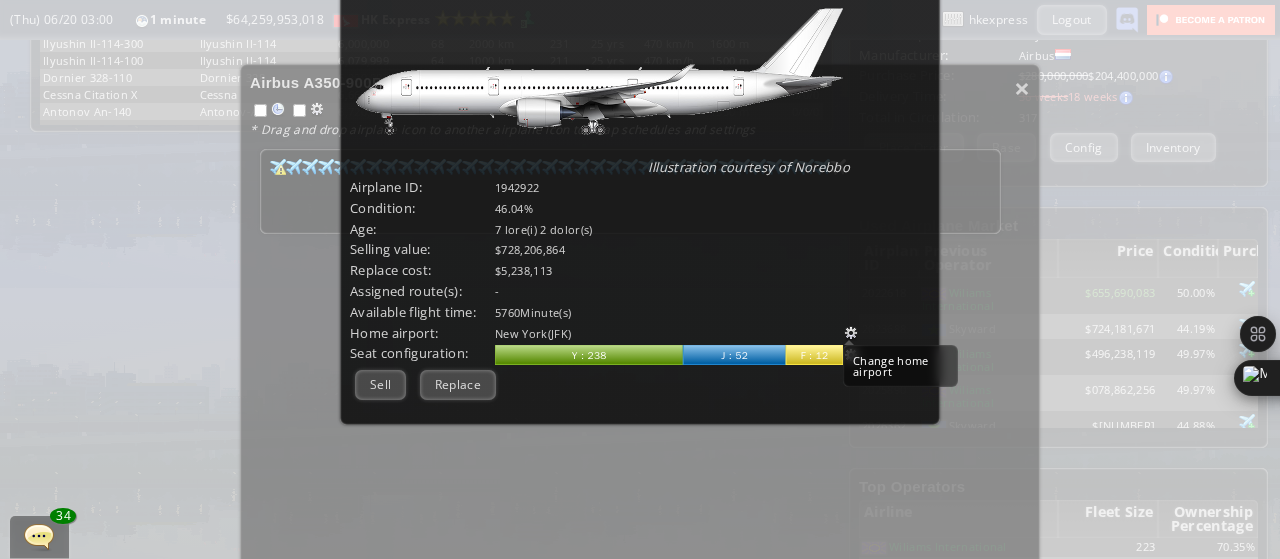 click at bounding box center [851, 333] 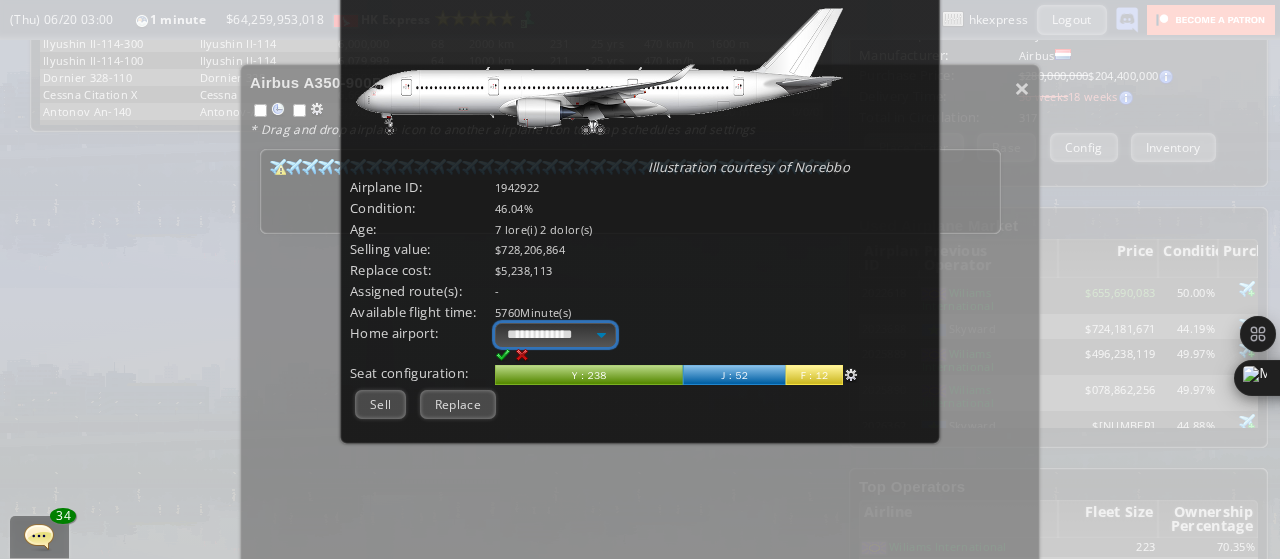 click on "**********" at bounding box center (555, 335) 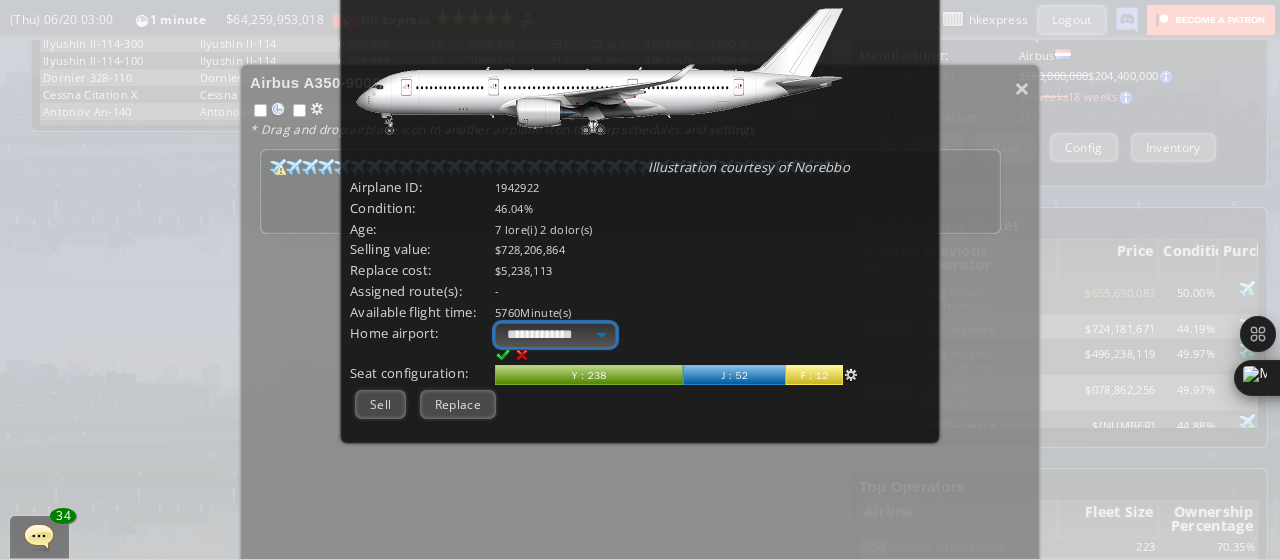 select on "****" 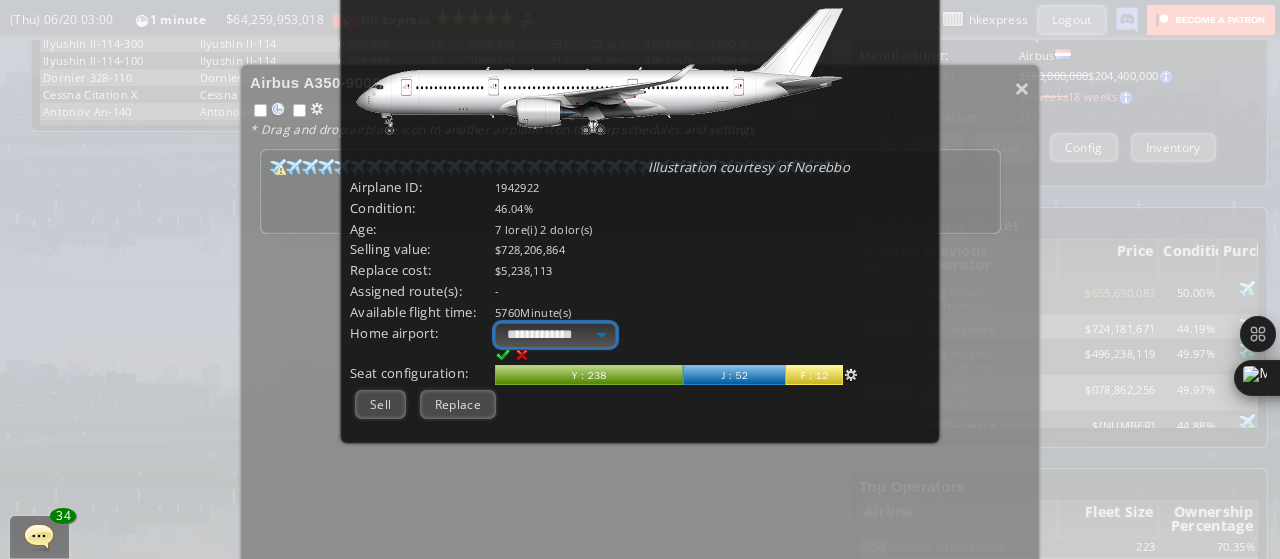 click on "**********" at bounding box center (555, 335) 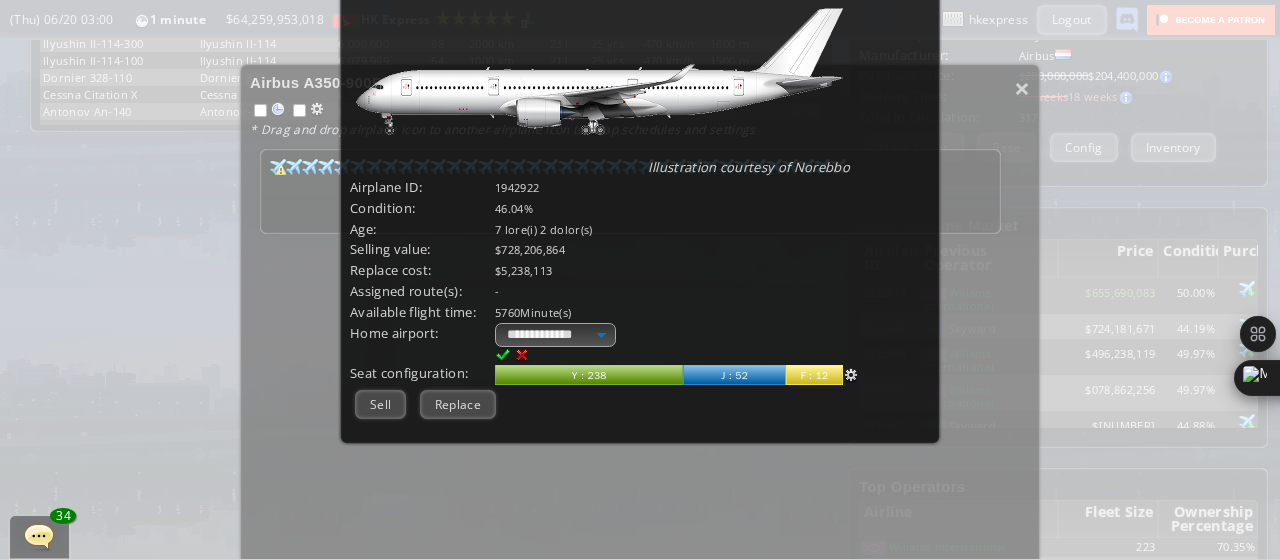 click at bounding box center (503, 355) 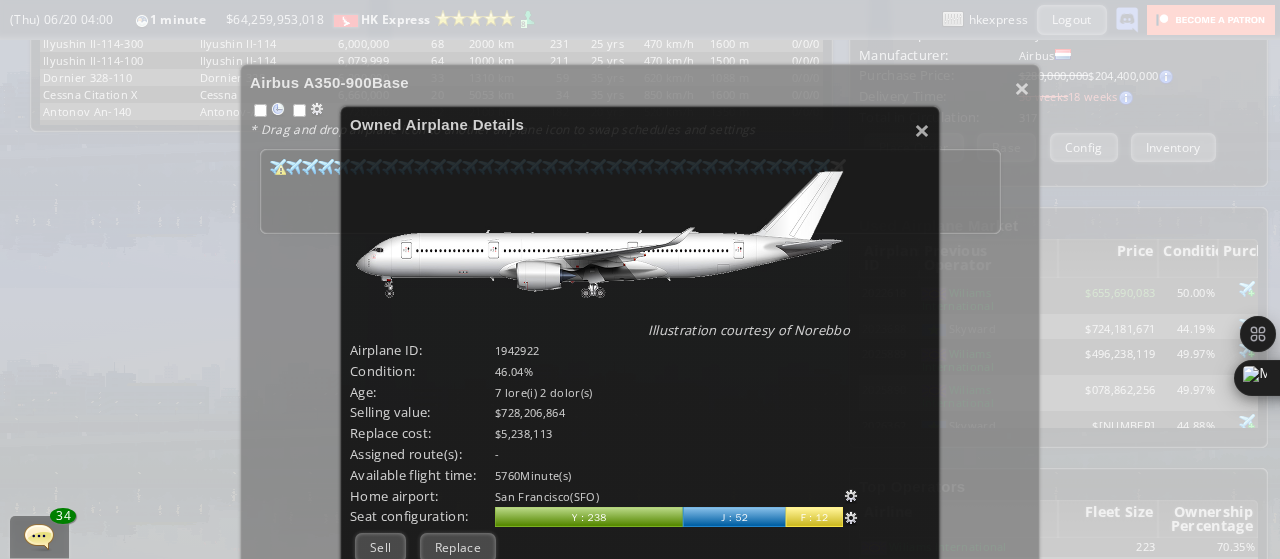 scroll, scrollTop: 81, scrollLeft: 0, axis: vertical 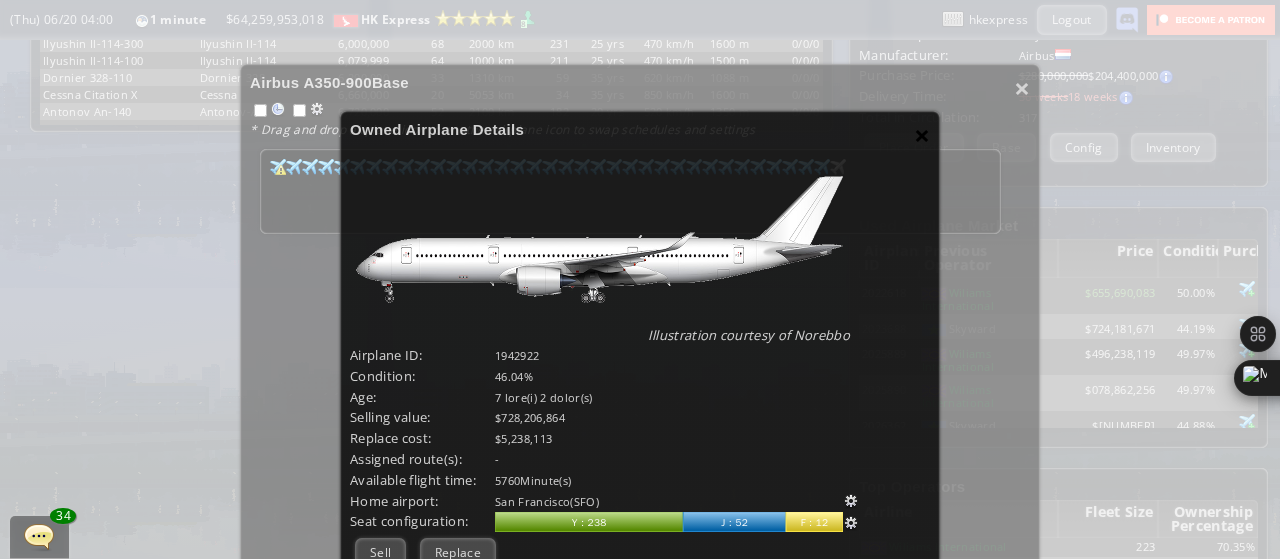 click on "×" at bounding box center [922, 135] 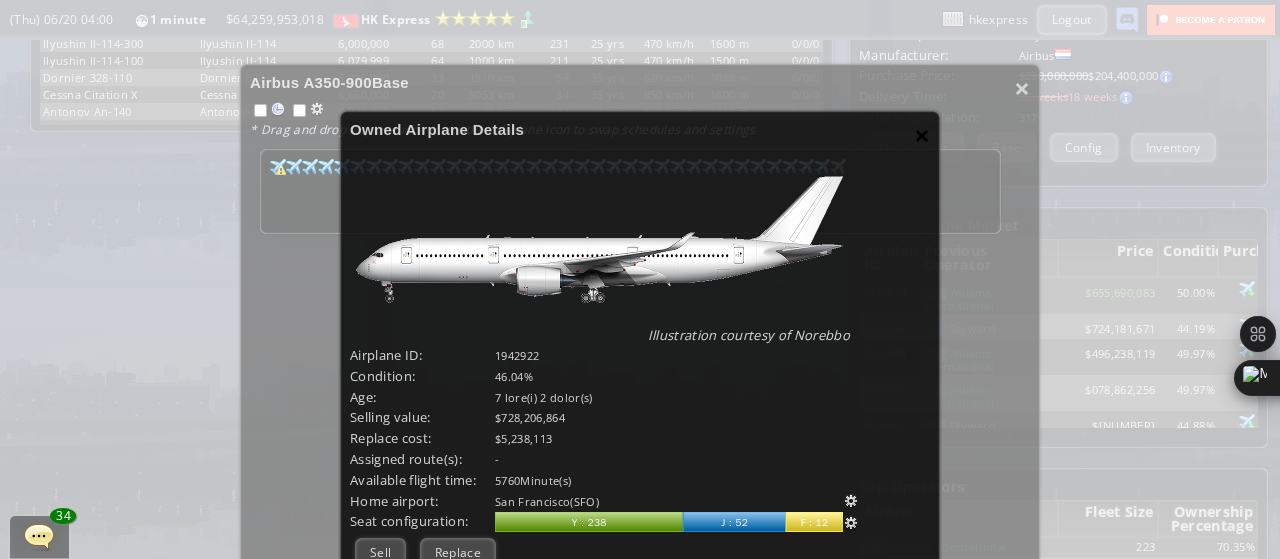 click on "×" at bounding box center (922, 135) 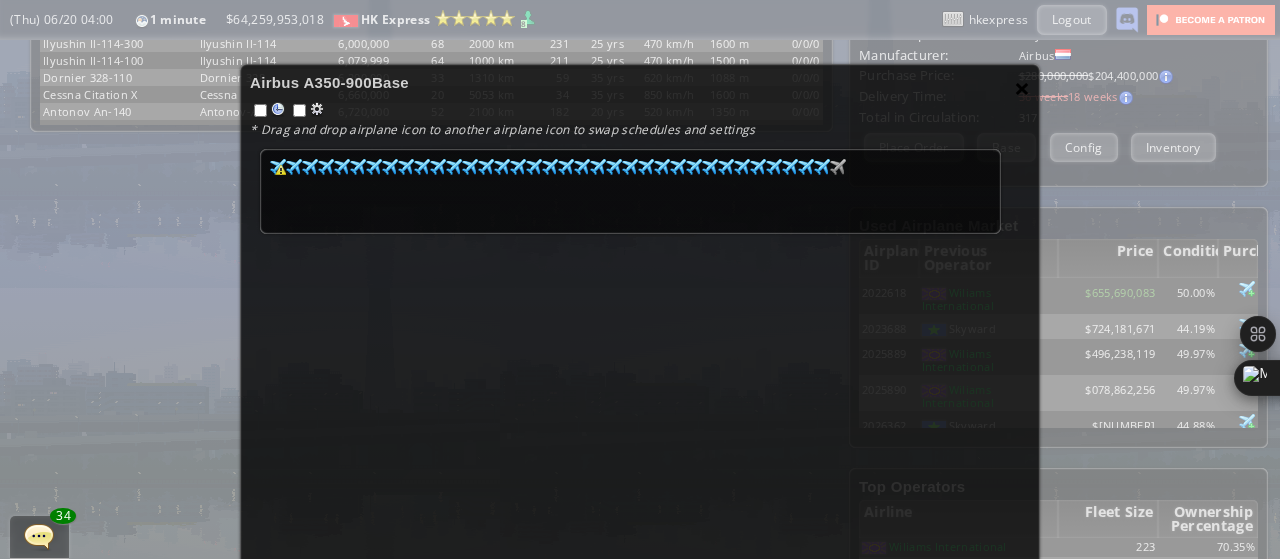click on "×" at bounding box center (1022, 88) 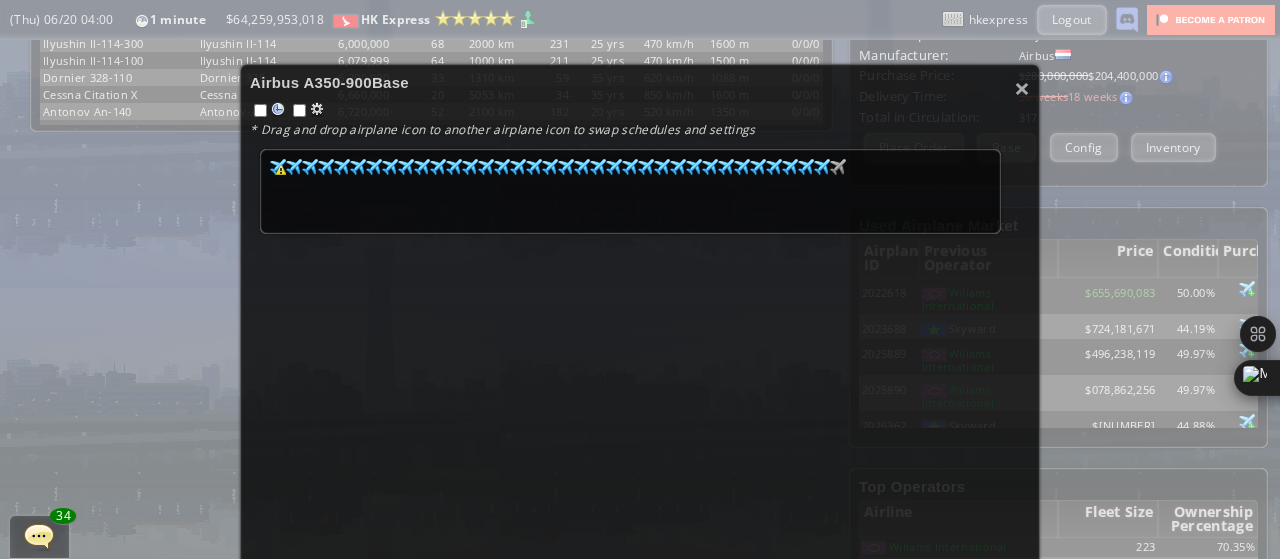 click on "×
Airbus A350-900  Base
* Drag and drop airplane icon to another airplane icon to swap schedules and settings
84 39 89 42 89 48 18 48 84 49 95 50 92 56 89 59 89 62 89 67 76 68 89 71 89 72 95 72 89 75 90 76 95 79 71 81 89 83 92 85 92 85 89 85 90 86 100 87 84 87 84 87 18 88 97 89 76 89 93 91 89 92 89 95 89 95 100 97 90 98 0 88" at bounding box center (640, 279) 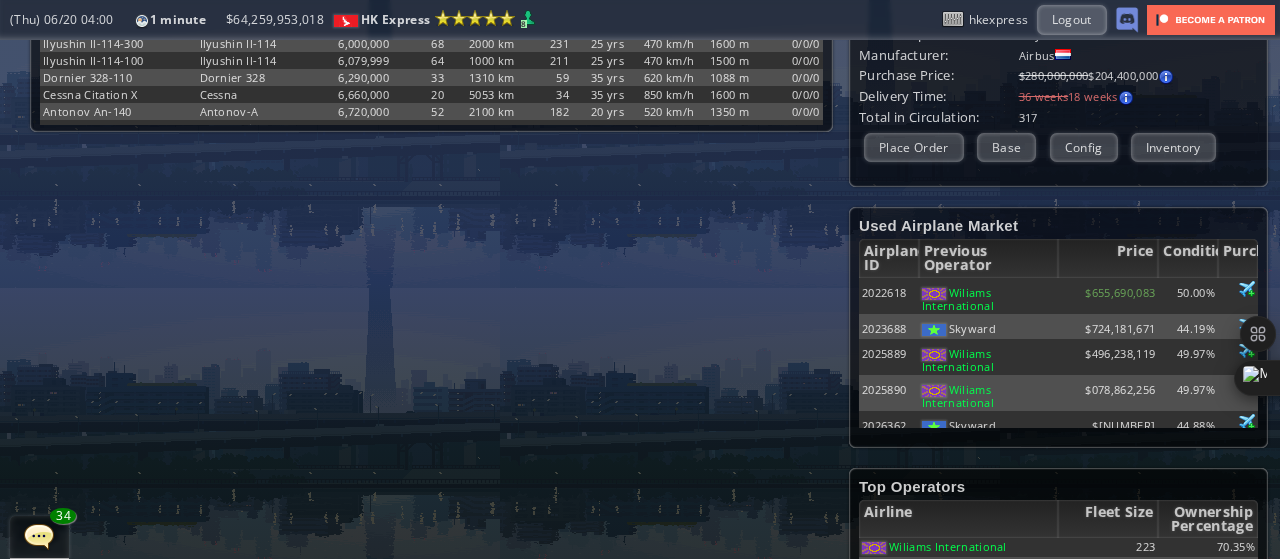 click at bounding box center [7, 279] 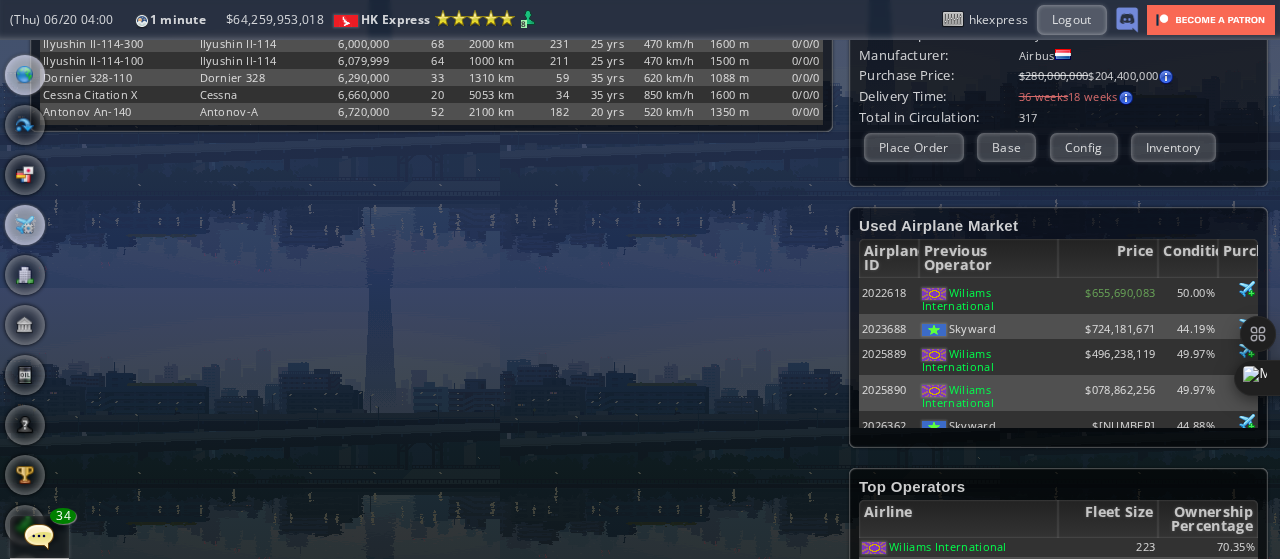 click at bounding box center [25, 75] 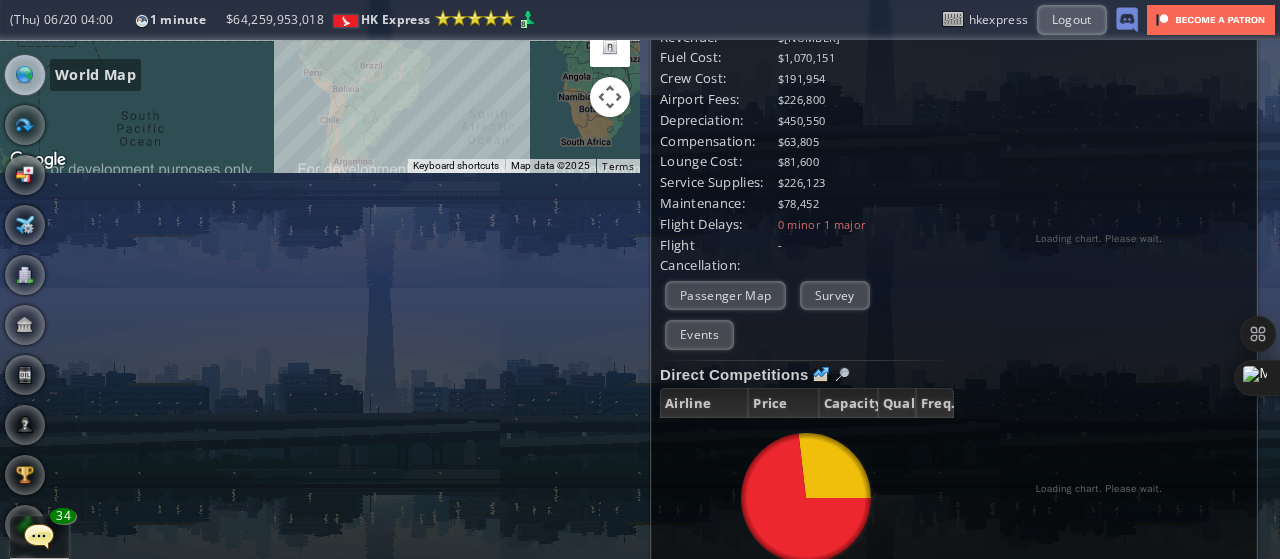 scroll, scrollTop: 0, scrollLeft: 0, axis: both 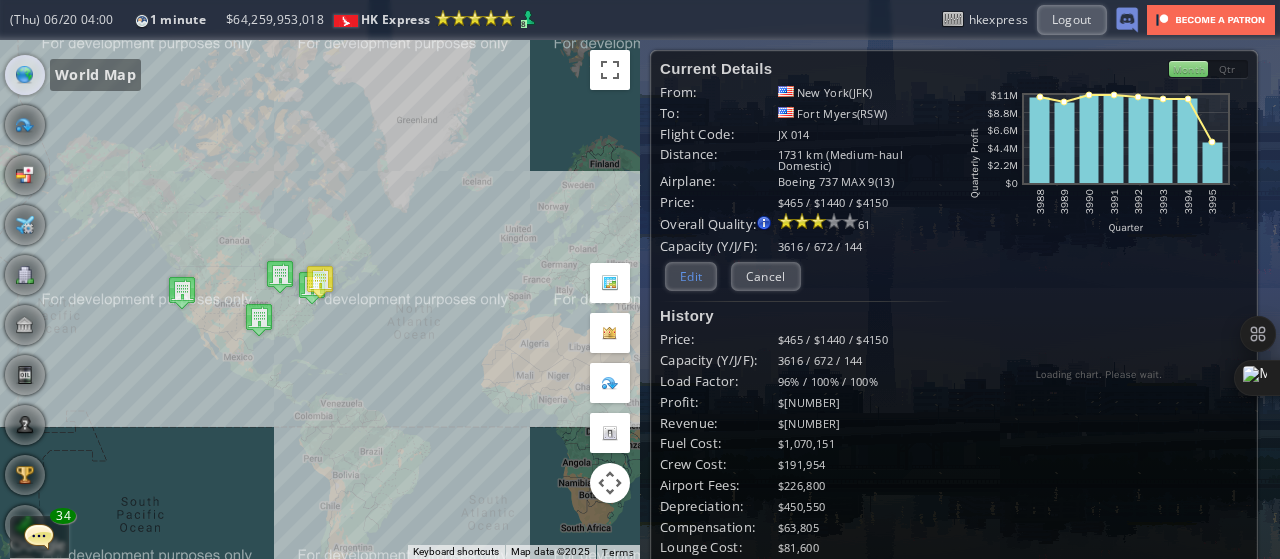 click on "Edit" at bounding box center [691, 276] 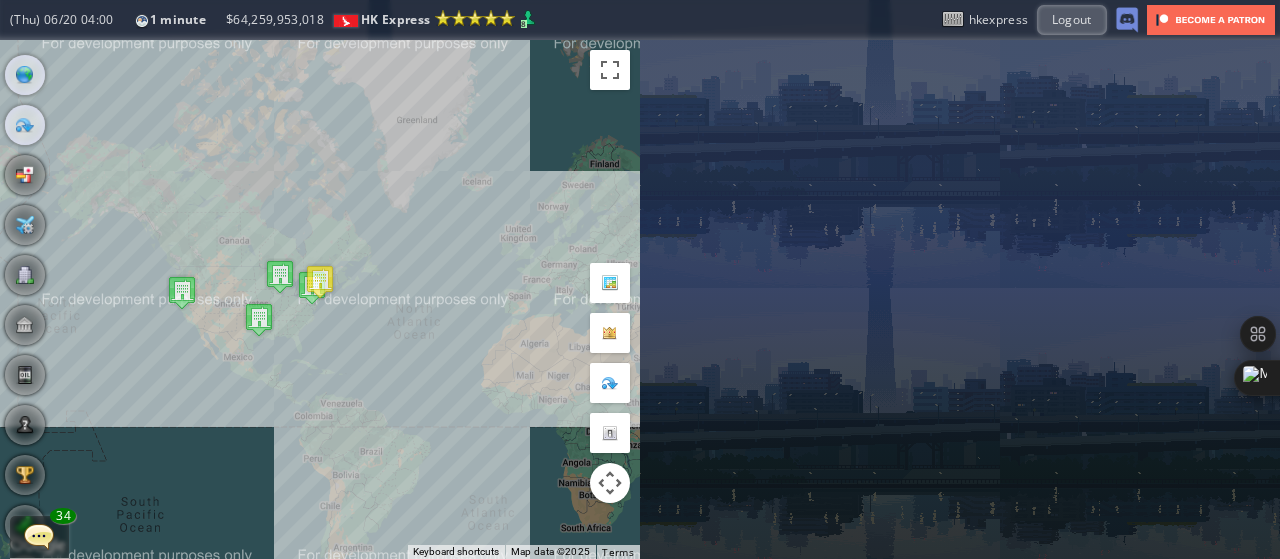 click at bounding box center [25, 125] 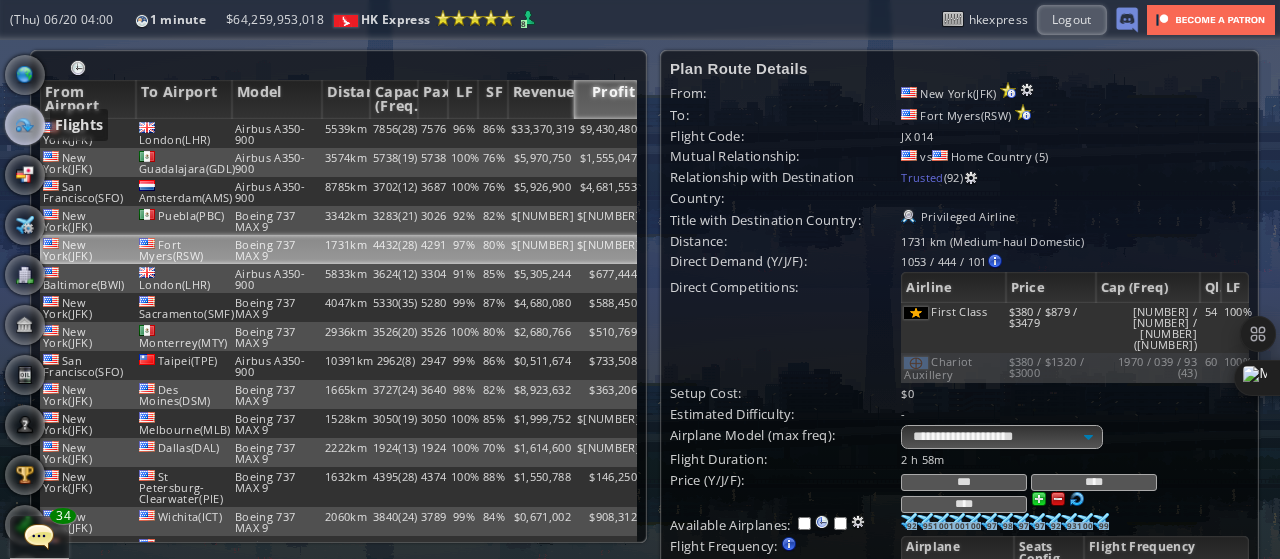 click on "New York(JFK)" at bounding box center (88, 133) 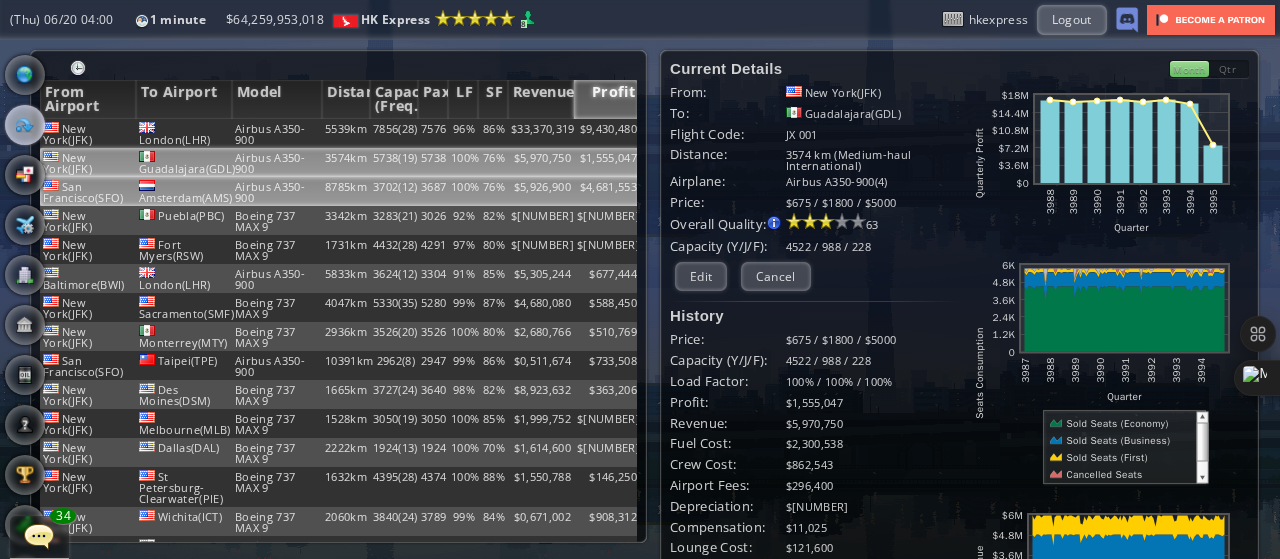 click on "Amsterdam(AMS)" at bounding box center [184, 133] 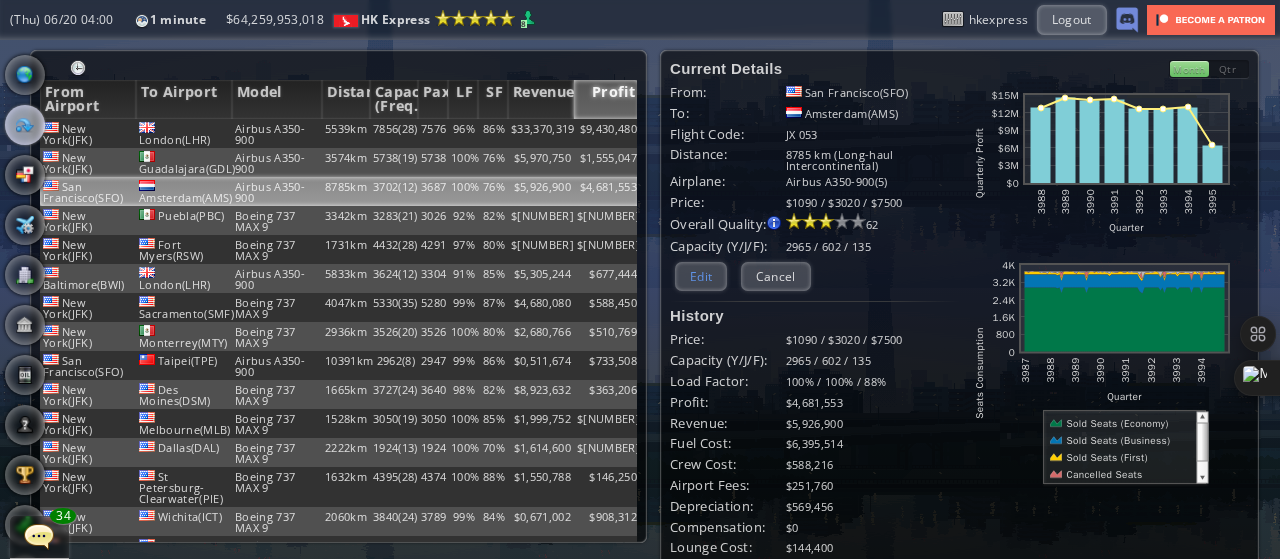 click on "Edit" at bounding box center (701, 276) 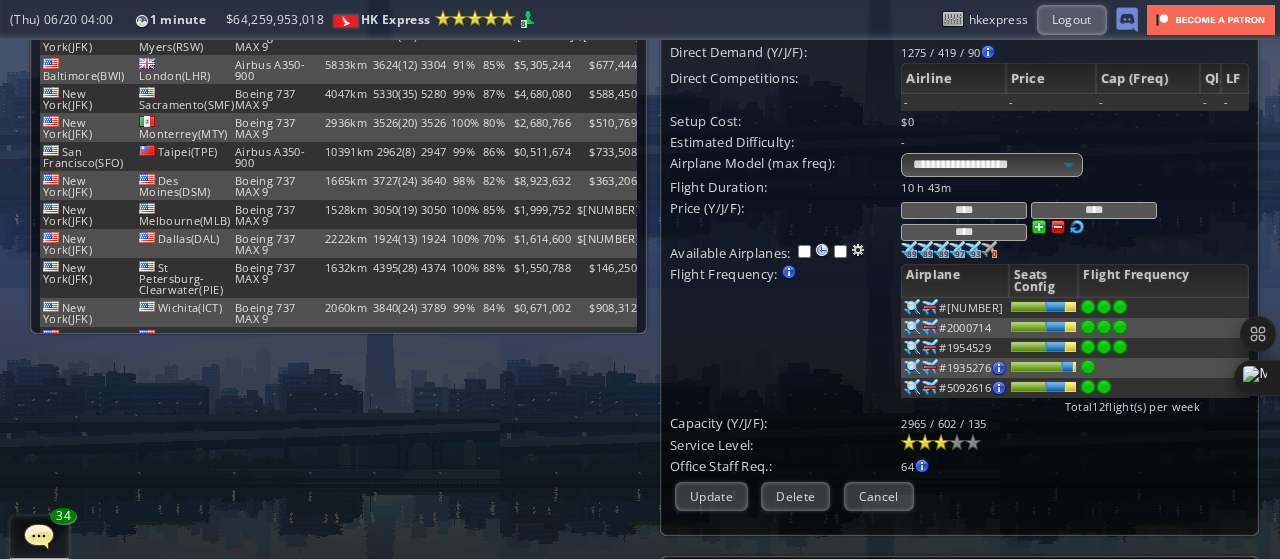 scroll, scrollTop: 270, scrollLeft: 0, axis: vertical 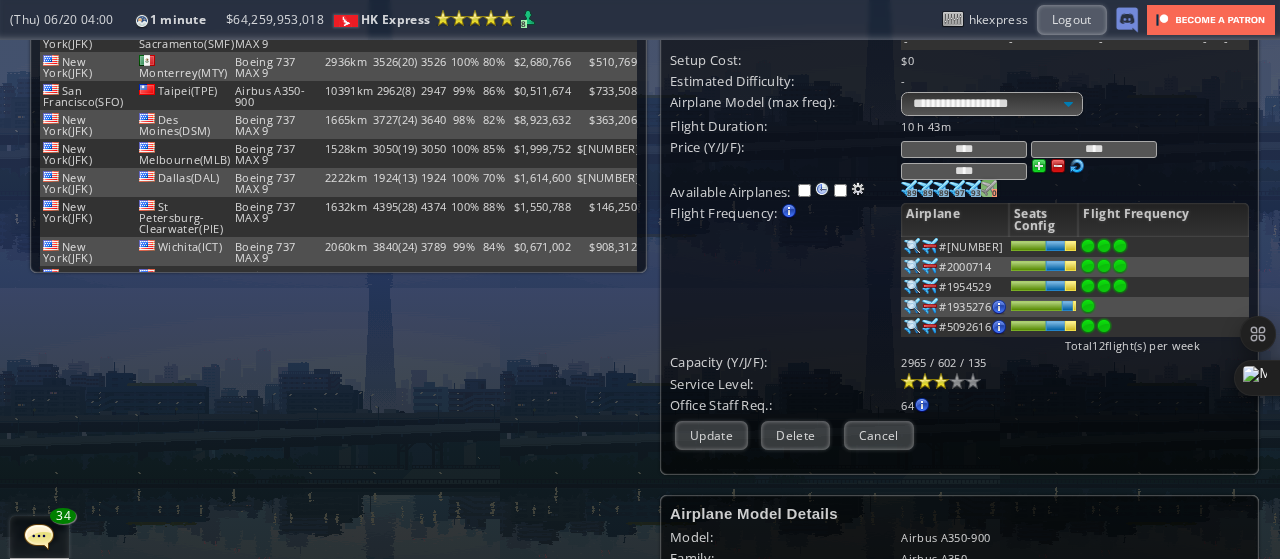 click on "0" at bounding box center [912, 193] 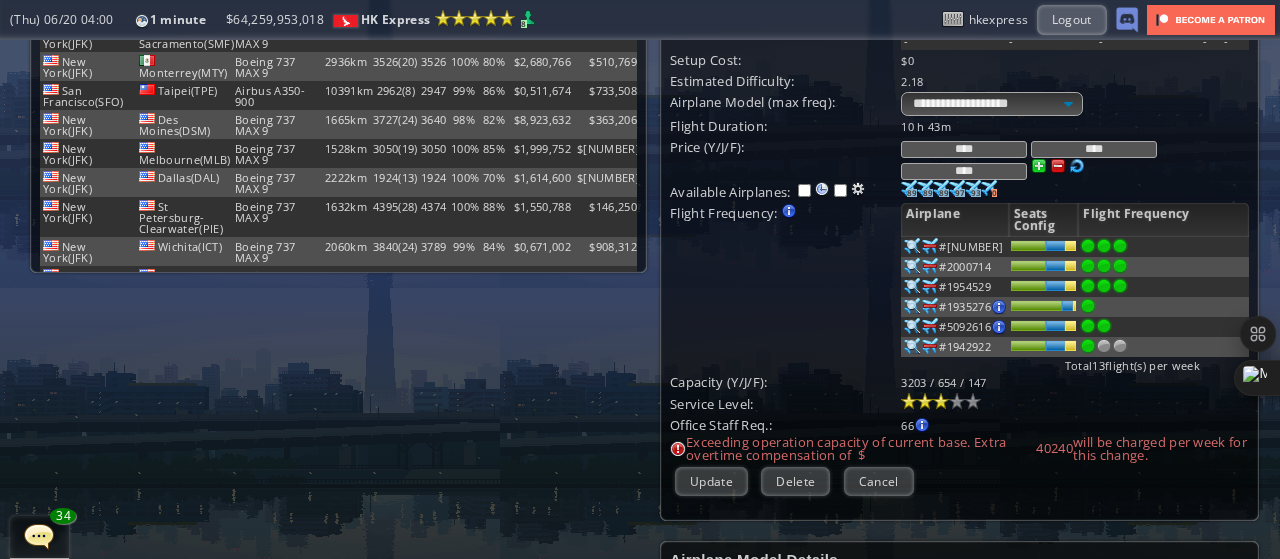 click at bounding box center [1163, 247] 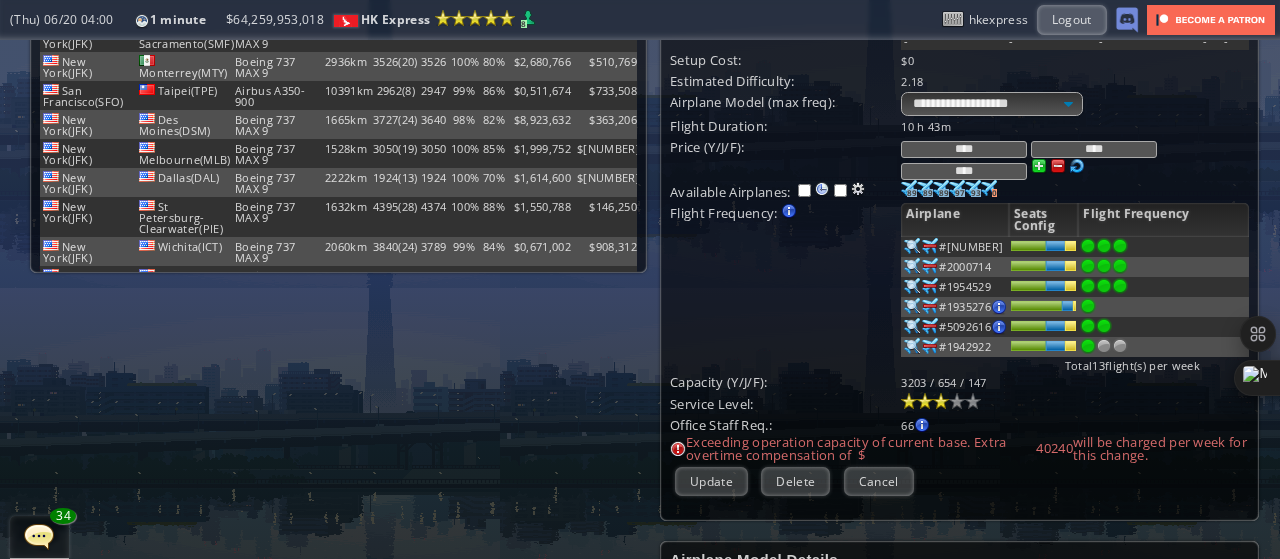 click at bounding box center (1120, 246) 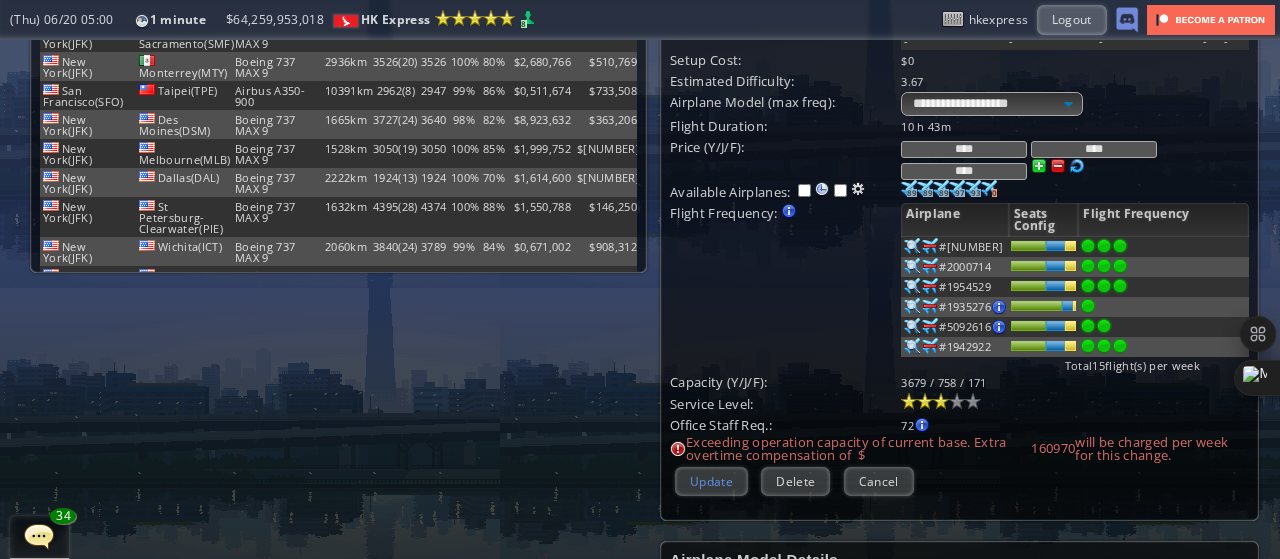 click on "Update" at bounding box center [711, 481] 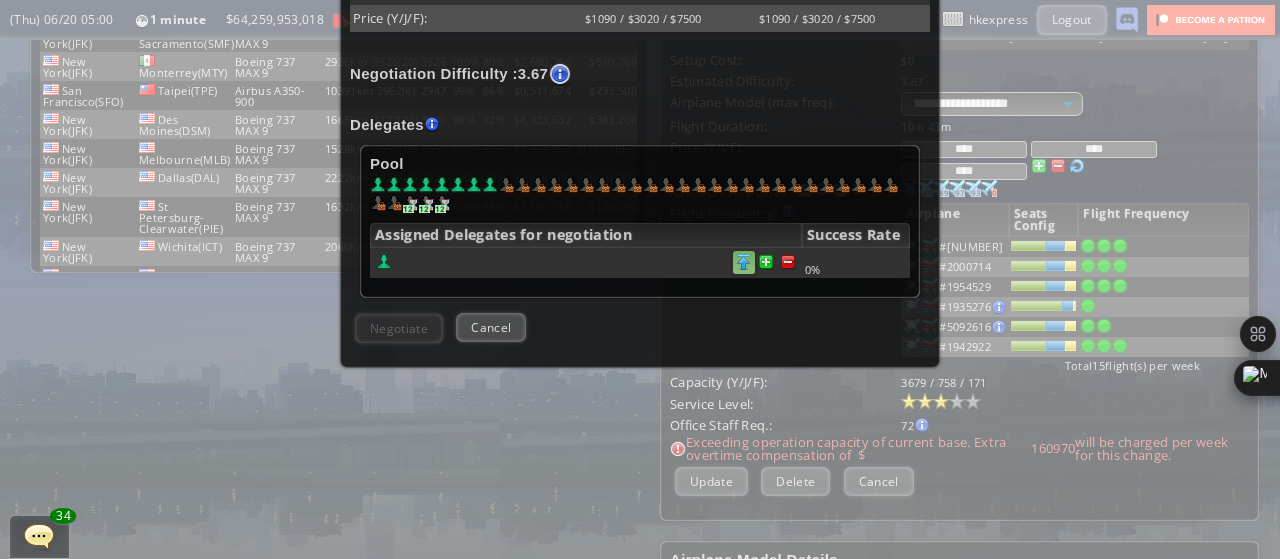 click at bounding box center (744, 262) 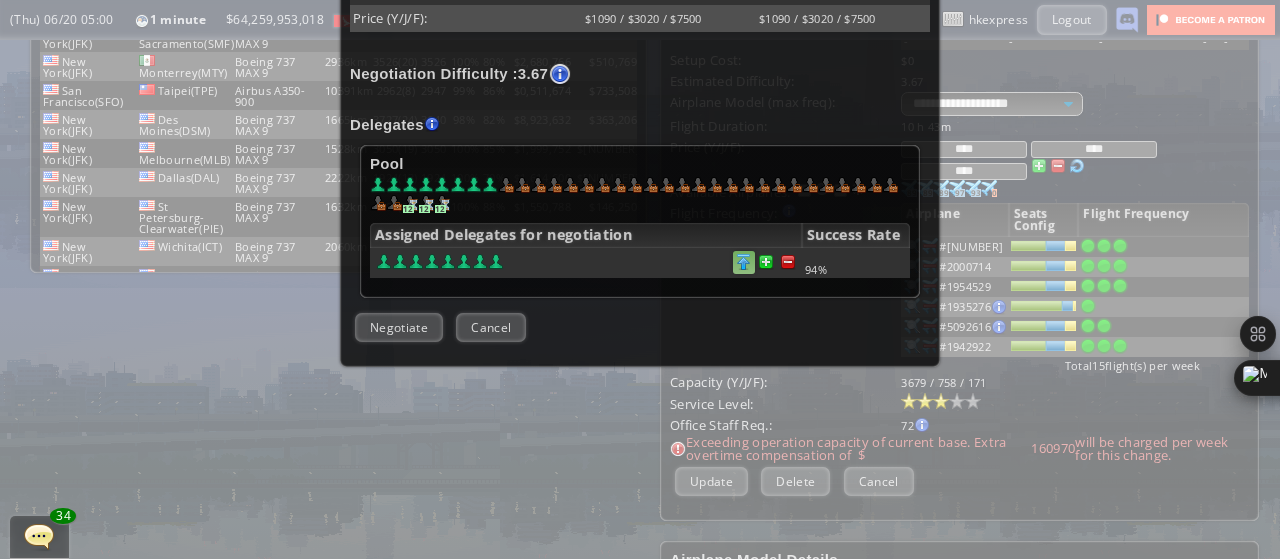 scroll, scrollTop: 583, scrollLeft: 0, axis: vertical 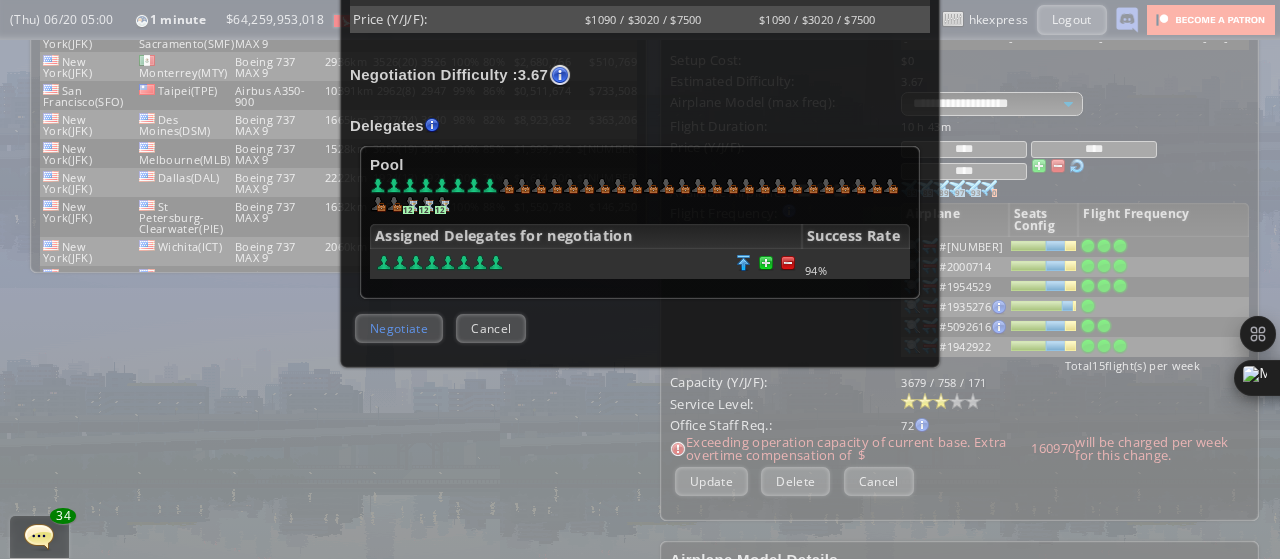 click on "Negotiate" at bounding box center (399, 328) 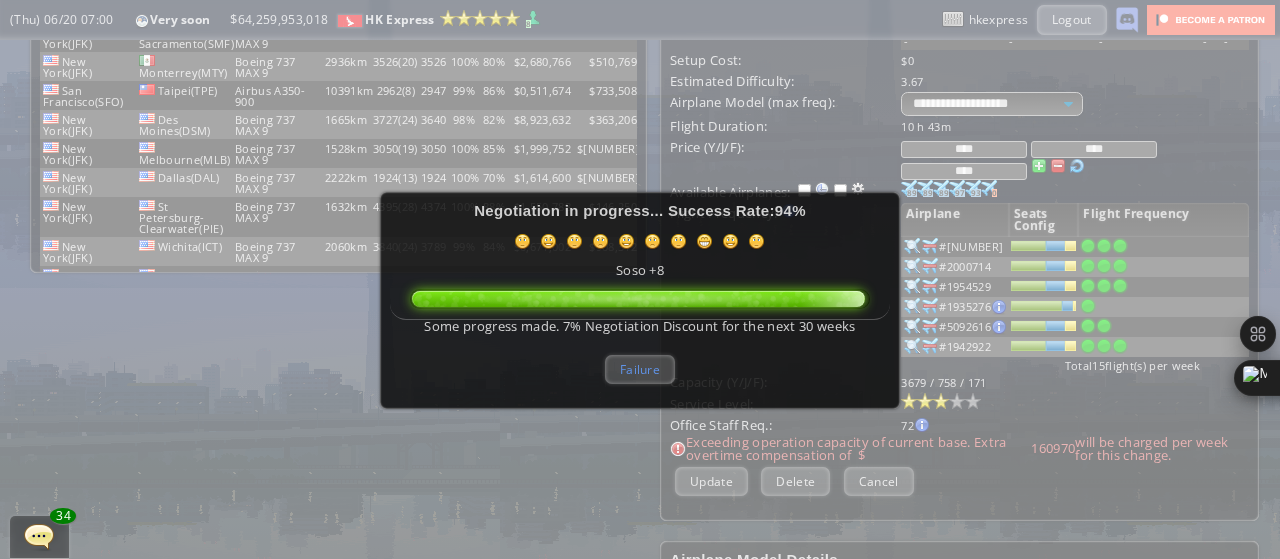 click on "Failure" at bounding box center [640, 369] 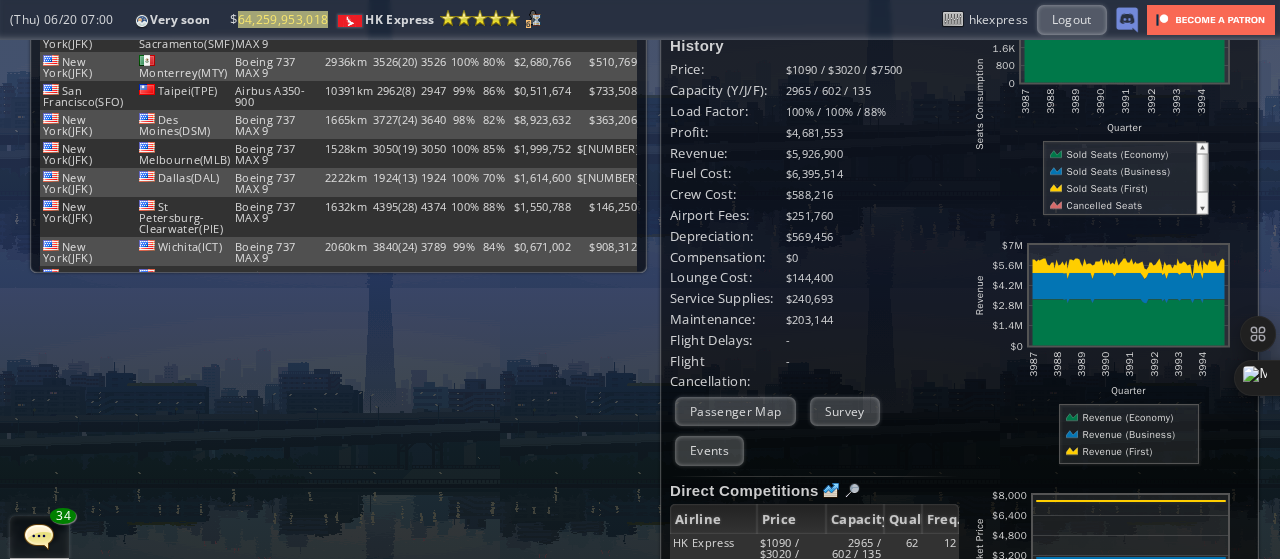 scroll, scrollTop: 0, scrollLeft: 0, axis: both 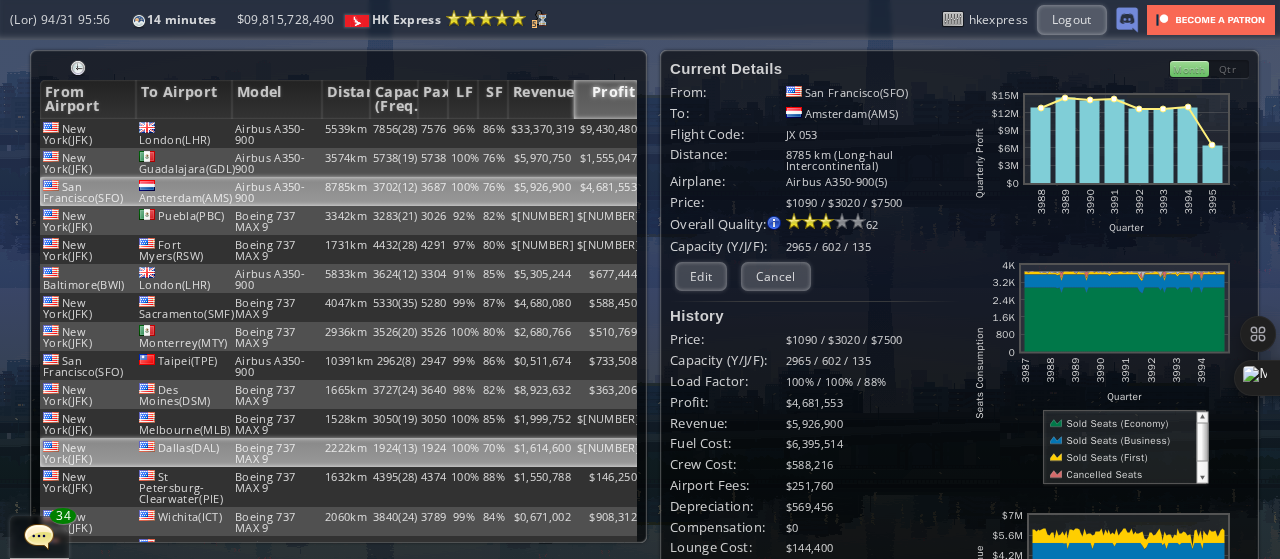 click on "$845,596" at bounding box center (607, 133) 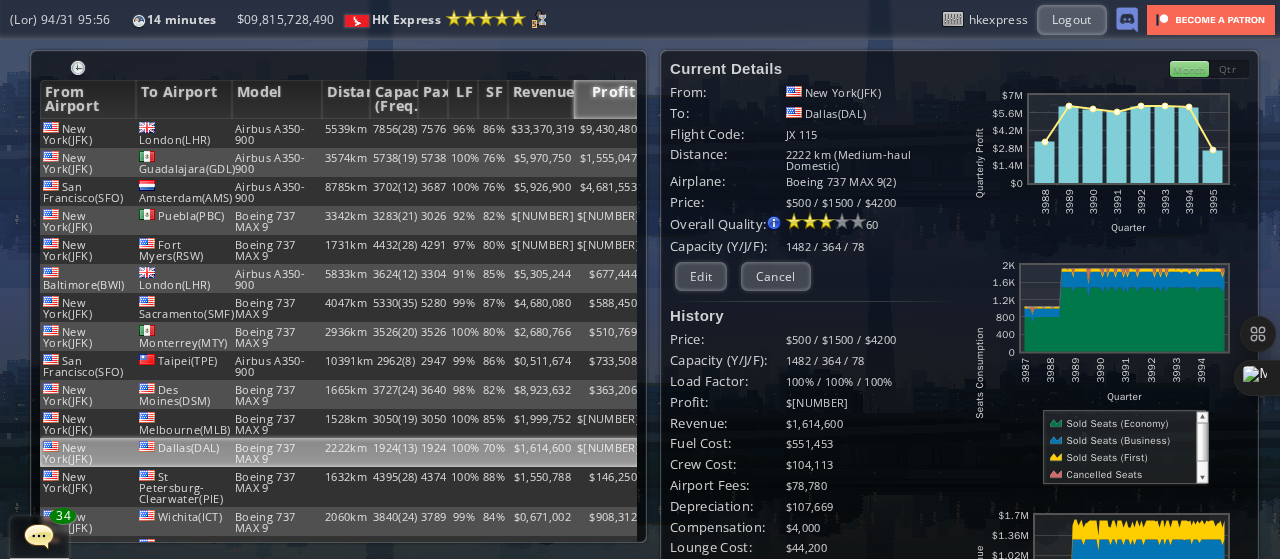 click at bounding box center (7, 279) 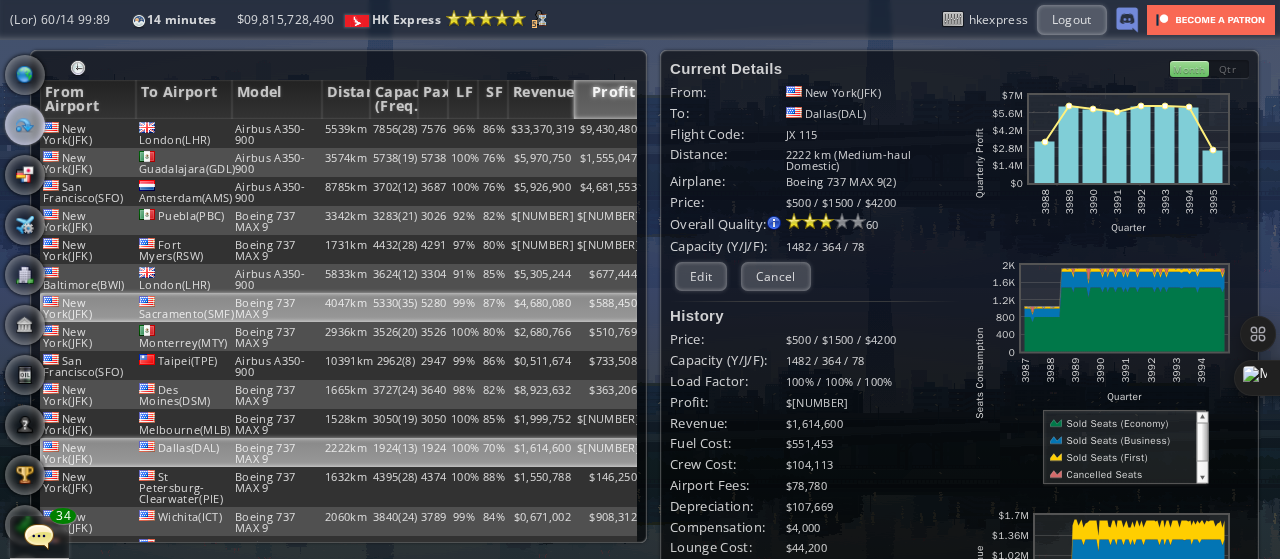 click on "New York(JFK)" at bounding box center [88, 133] 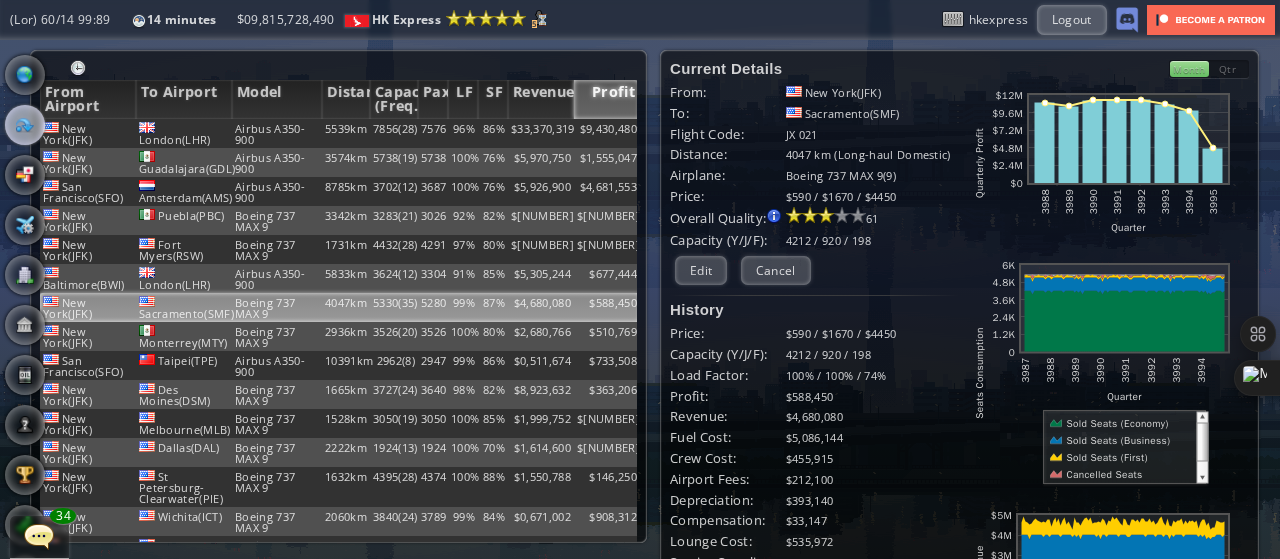 click at bounding box center [7, 279] 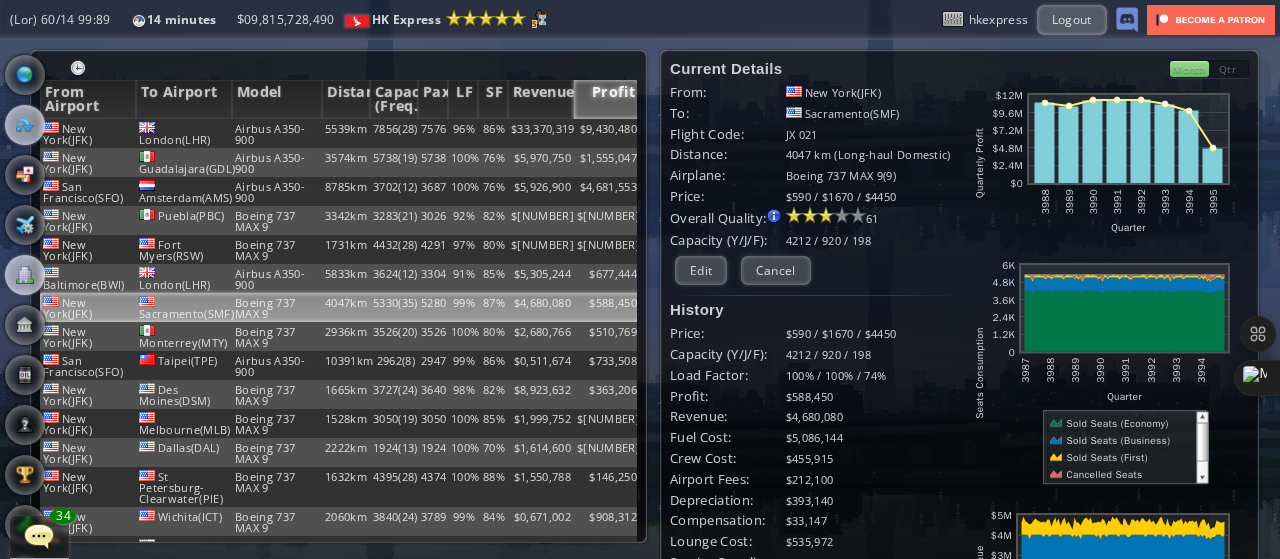 click at bounding box center [25, 275] 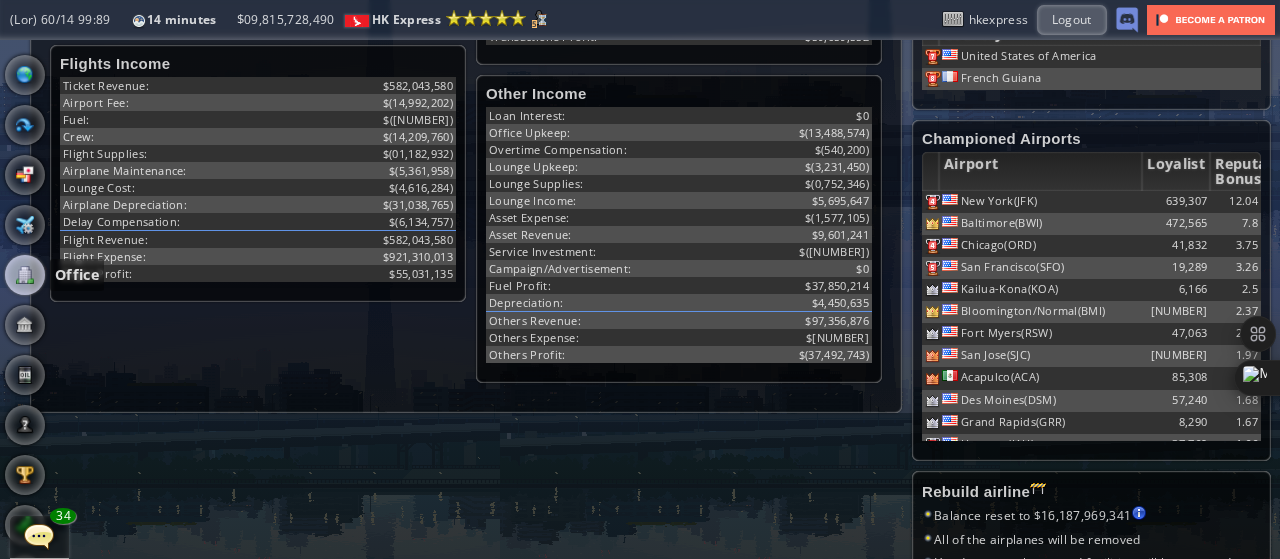 scroll, scrollTop: 798, scrollLeft: 0, axis: vertical 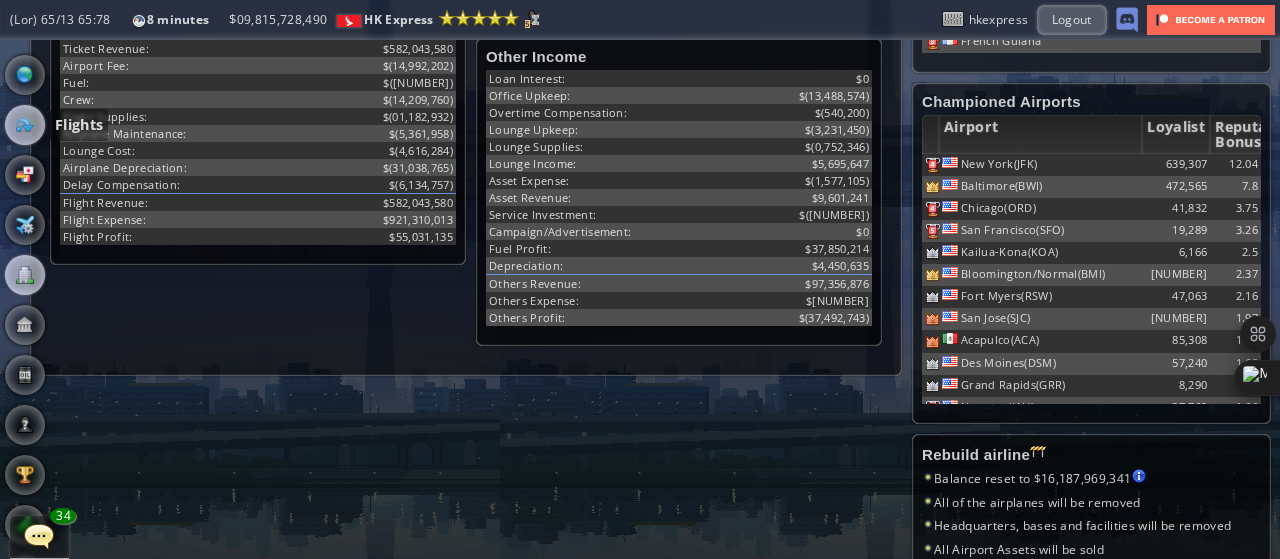 click at bounding box center [25, 125] 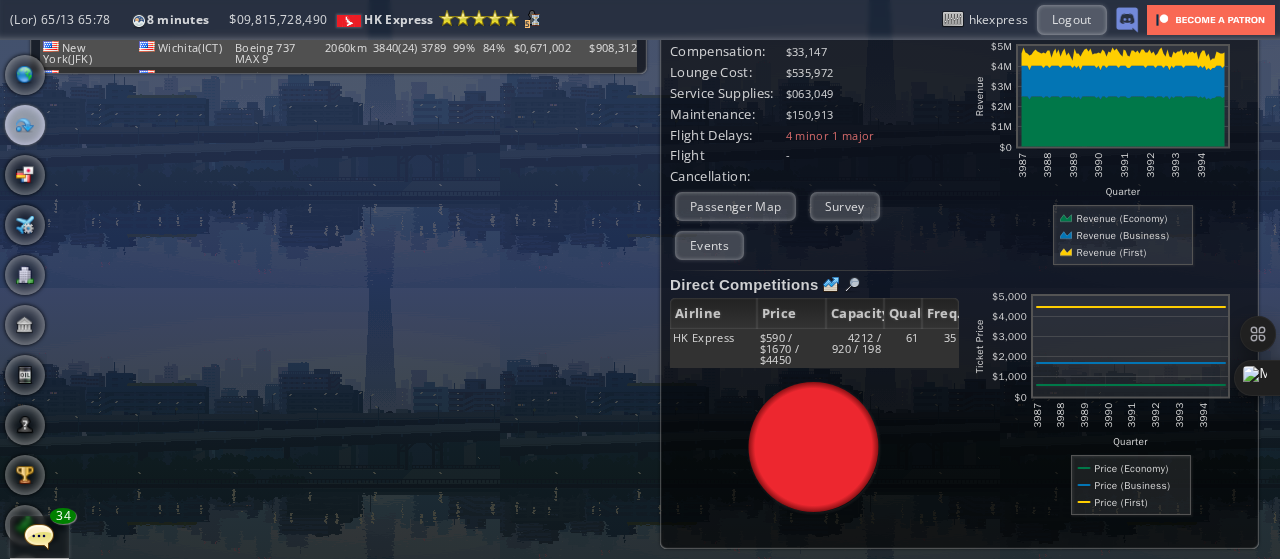scroll, scrollTop: 0, scrollLeft: 0, axis: both 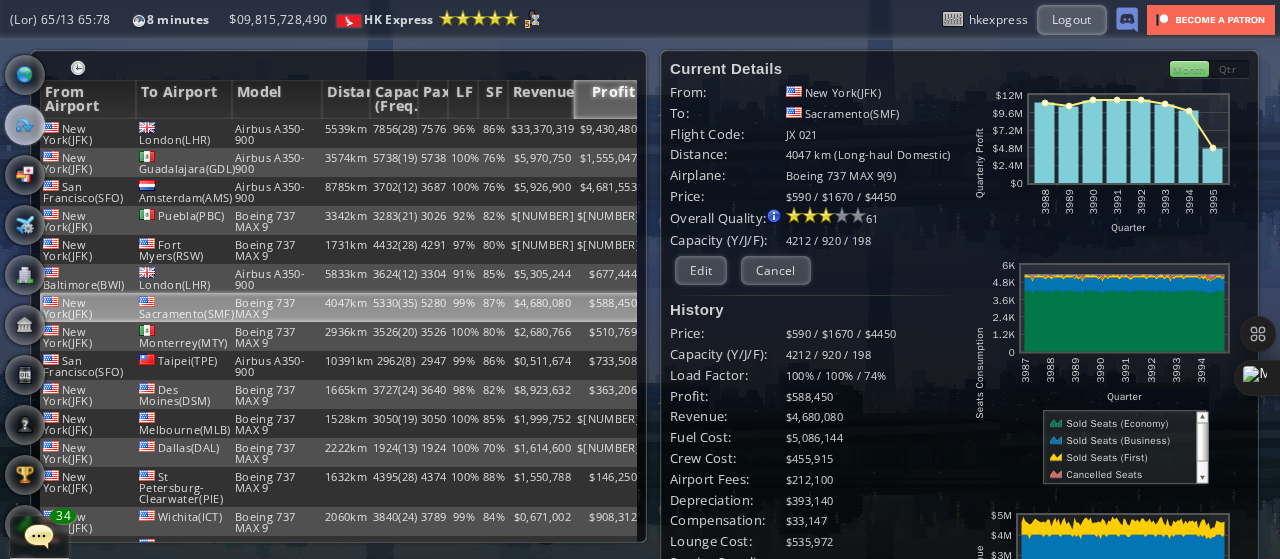 click at bounding box center (78, 68) 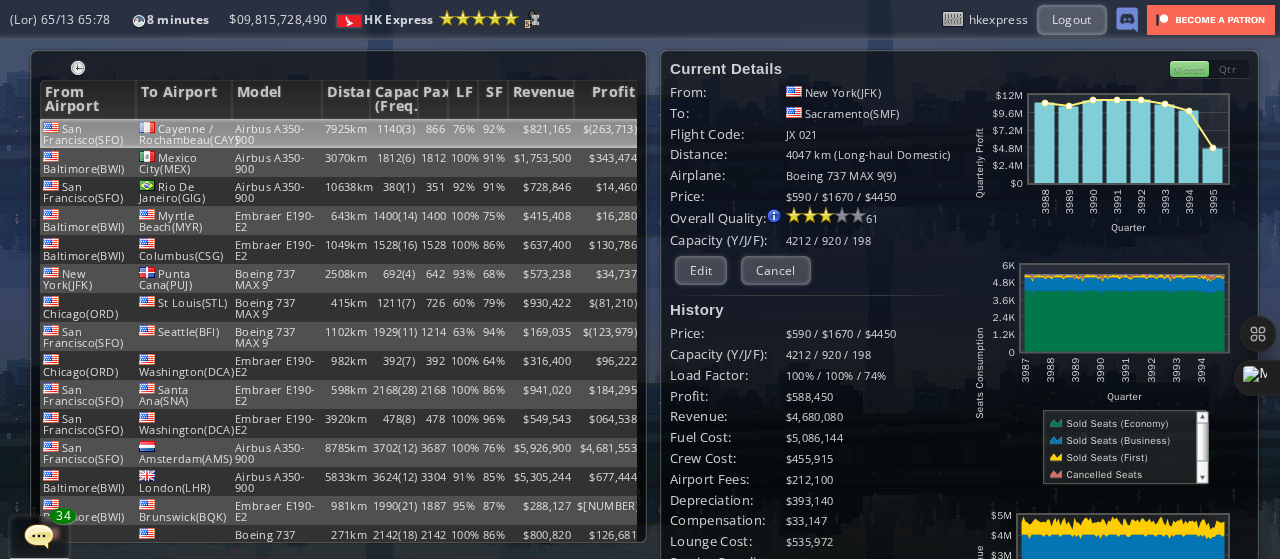 click on "San Francisco(SFO)" at bounding box center [88, 133] 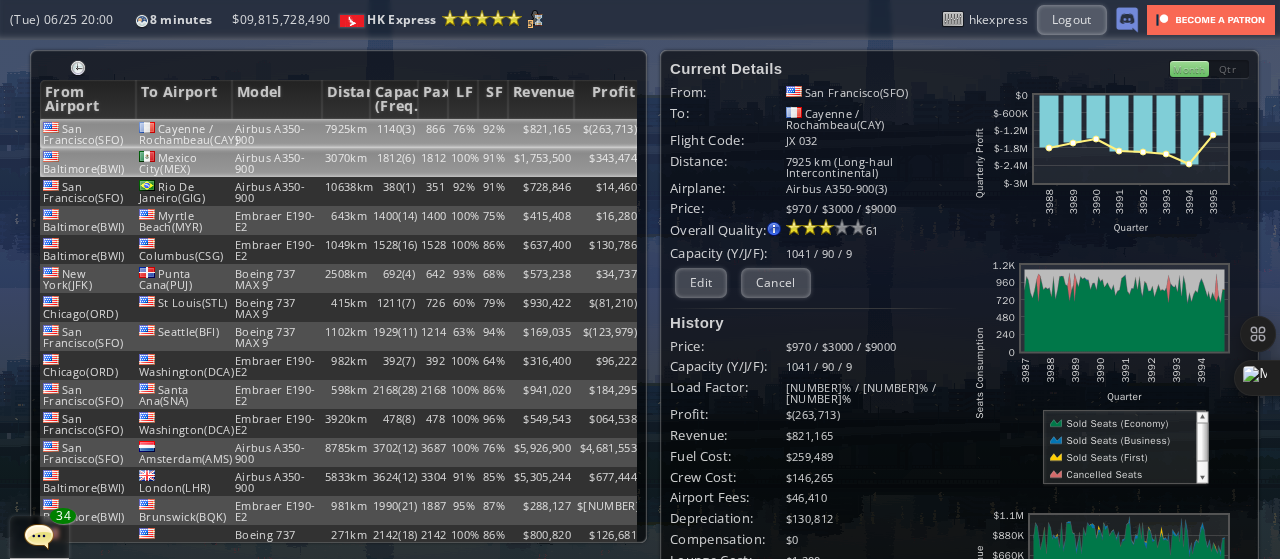 click on "Mexico City(MEX)" at bounding box center (184, 133) 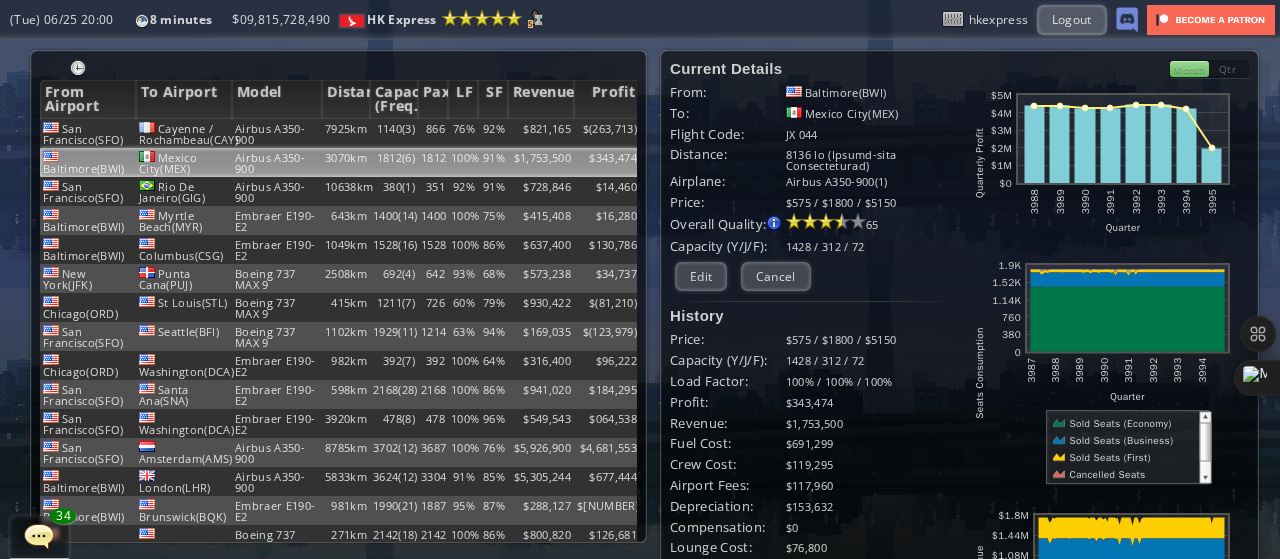 click at bounding box center (78, 68) 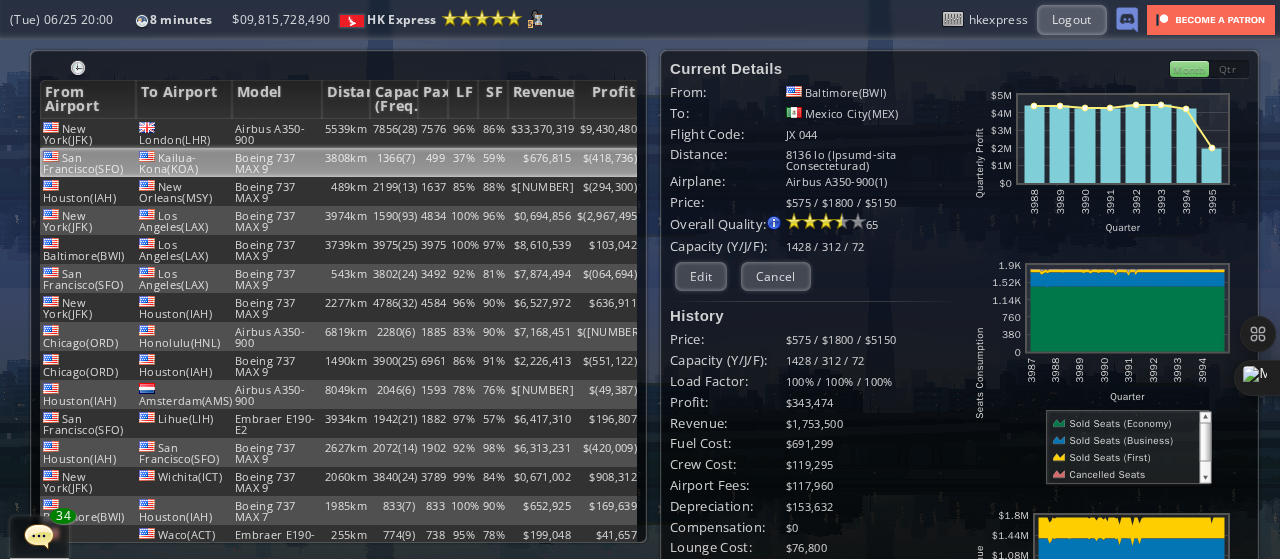 click on "Kailua-Kona(KOA)" at bounding box center [184, 133] 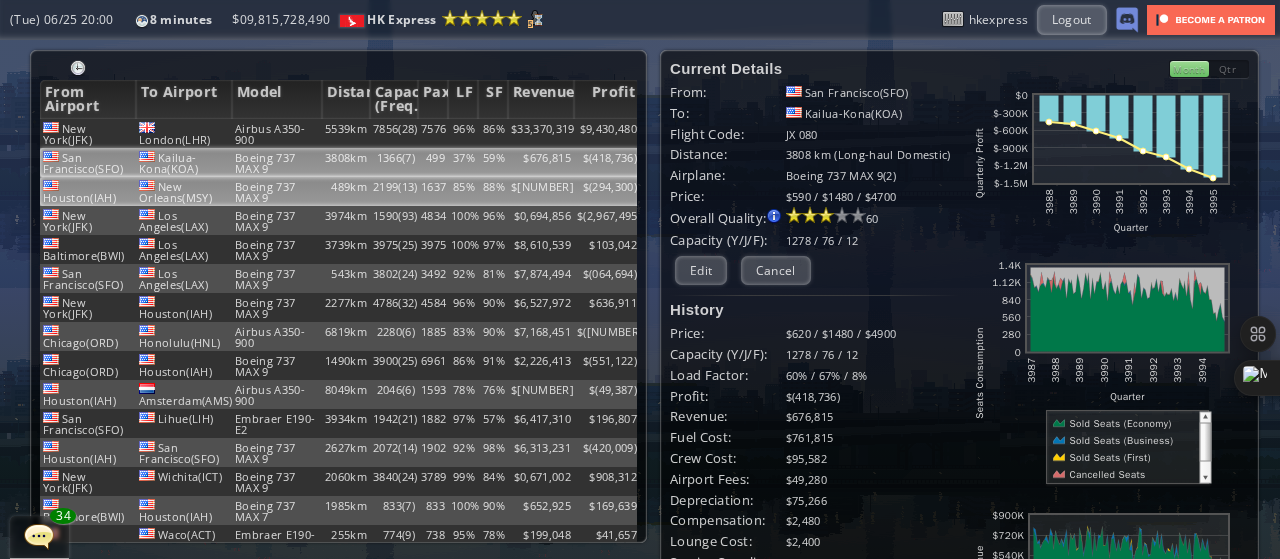 click on "Houston(IAH)" at bounding box center (88, 133) 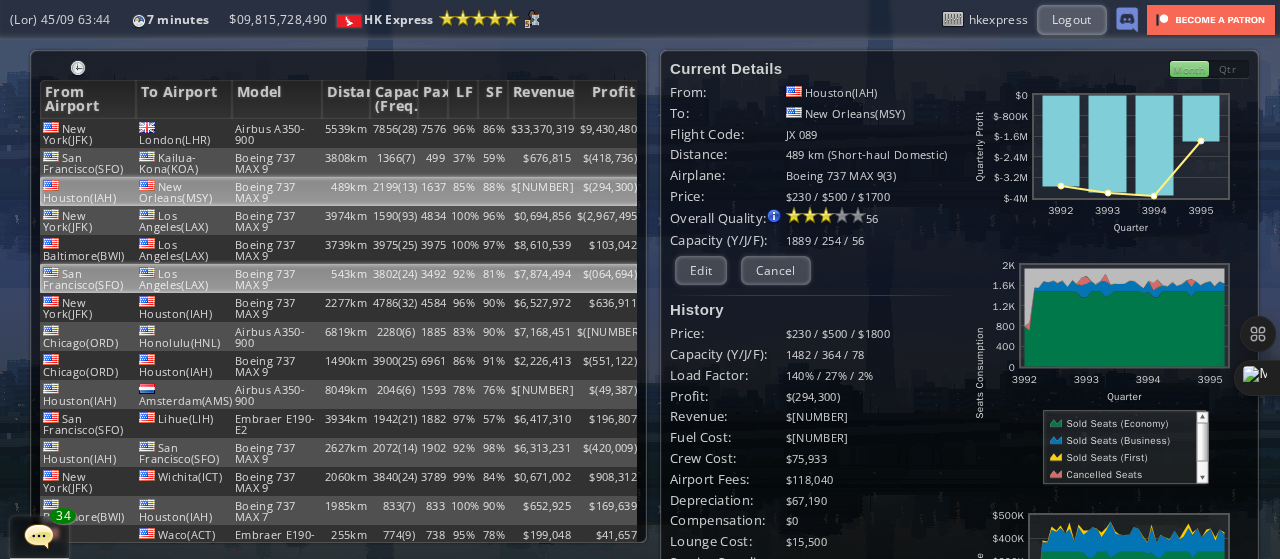 click on "$(047,383)" at bounding box center (607, 133) 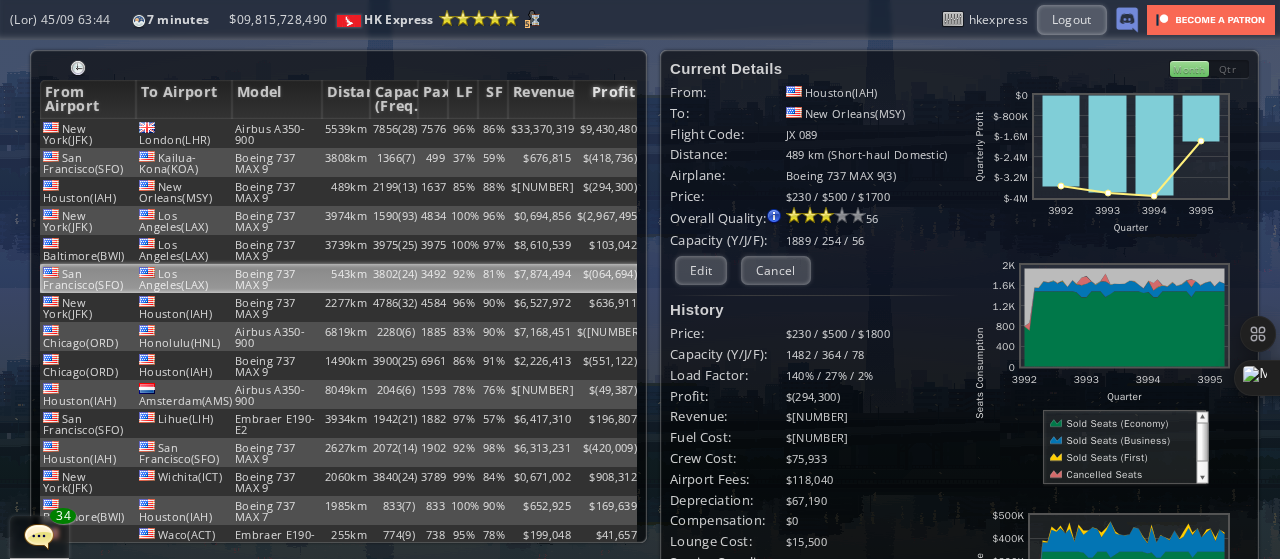 click on "Profit" at bounding box center (607, 99) 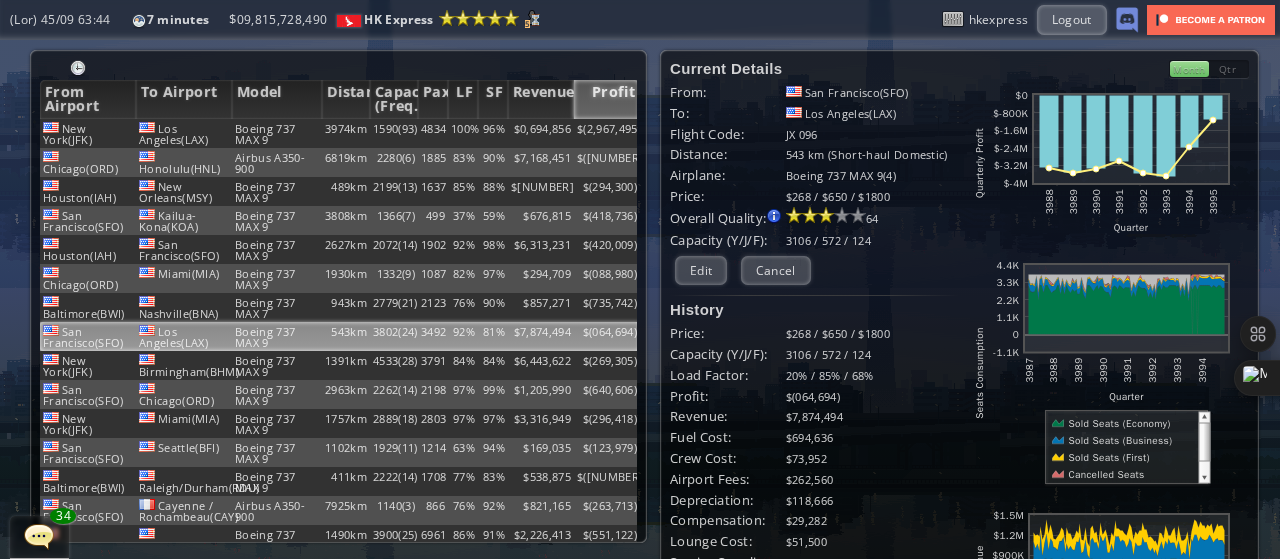 click on "Profit" at bounding box center (607, 99) 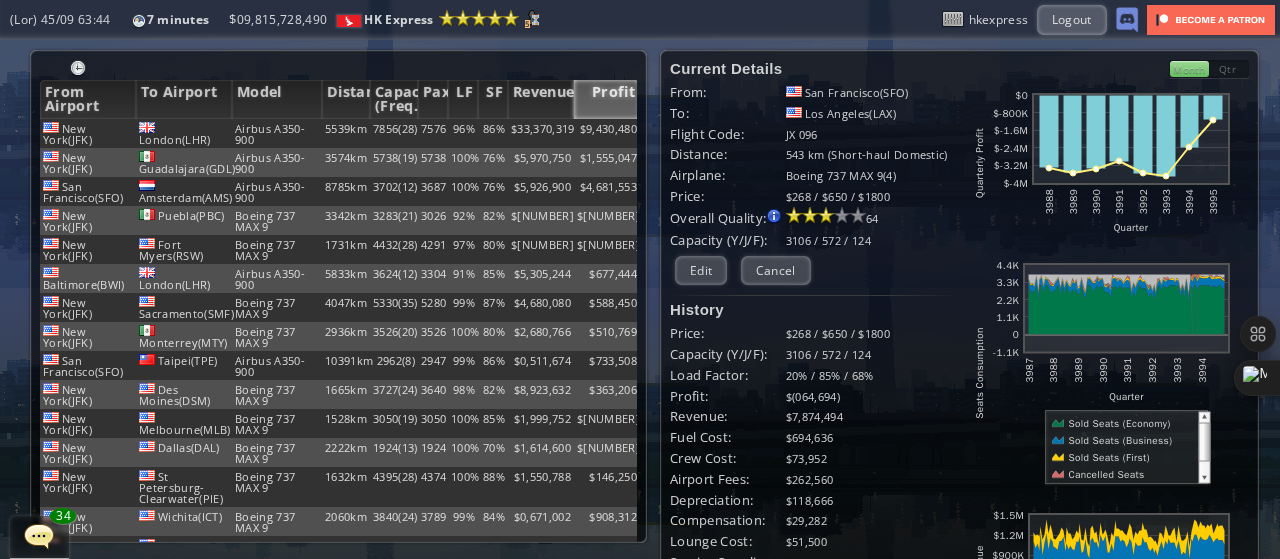click on "Profit" at bounding box center [607, 99] 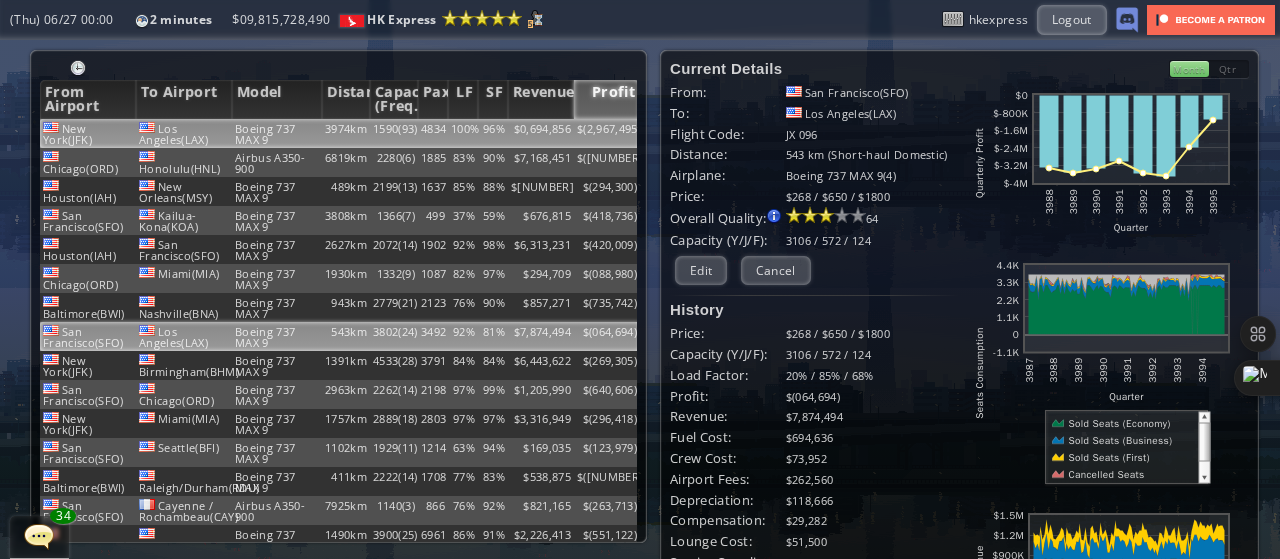 click on "5377(91)" at bounding box center (394, 133) 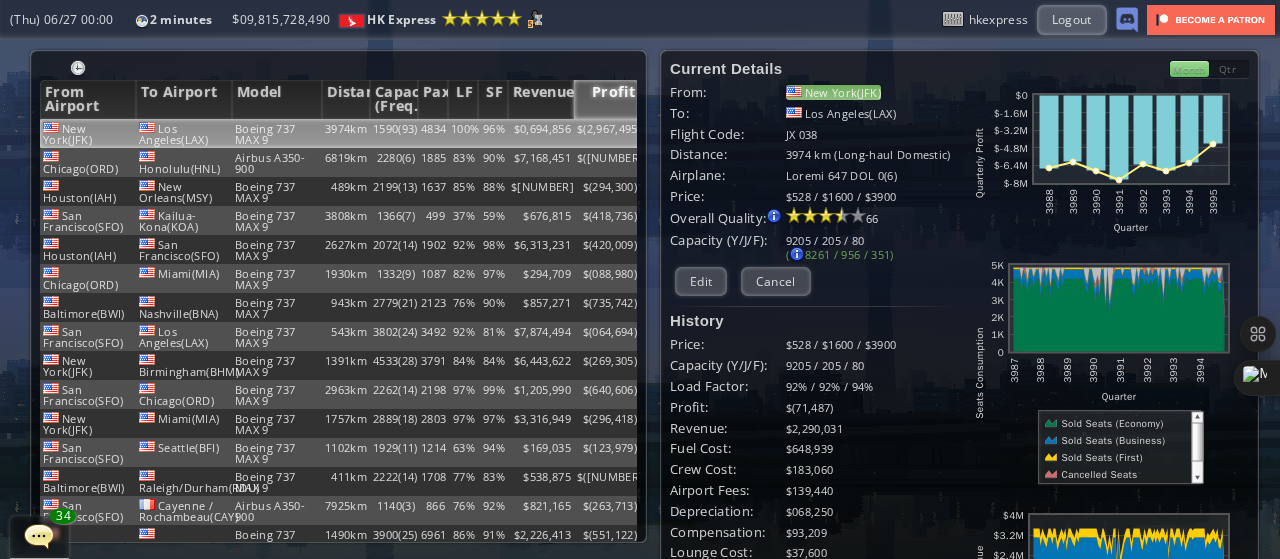 click on "New York(JFK)" at bounding box center (833, 92) 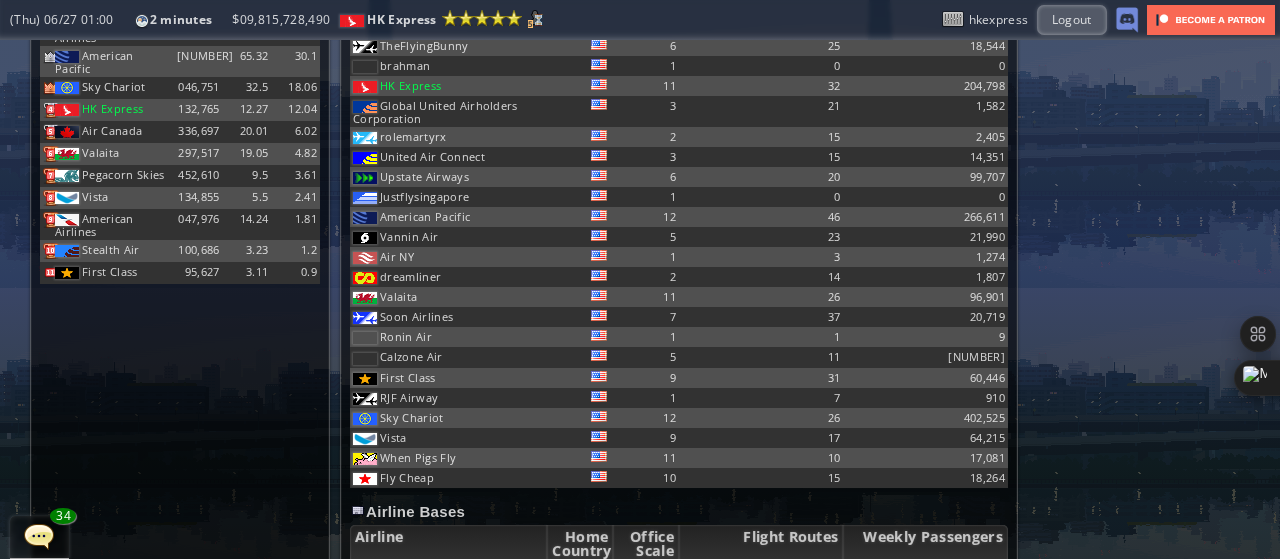scroll, scrollTop: 1303, scrollLeft: 0, axis: vertical 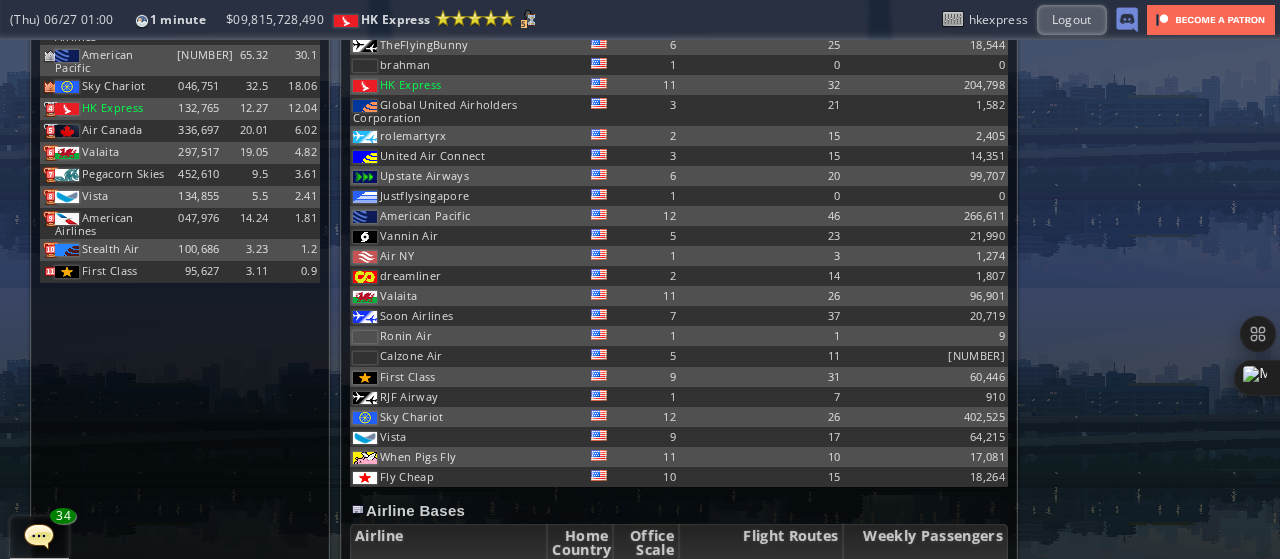 click at bounding box center [7, 279] 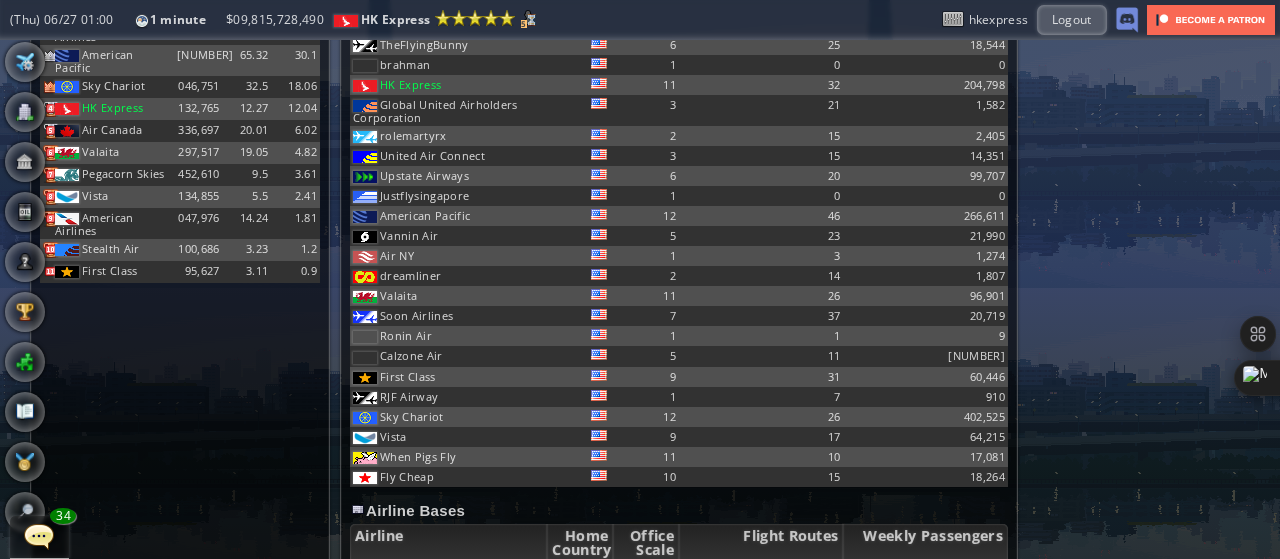 scroll, scrollTop: 200, scrollLeft: 0, axis: vertical 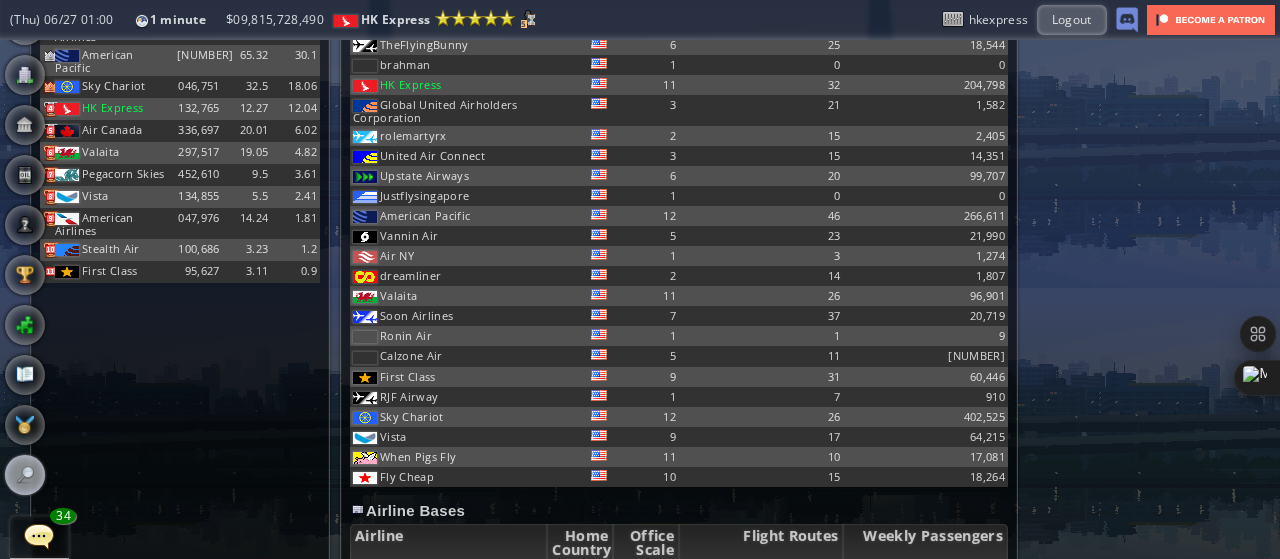 click at bounding box center [25, 475] 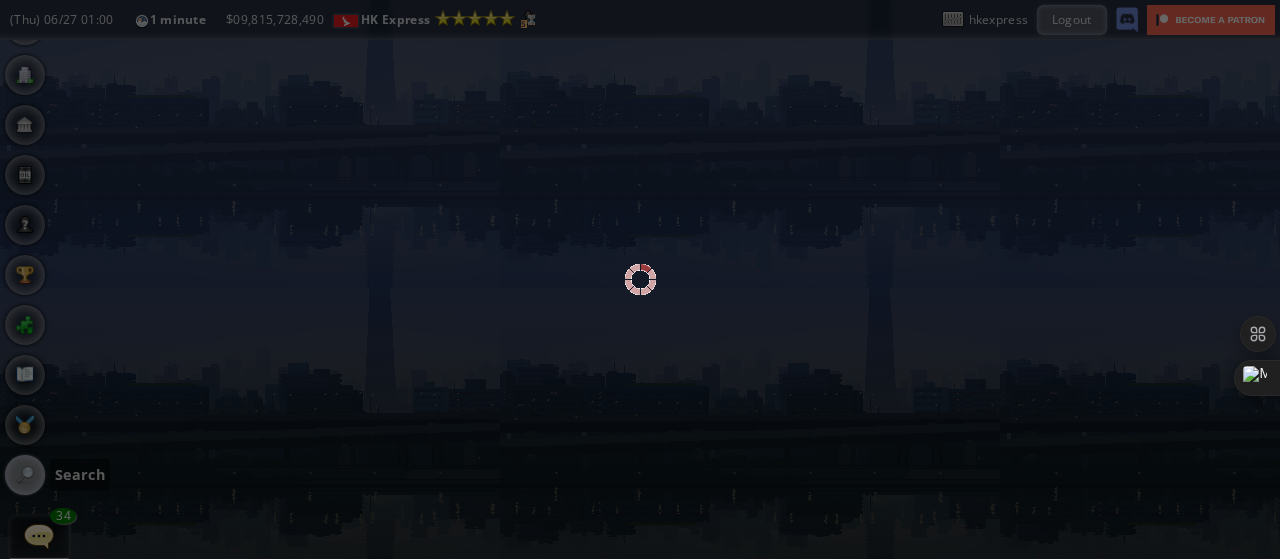 scroll, scrollTop: 0, scrollLeft: 0, axis: both 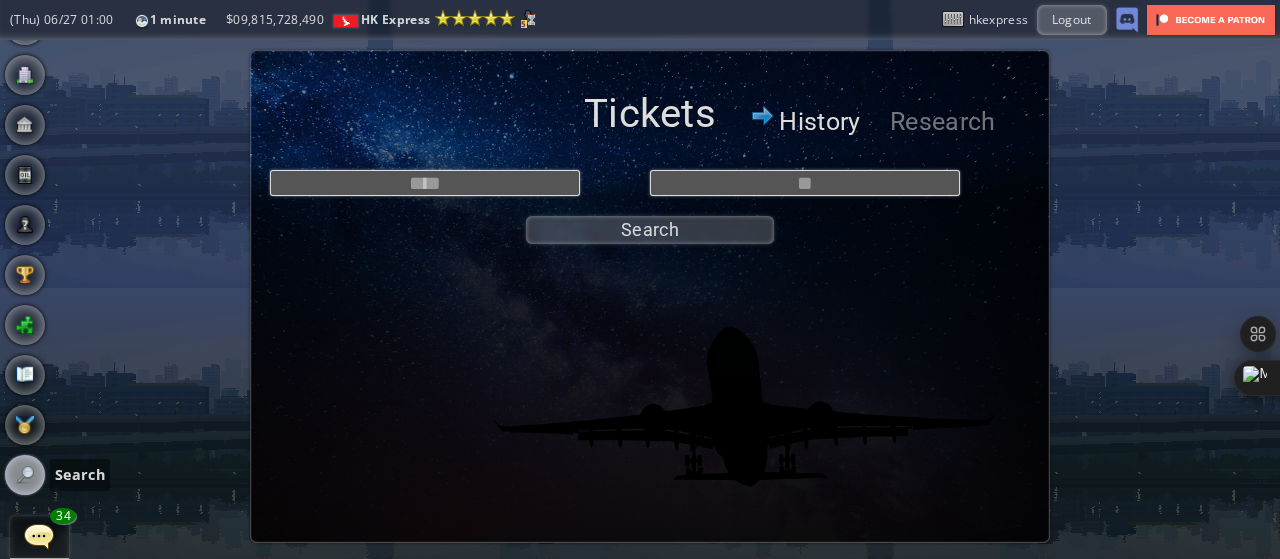 click on "History" at bounding box center [820, 122] 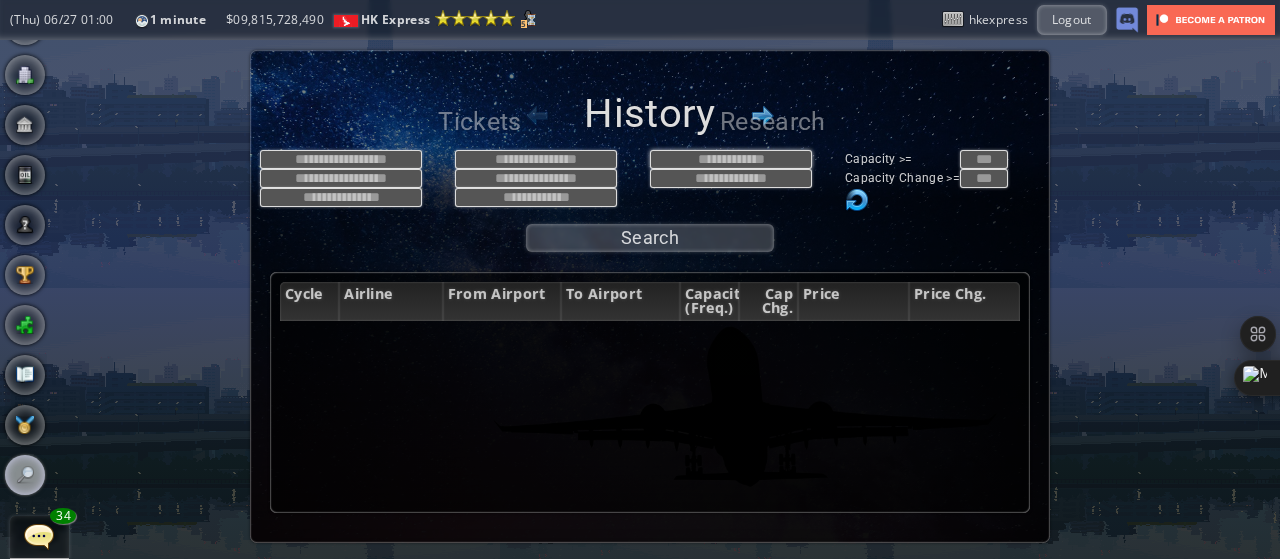 click at bounding box center [731, 159] 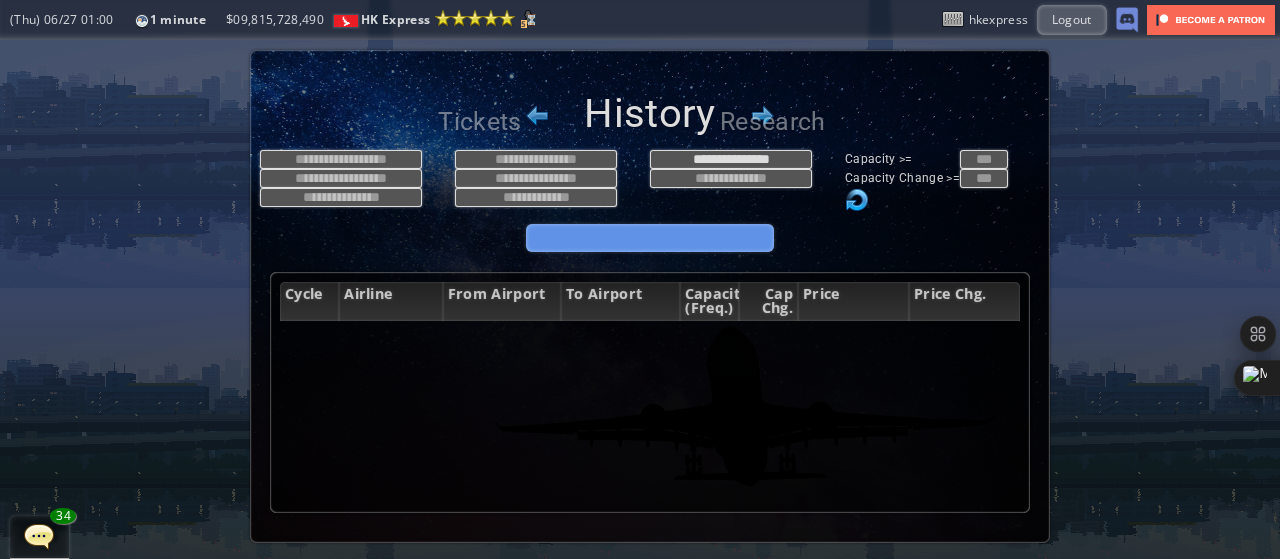 click on "Search" at bounding box center (650, 238) 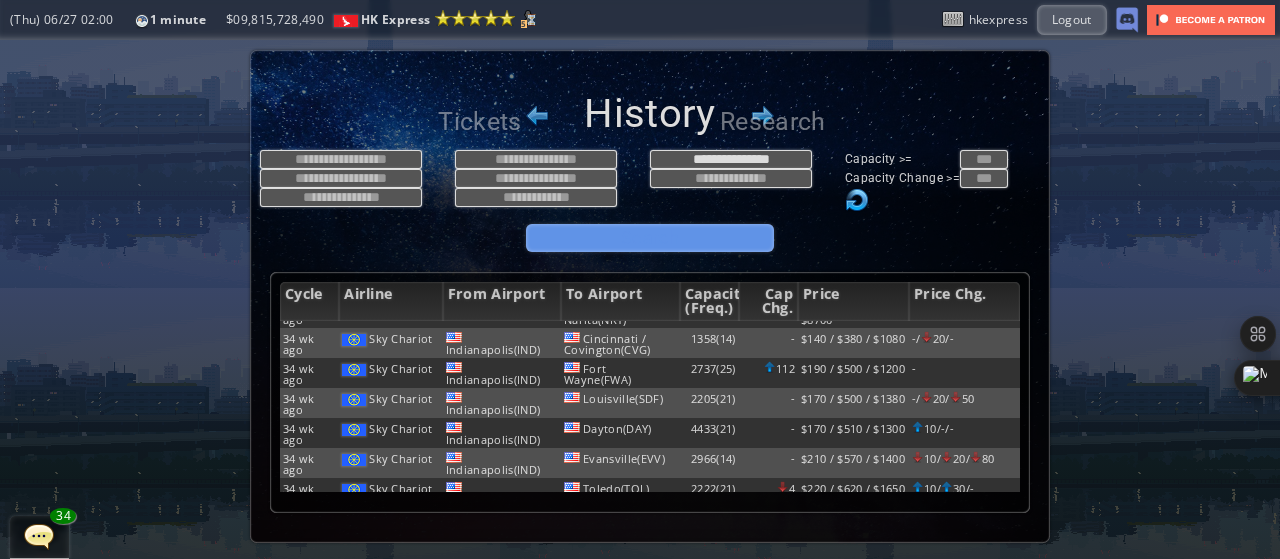 scroll, scrollTop: 1829, scrollLeft: 0, axis: vertical 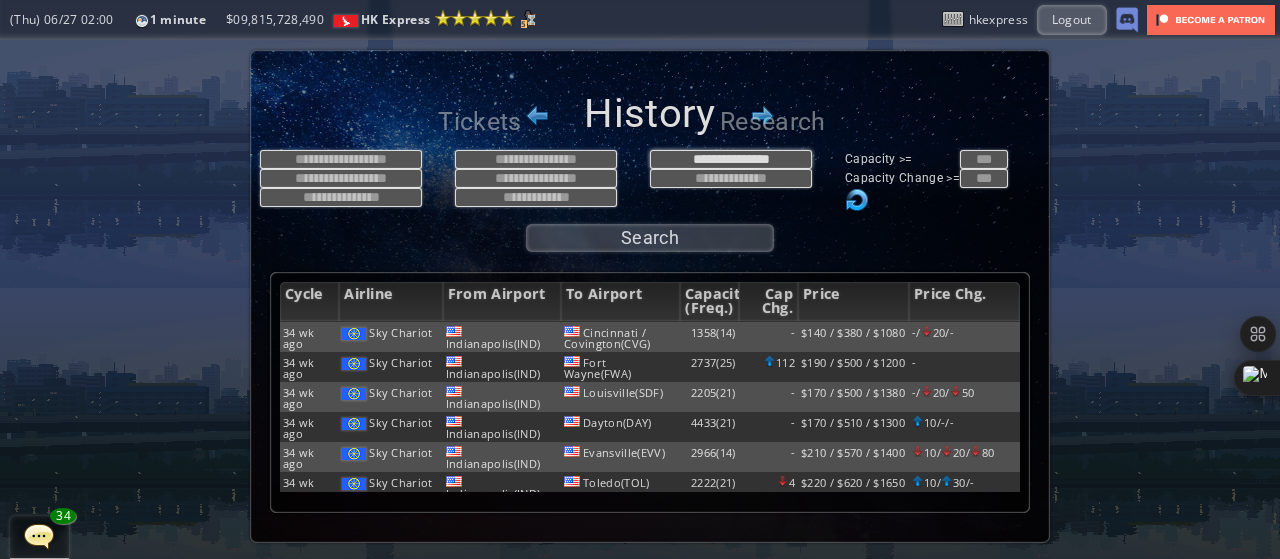 click on "**********" at bounding box center [731, 159] 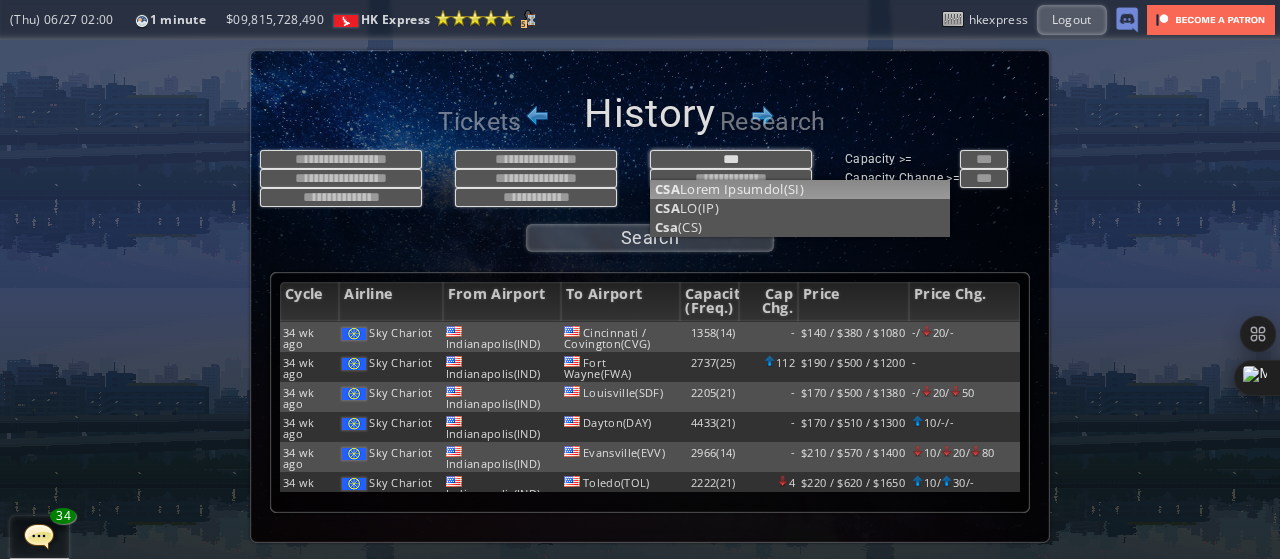 type on "***" 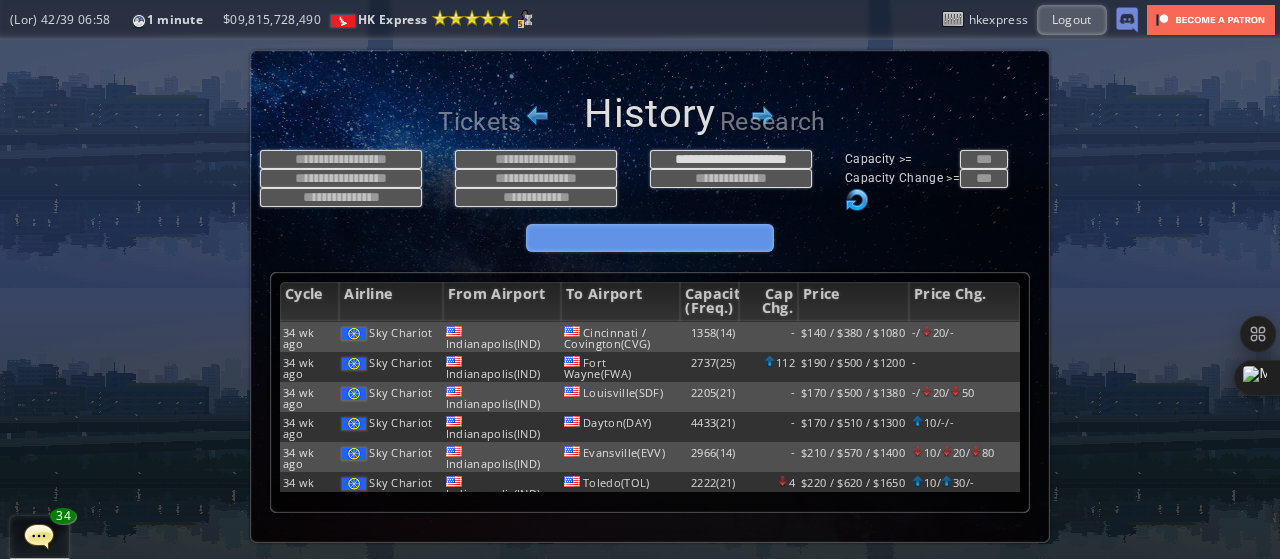 click on "Search" at bounding box center (650, 238) 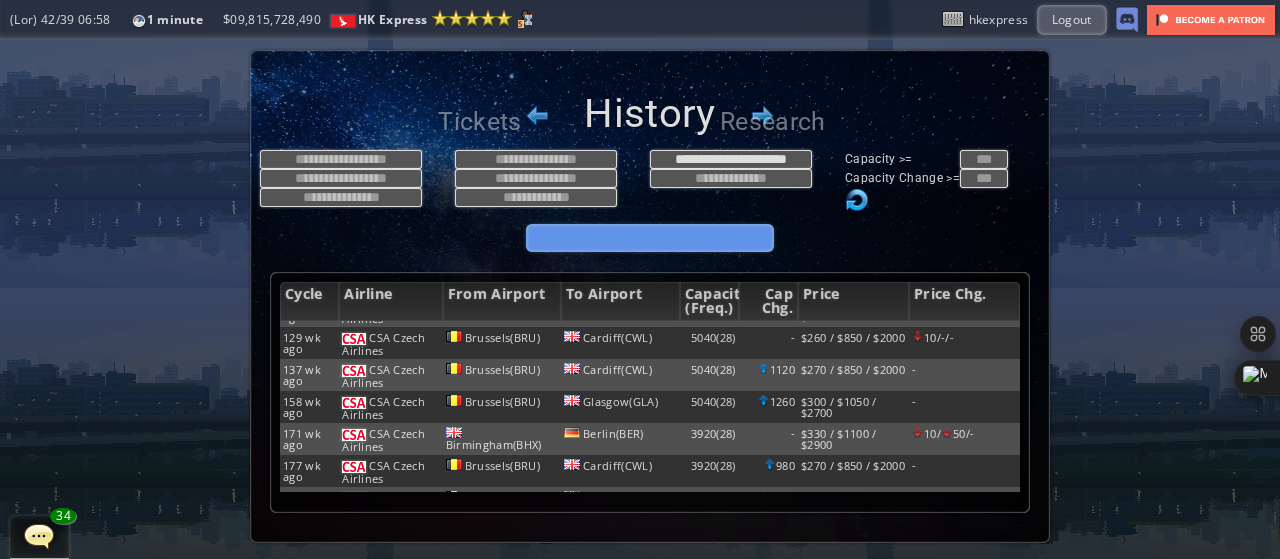 scroll, scrollTop: 228, scrollLeft: 0, axis: vertical 